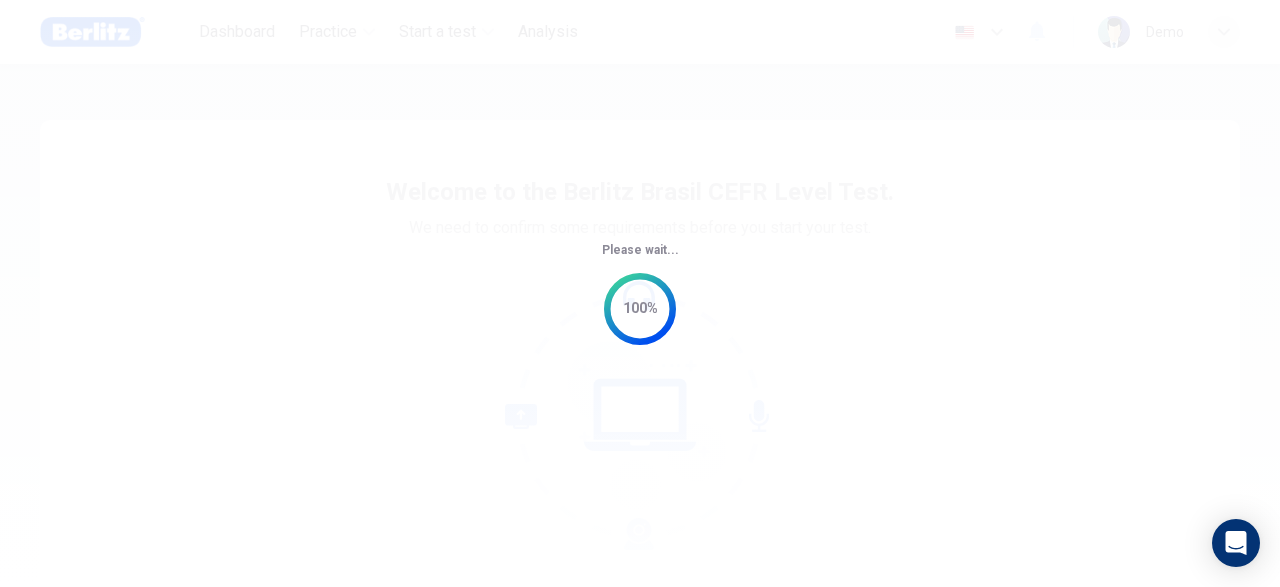 scroll, scrollTop: 0, scrollLeft: 0, axis: both 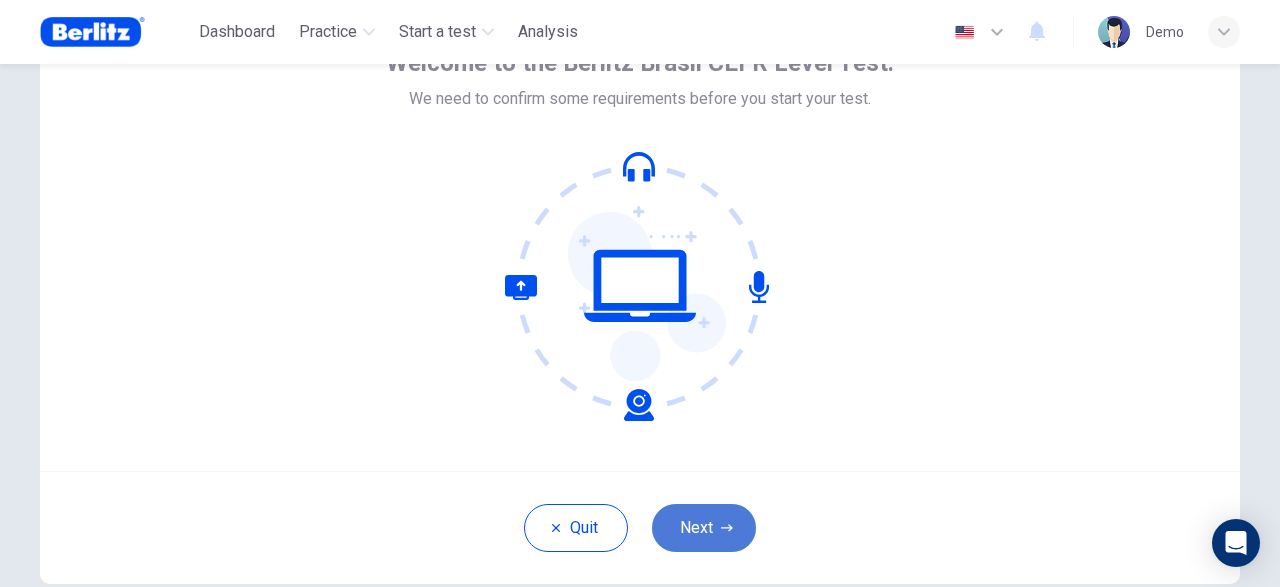 click on "Next" at bounding box center (704, 528) 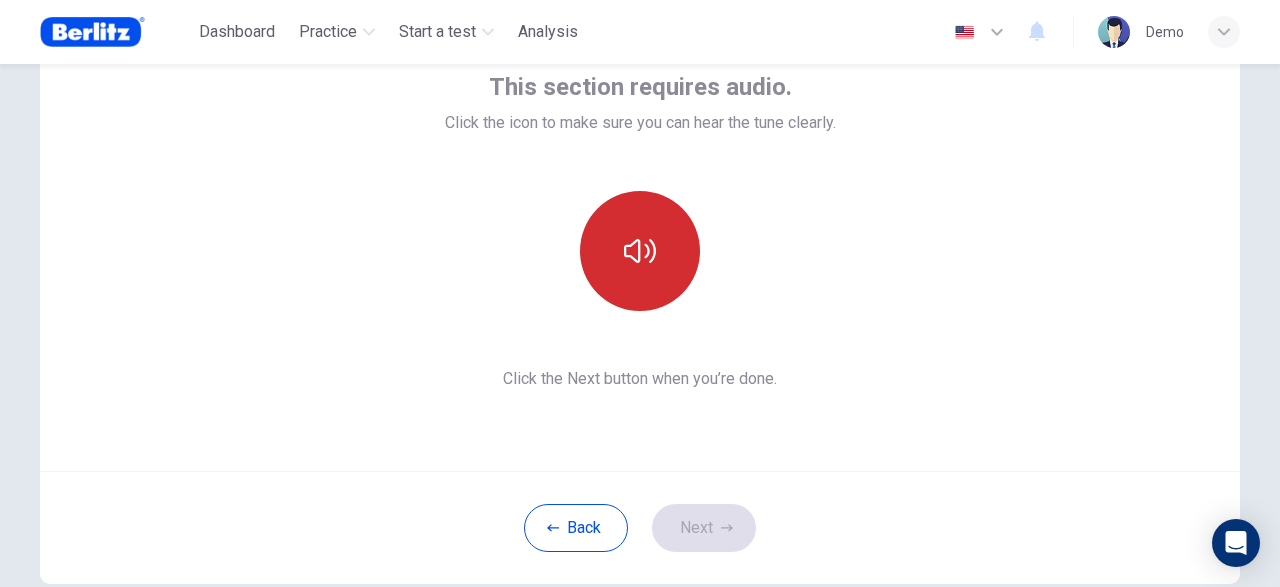 click 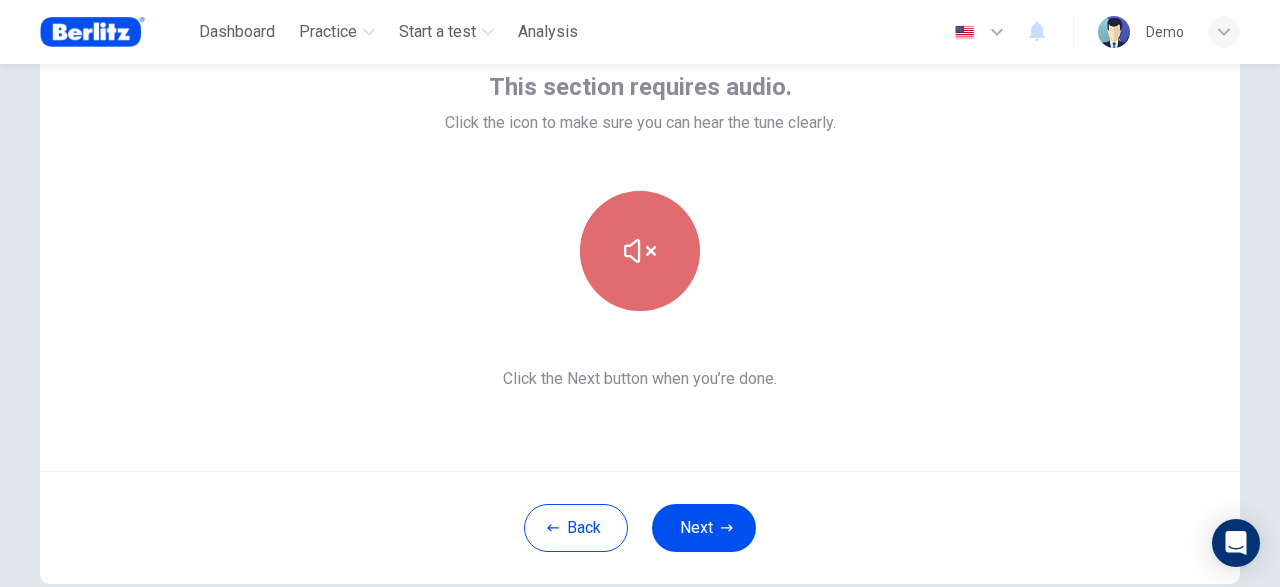 click 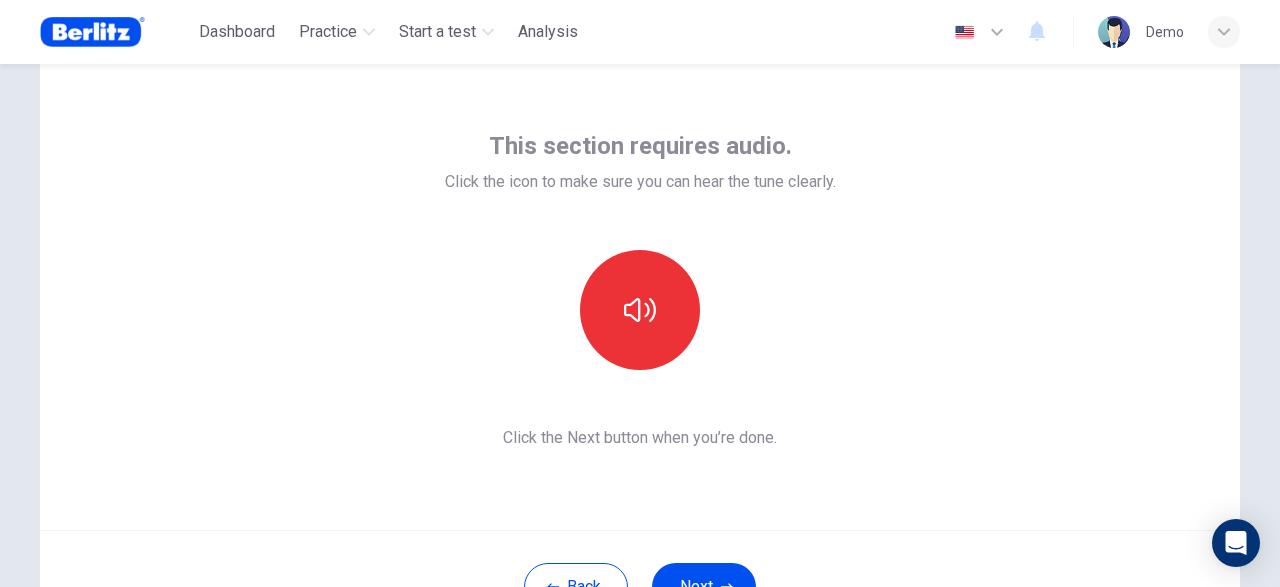 scroll, scrollTop: 0, scrollLeft: 0, axis: both 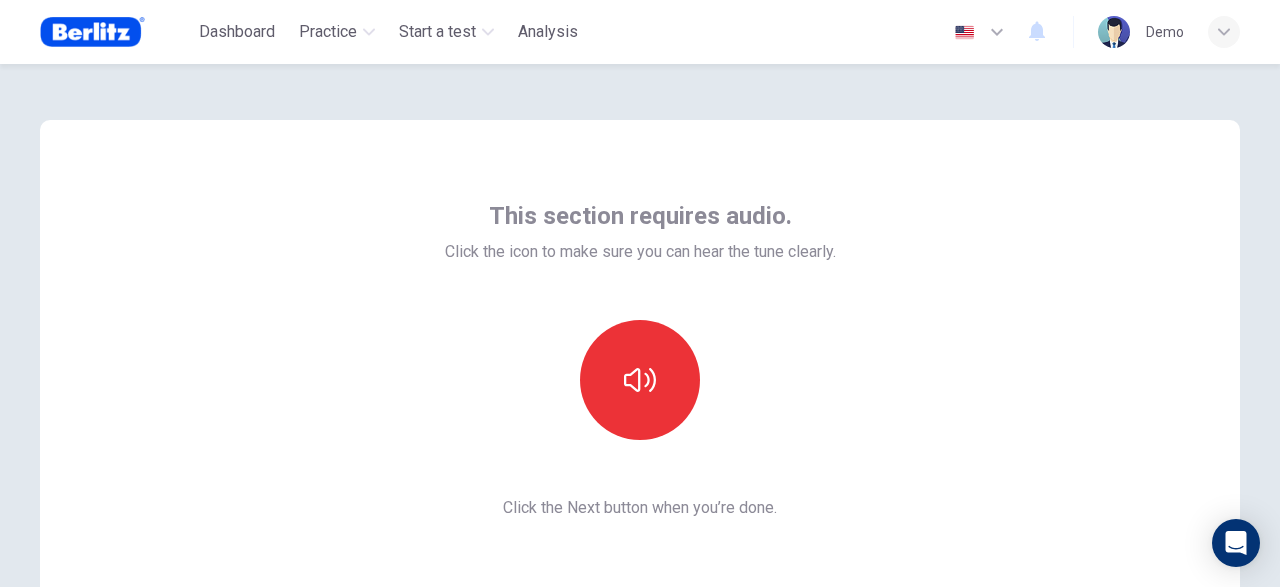 type 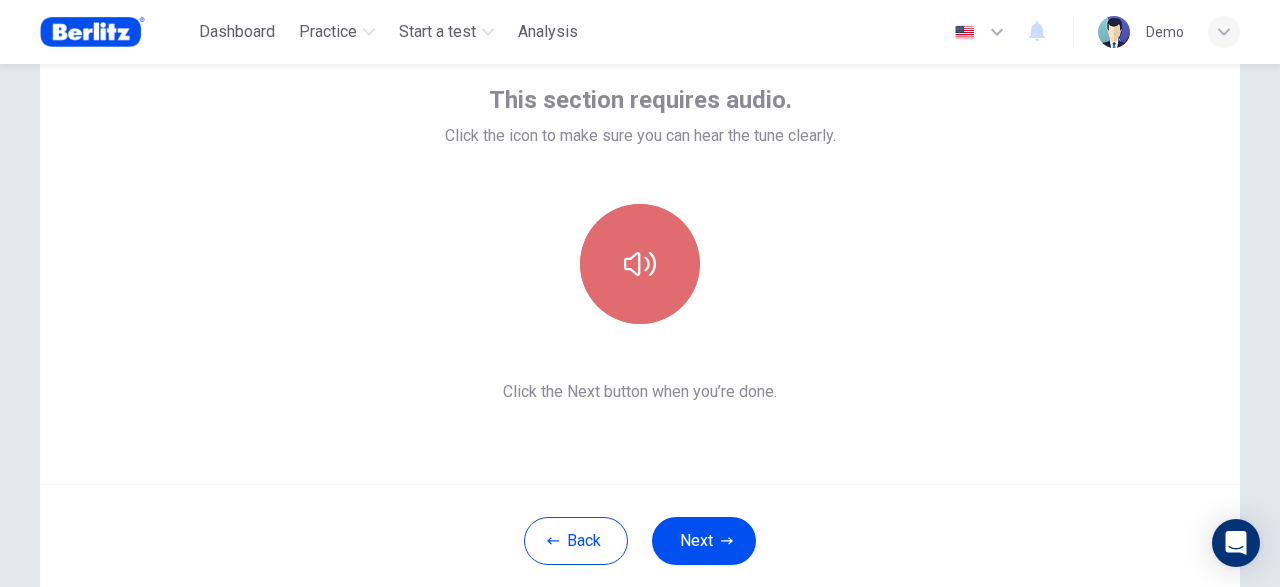 click at bounding box center [640, 264] 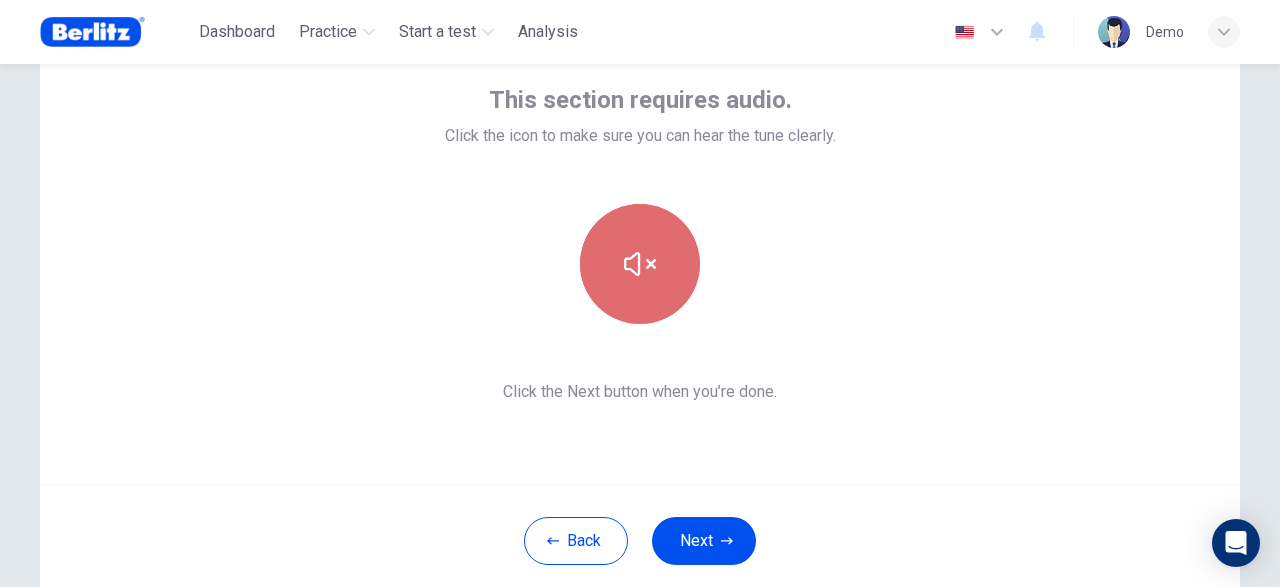 click 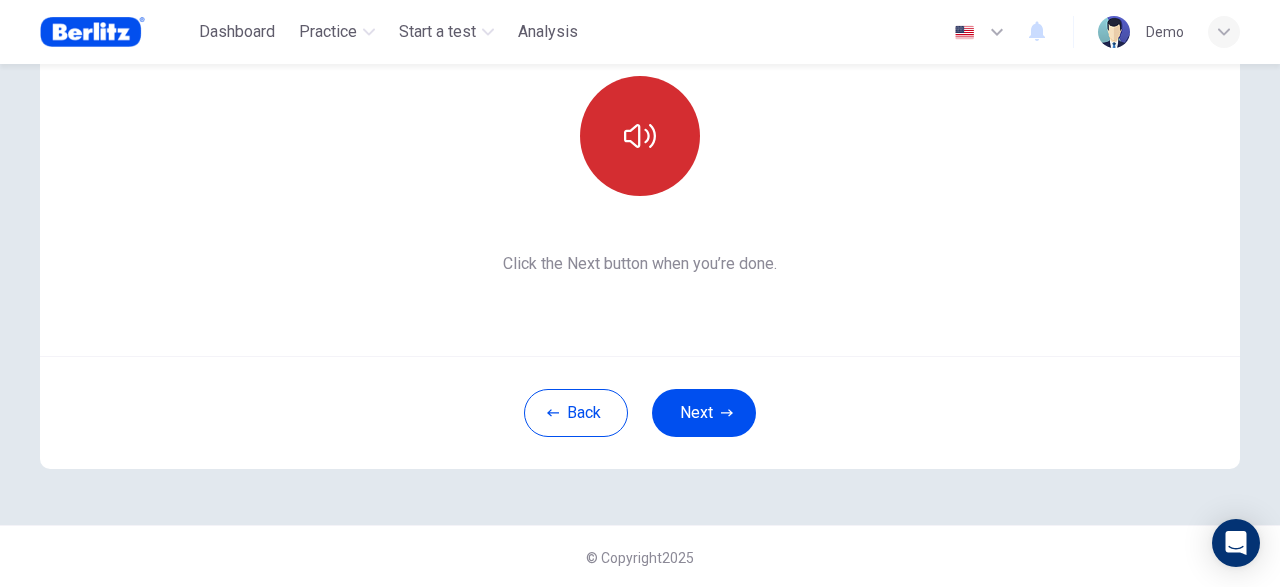 scroll, scrollTop: 245, scrollLeft: 0, axis: vertical 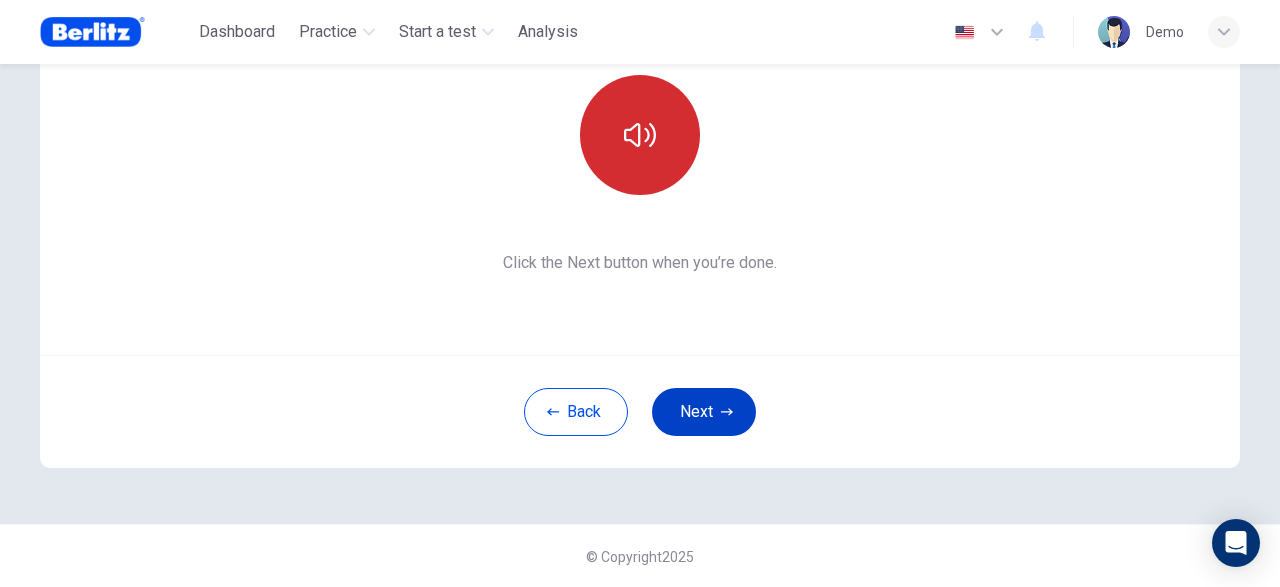 click 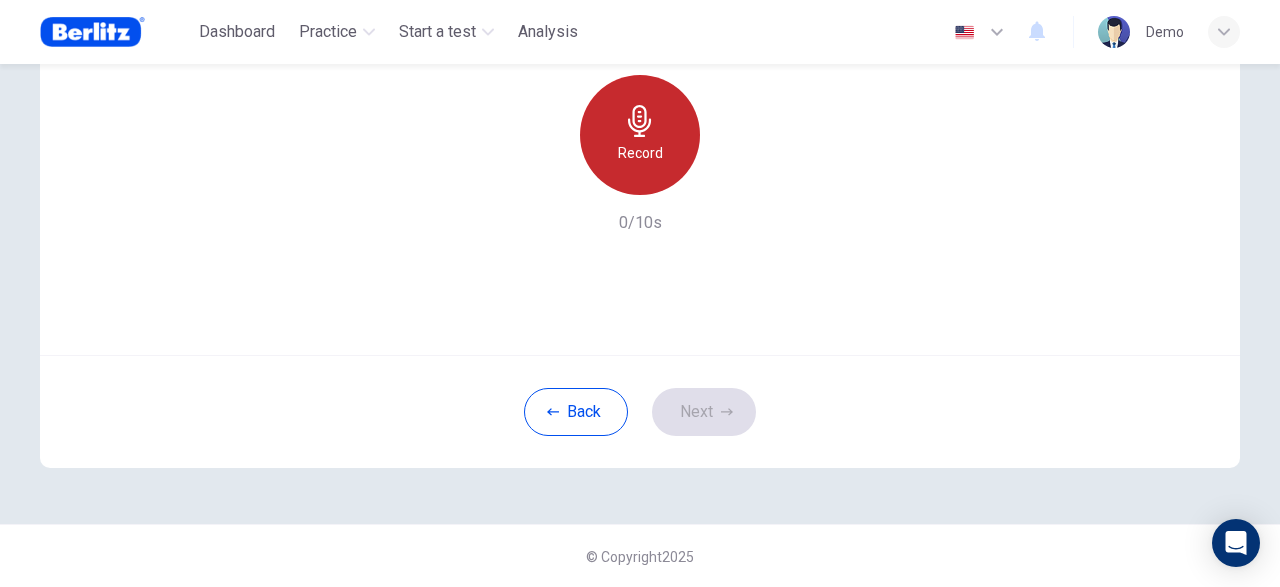 click on "Record" at bounding box center [640, 153] 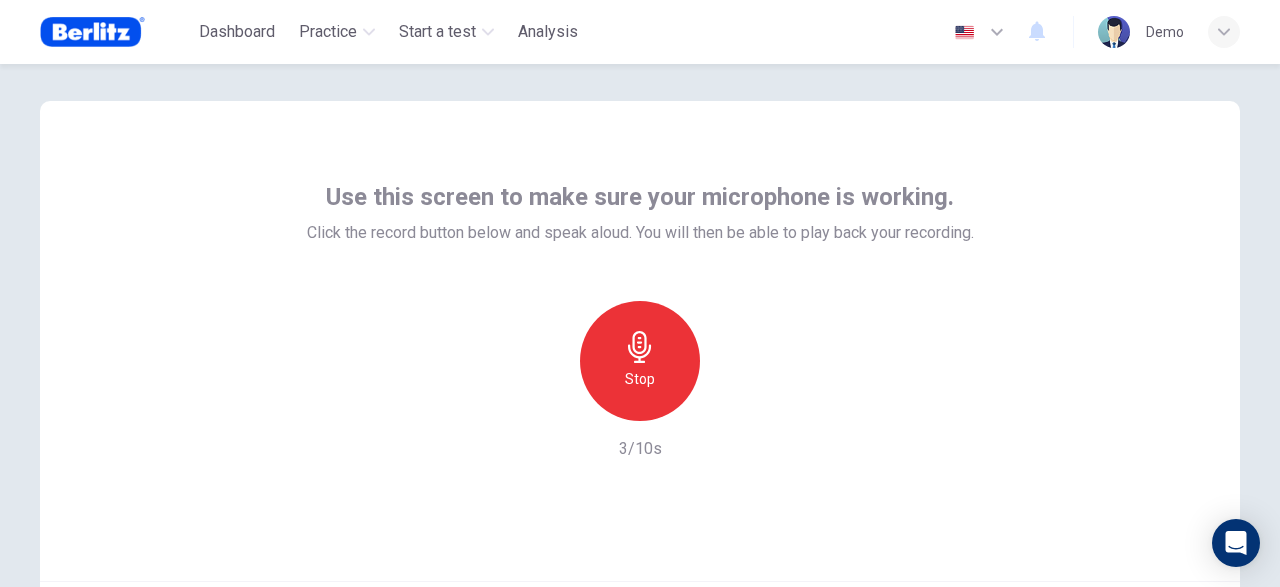 scroll, scrollTop: 0, scrollLeft: 0, axis: both 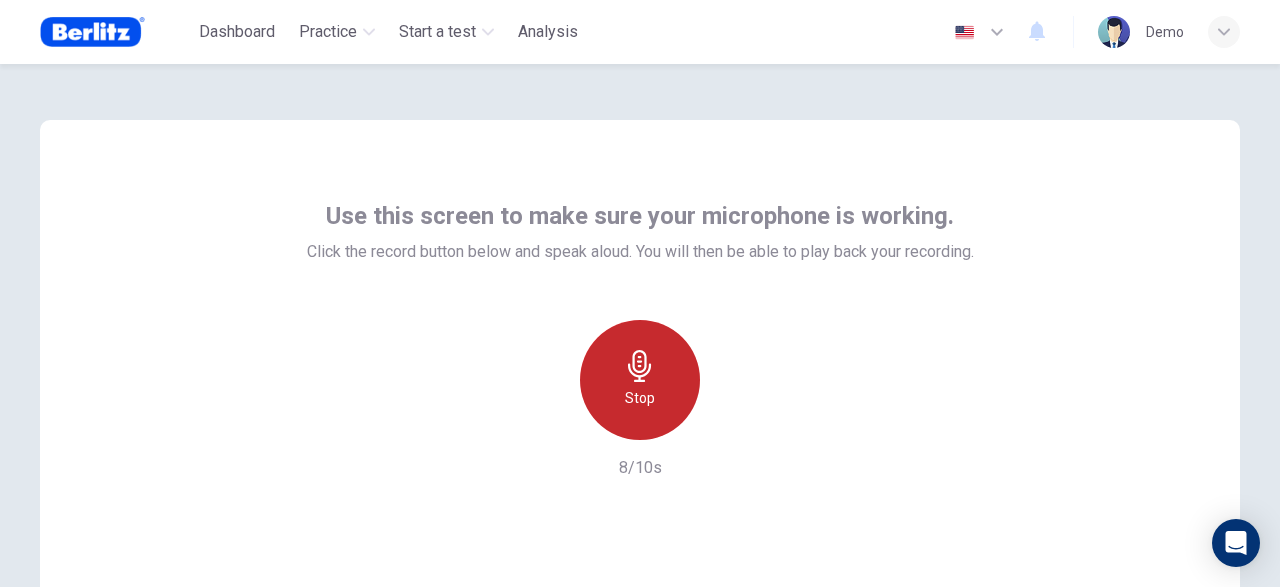 click 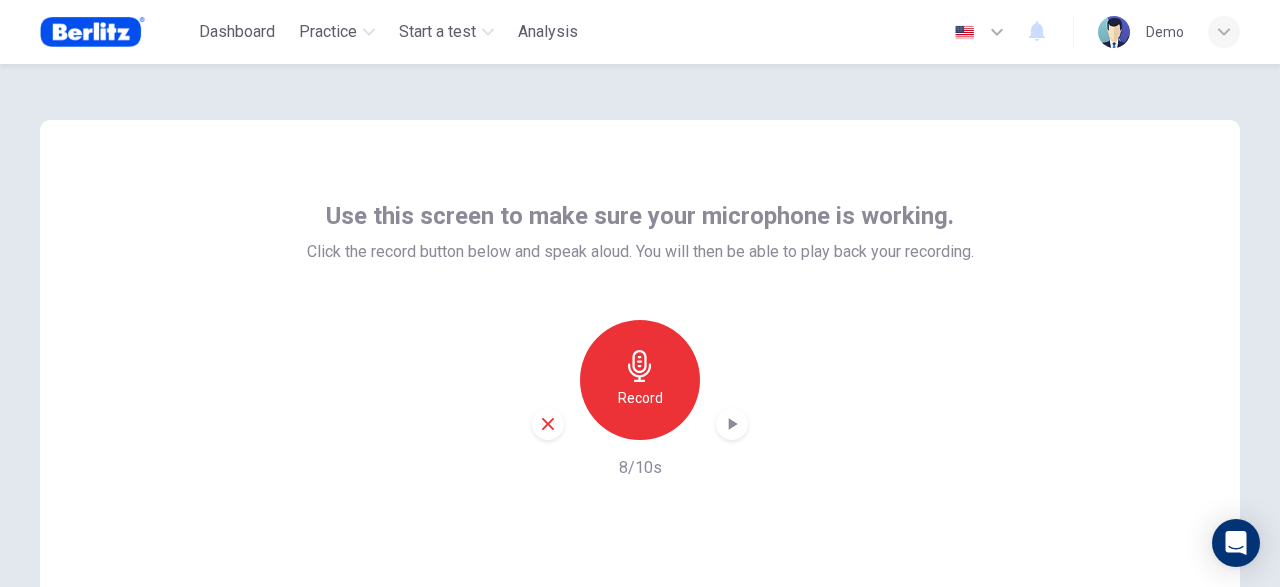 click 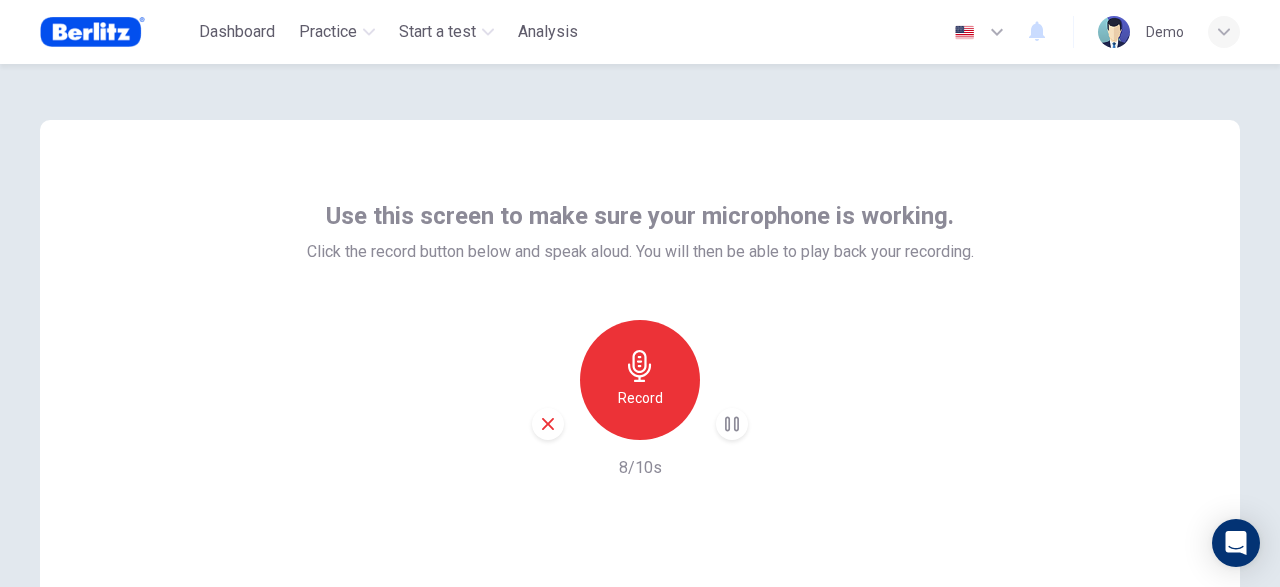scroll, scrollTop: 116, scrollLeft: 0, axis: vertical 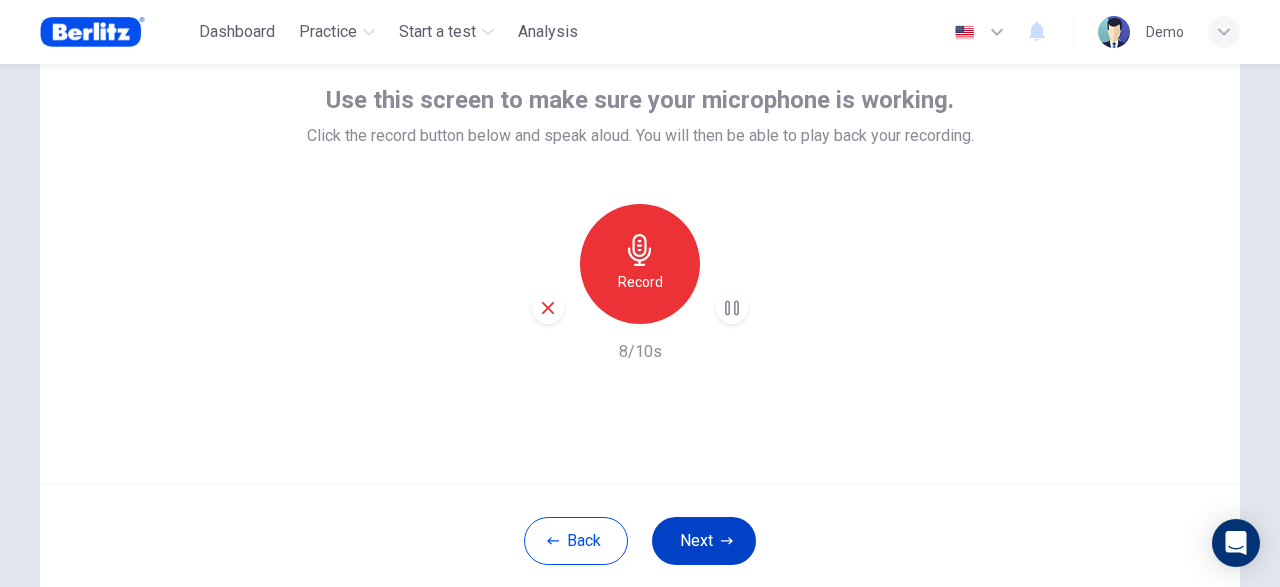 click 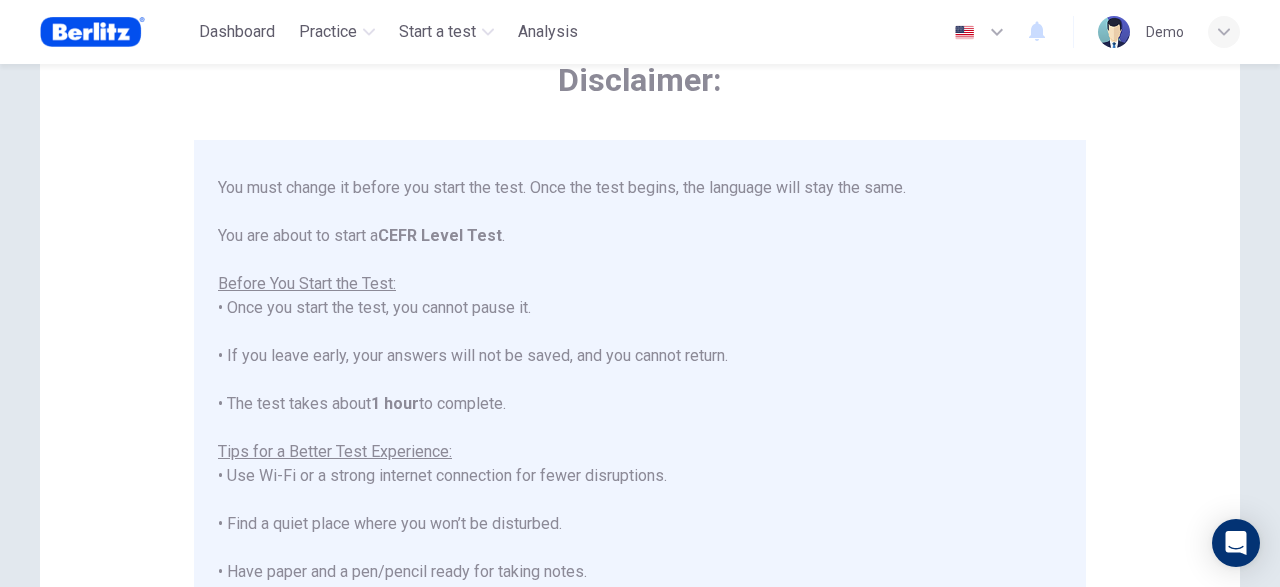 scroll, scrollTop: 191, scrollLeft: 0, axis: vertical 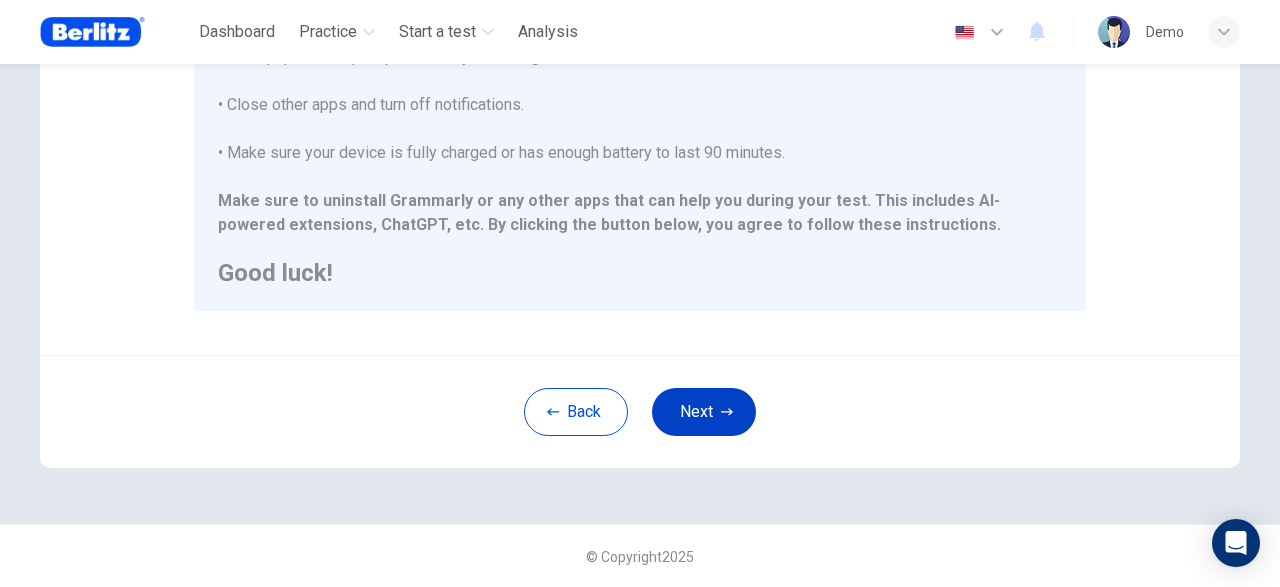click on "Next" at bounding box center (704, 412) 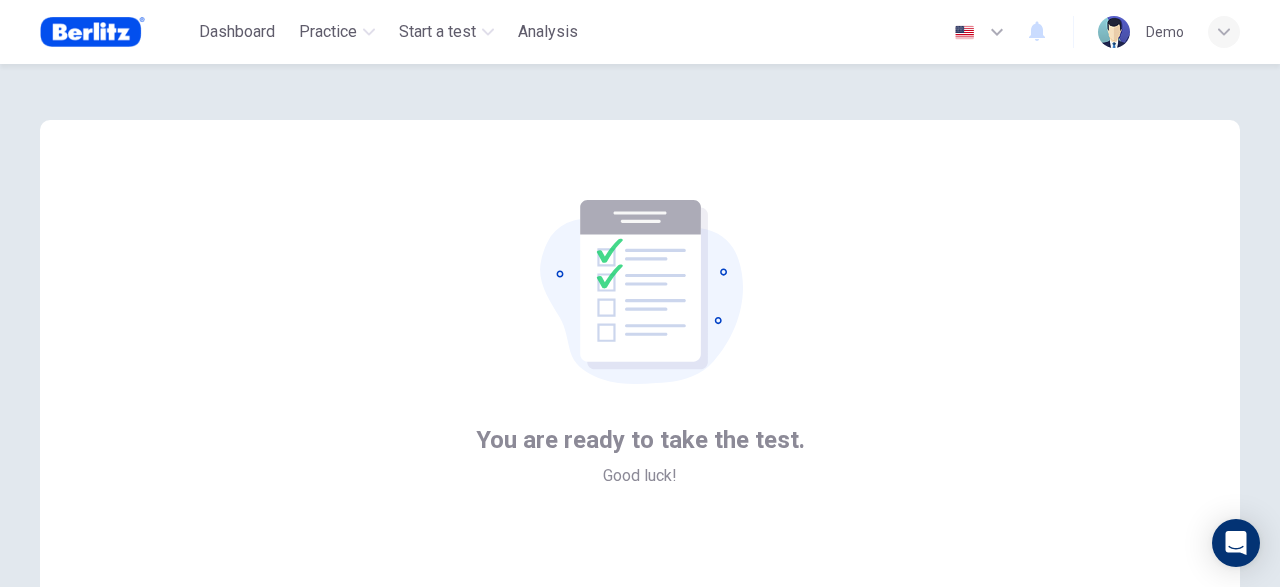 scroll, scrollTop: 245, scrollLeft: 0, axis: vertical 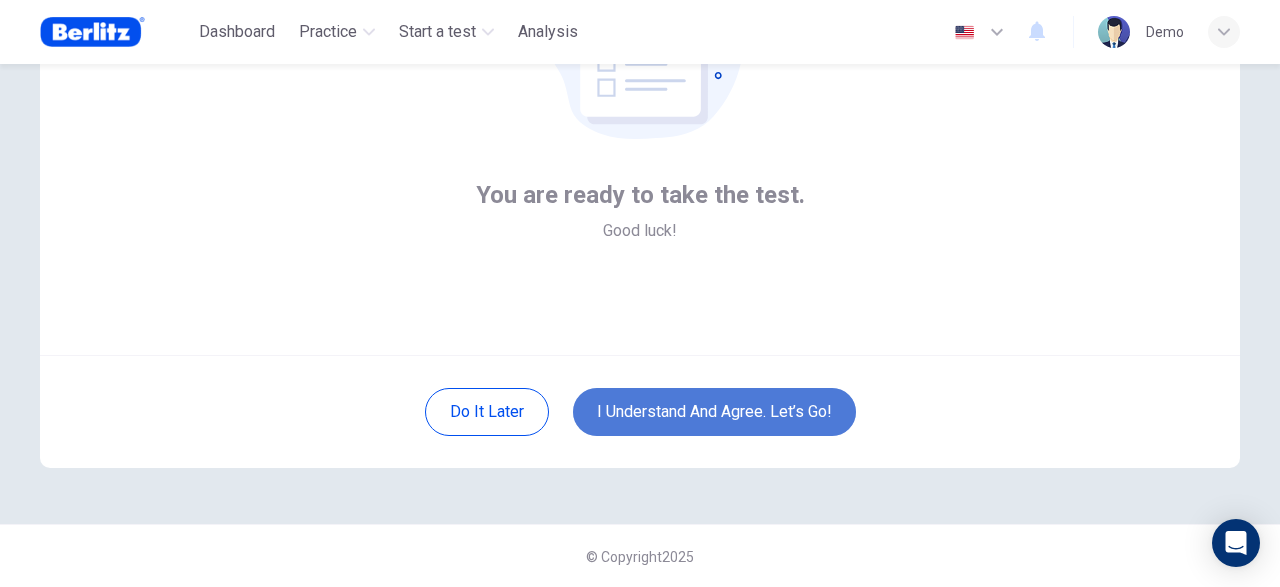click on "I understand and agree. Let’s go!" at bounding box center (714, 412) 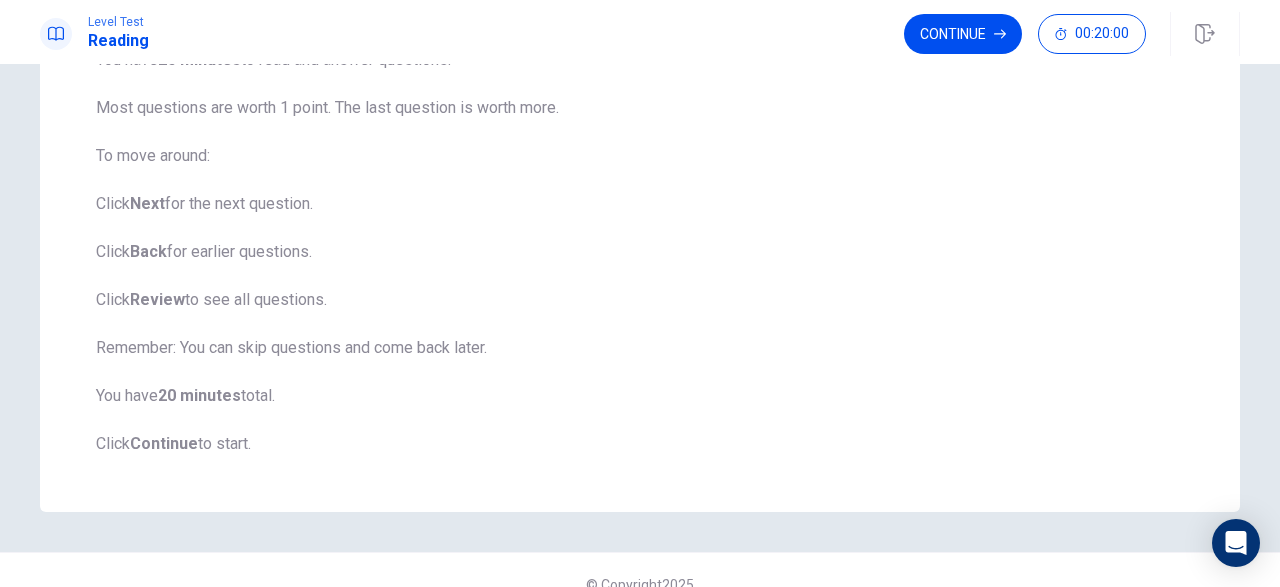 scroll, scrollTop: 268, scrollLeft: 0, axis: vertical 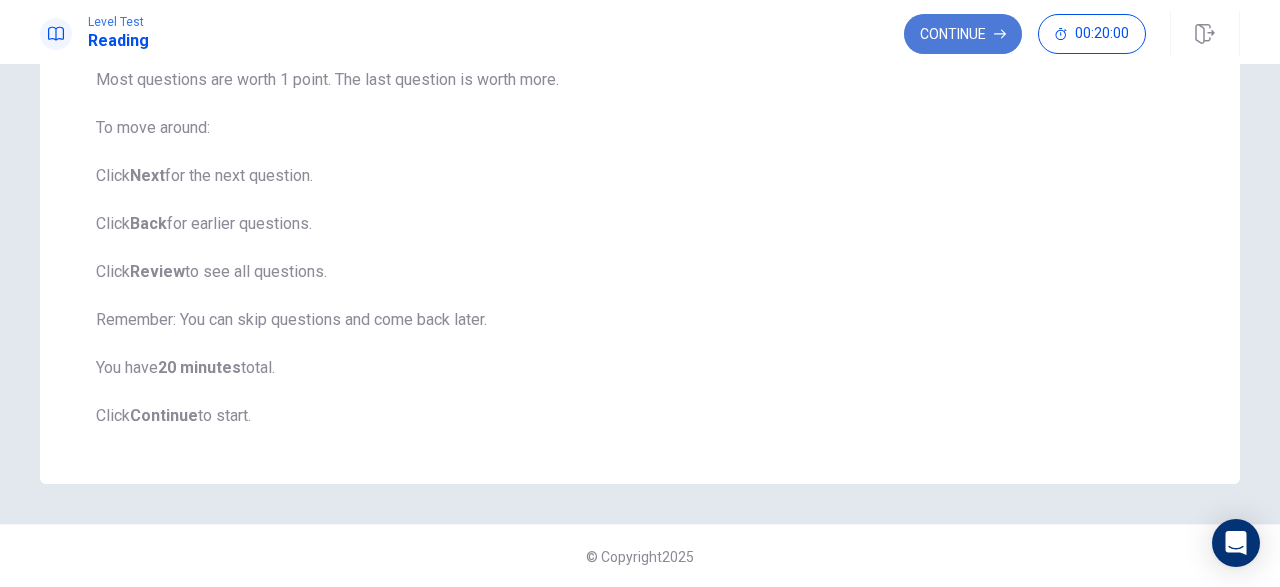 click on "Continue" at bounding box center (963, 34) 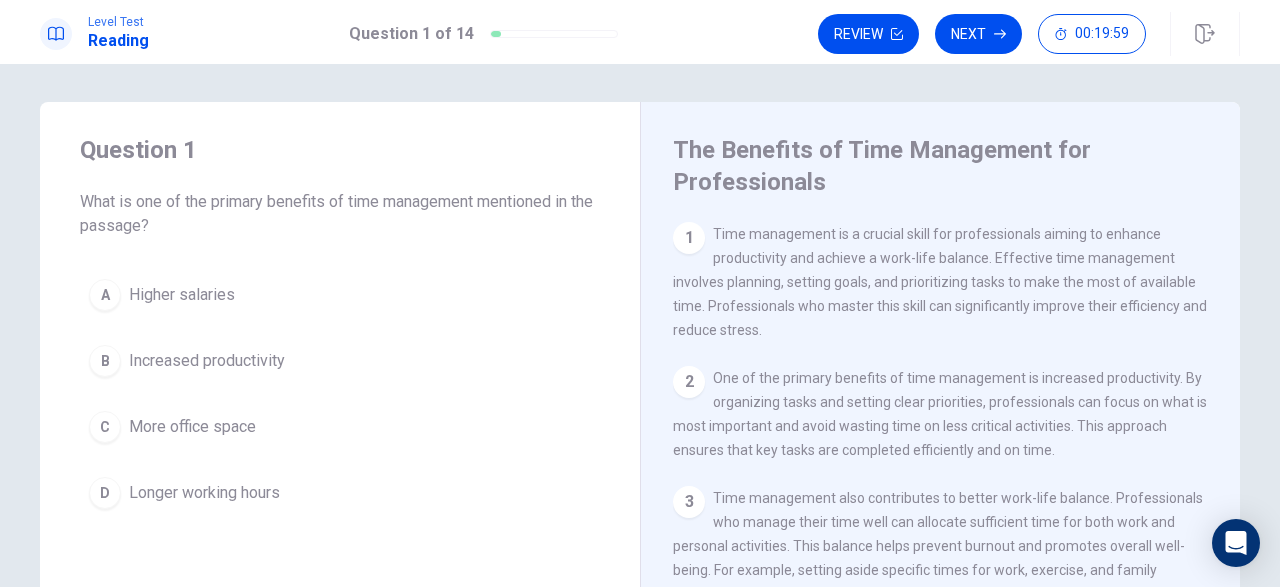 scroll, scrollTop: 0, scrollLeft: 0, axis: both 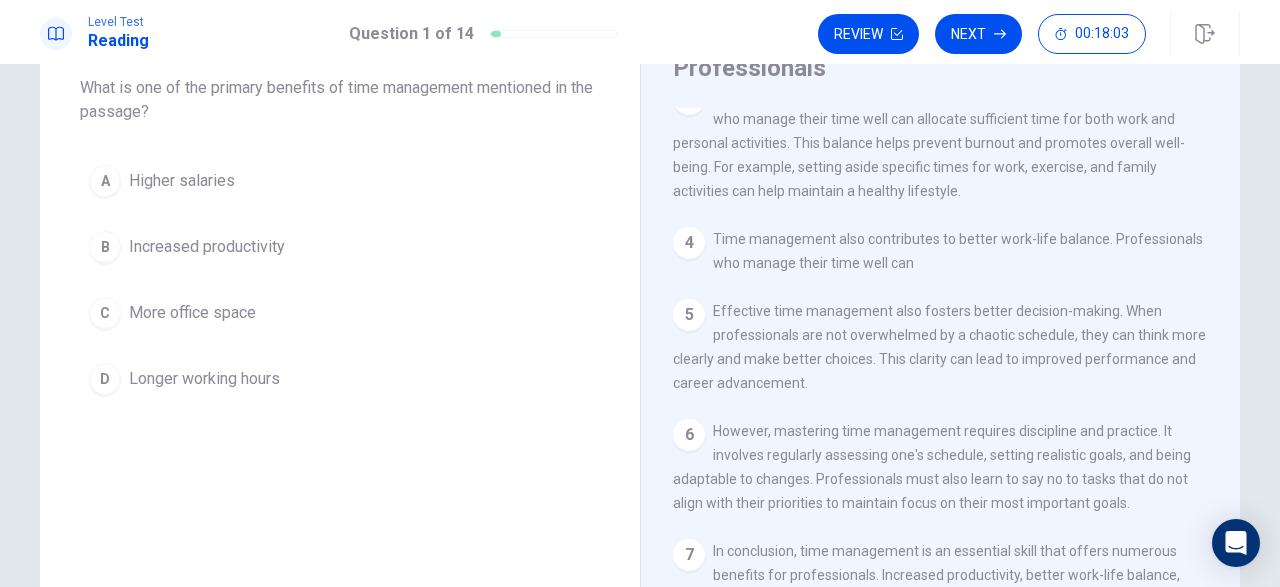click on "Increased productivity" at bounding box center (207, 247) 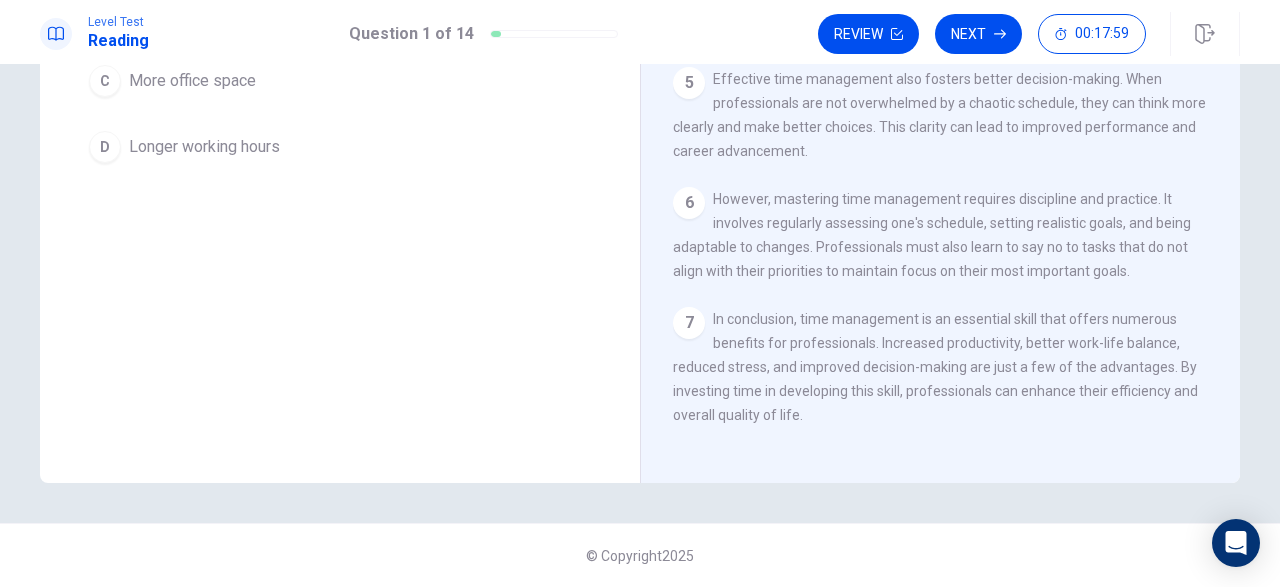 scroll, scrollTop: 0, scrollLeft: 0, axis: both 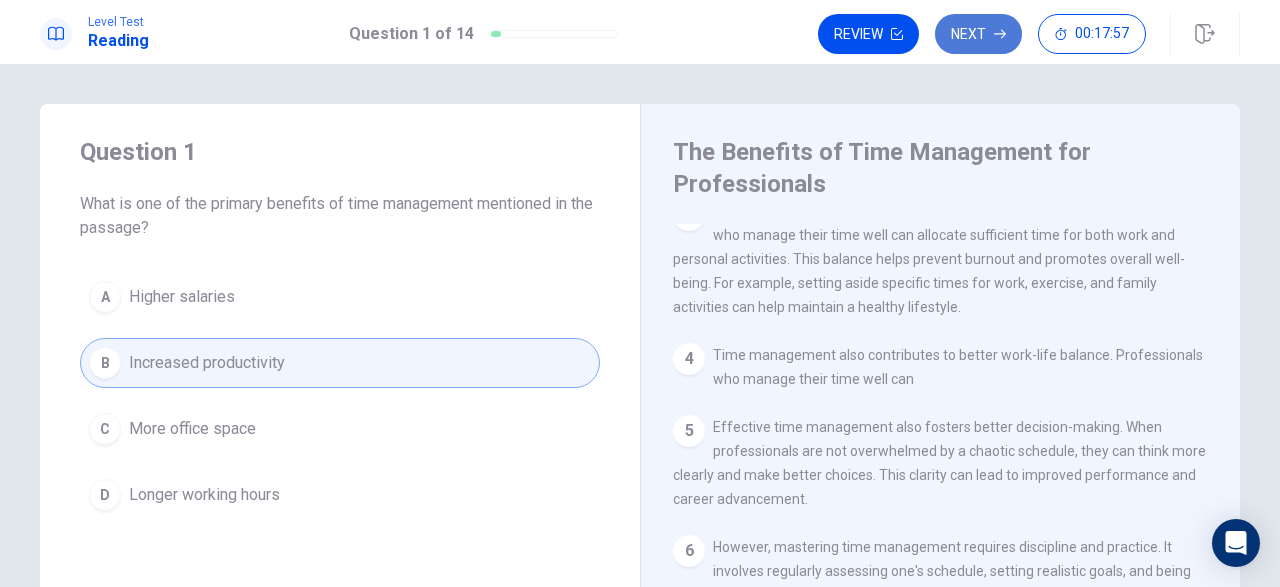click 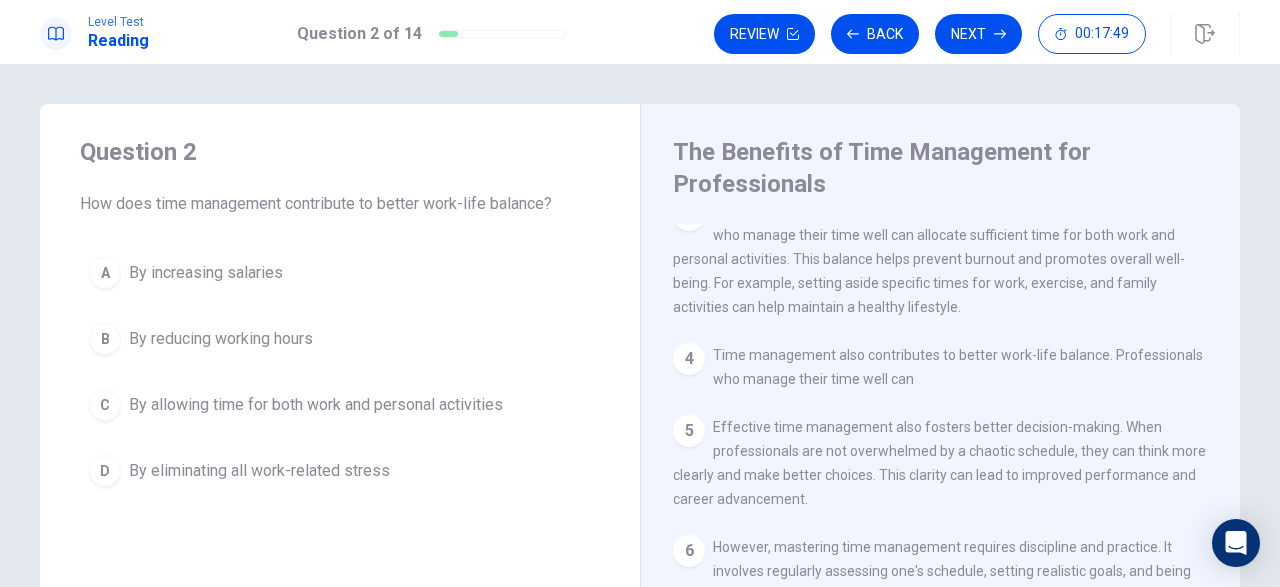 click on "By allowing time for both work and personal activities" at bounding box center [316, 405] 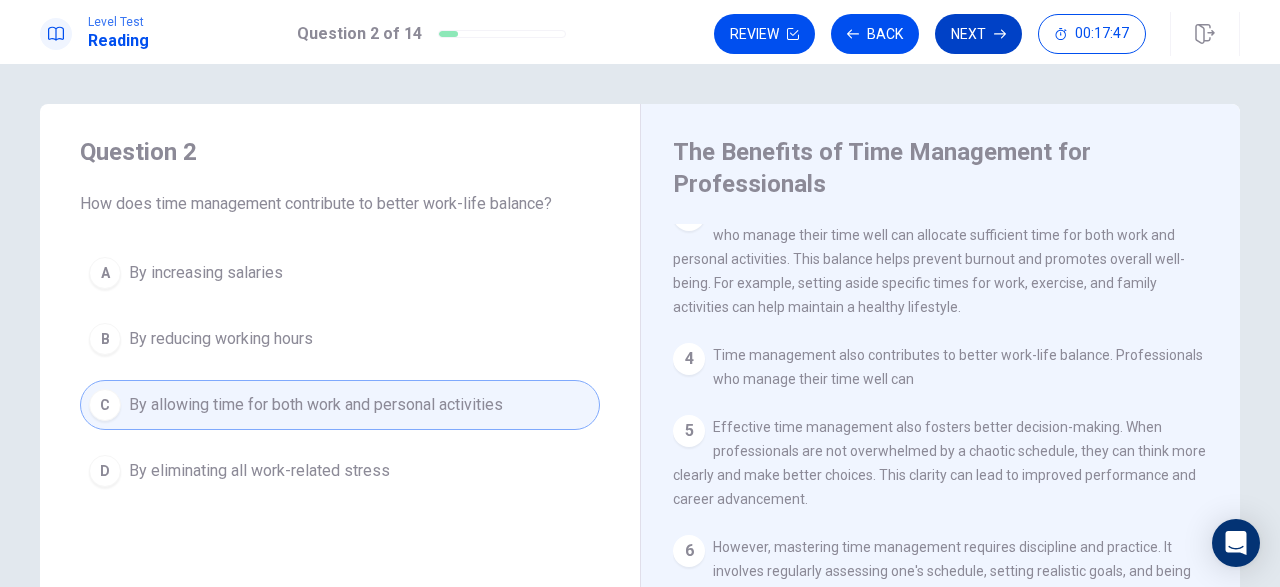 click on "Next" at bounding box center [978, 34] 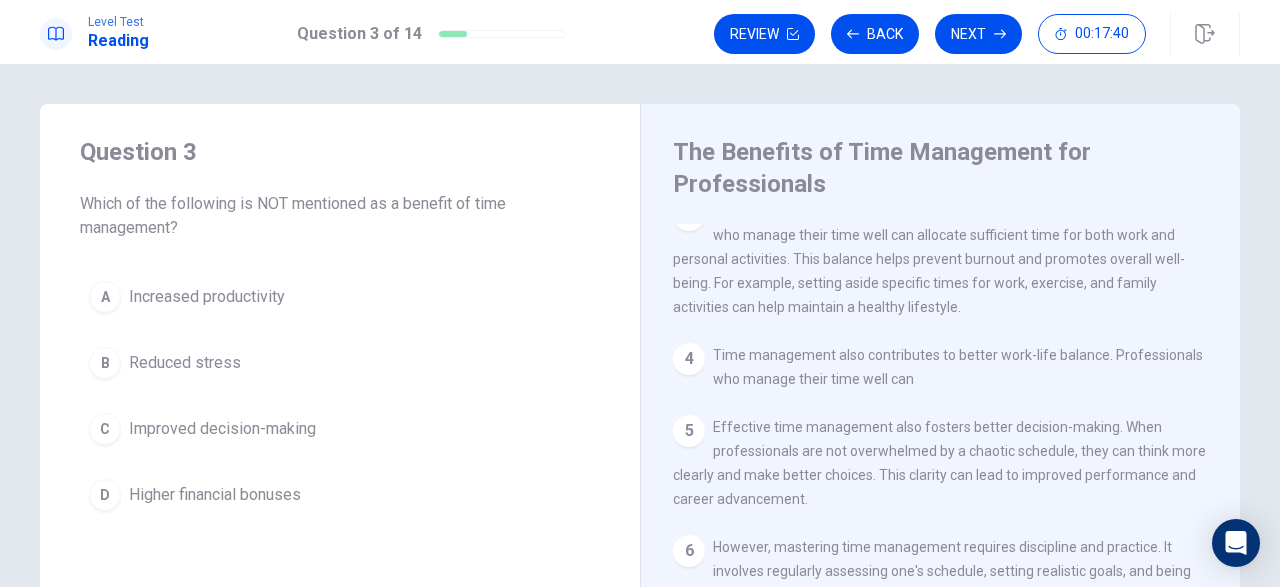 scroll, scrollTop: 116, scrollLeft: 0, axis: vertical 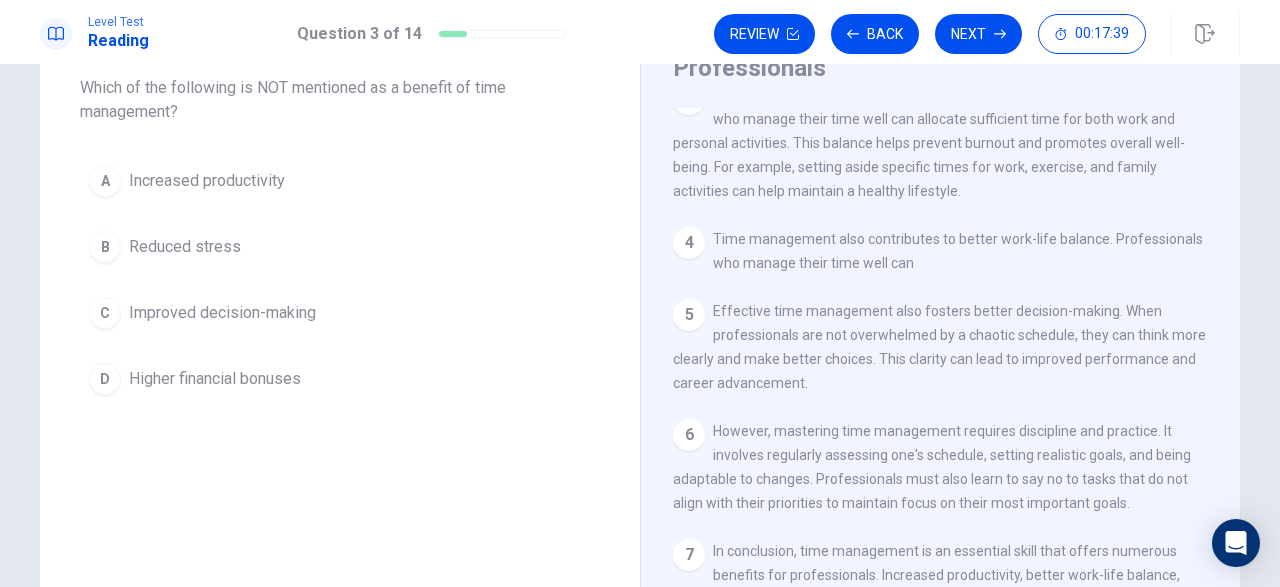 click on "Higher financial bonuses" at bounding box center (215, 379) 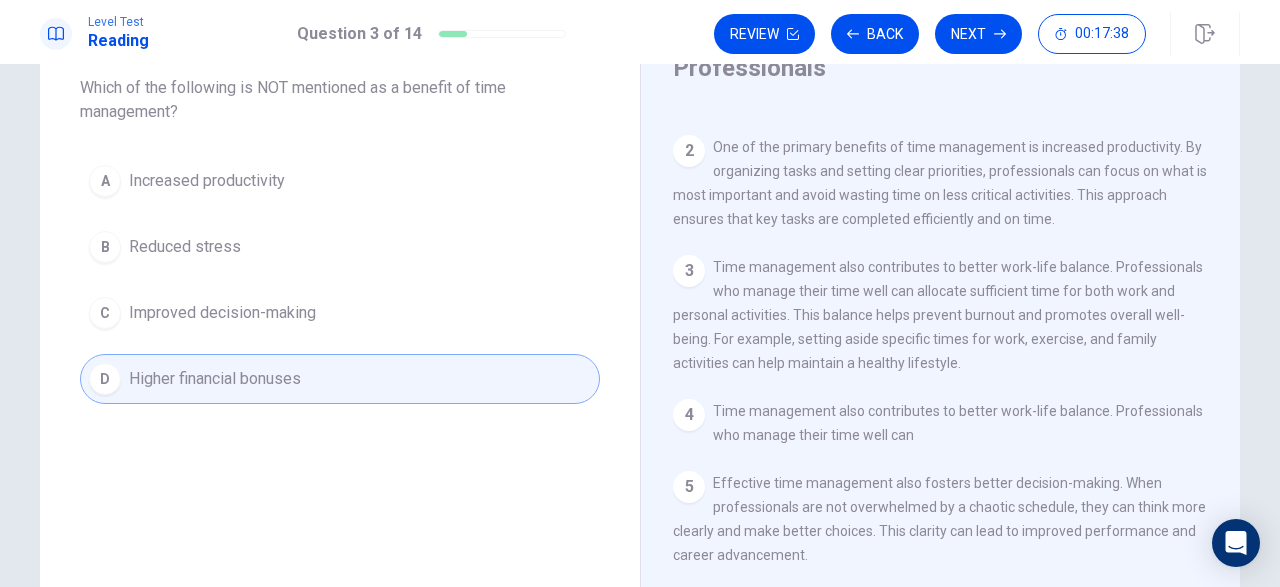 scroll, scrollTop: 34, scrollLeft: 0, axis: vertical 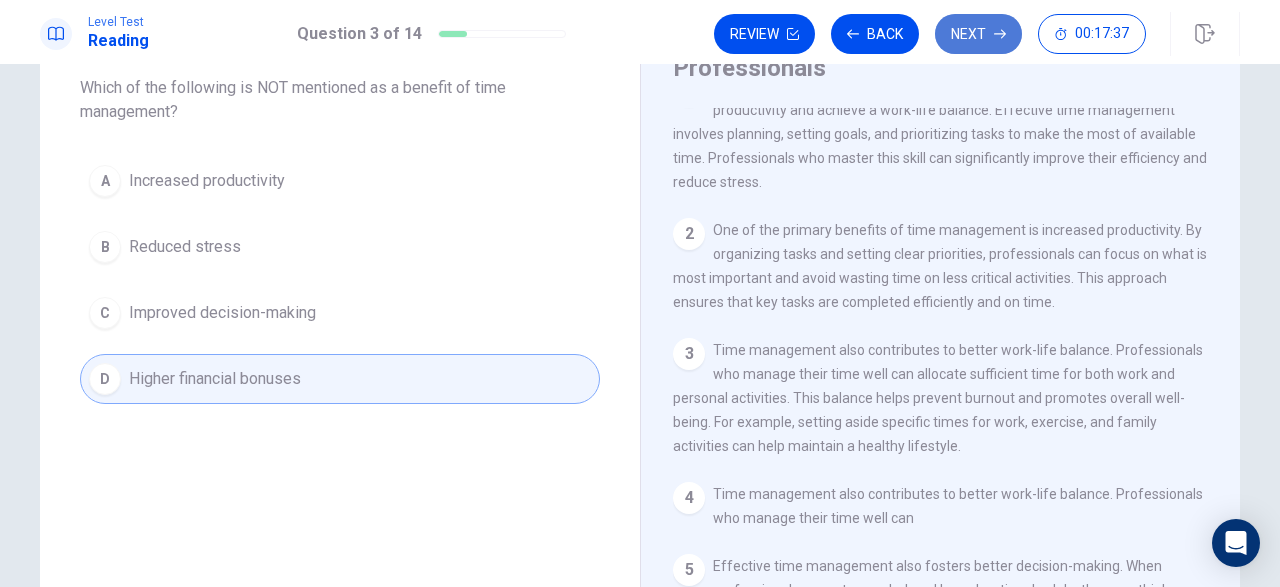 click on "Next" at bounding box center [978, 34] 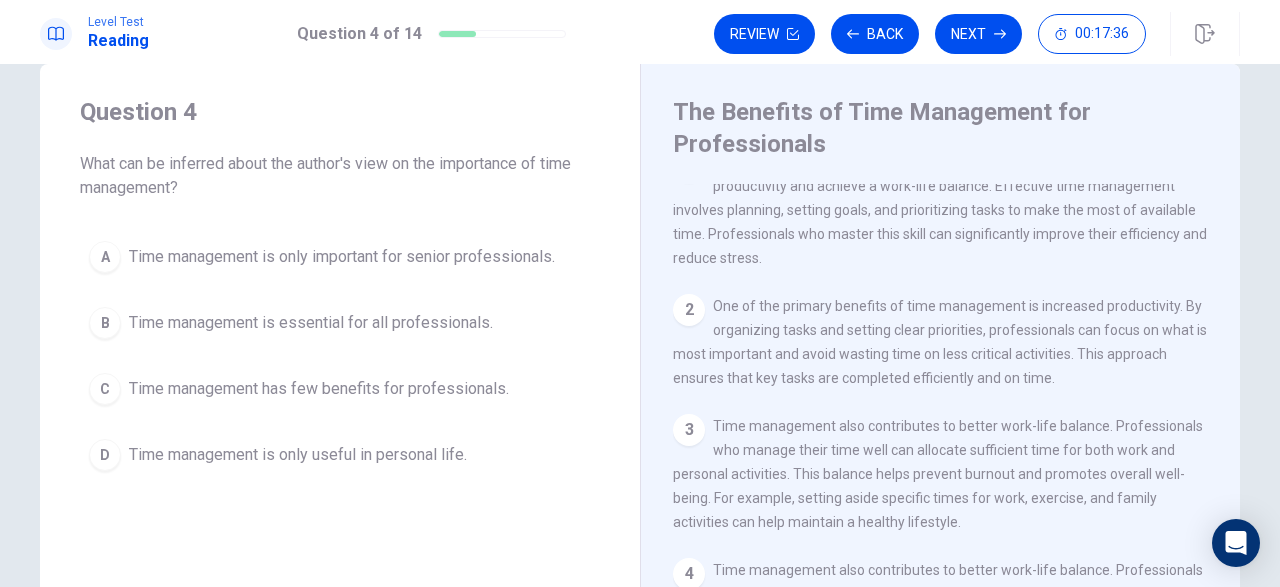 scroll, scrollTop: 0, scrollLeft: 0, axis: both 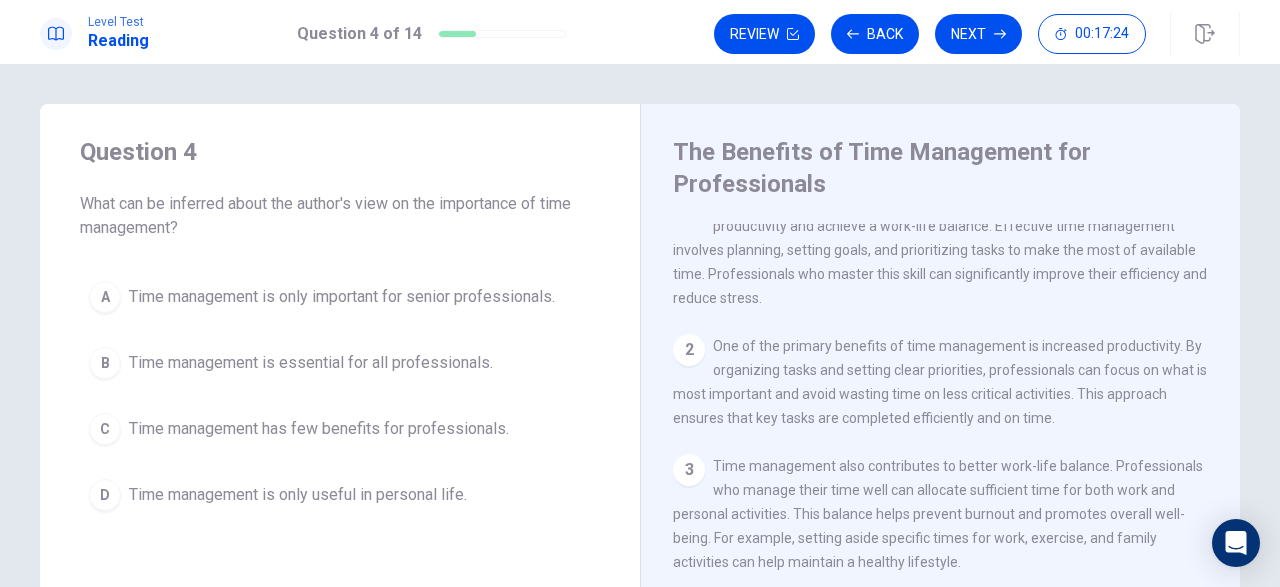 click on "Time management is essential for all professionals." at bounding box center [311, 363] 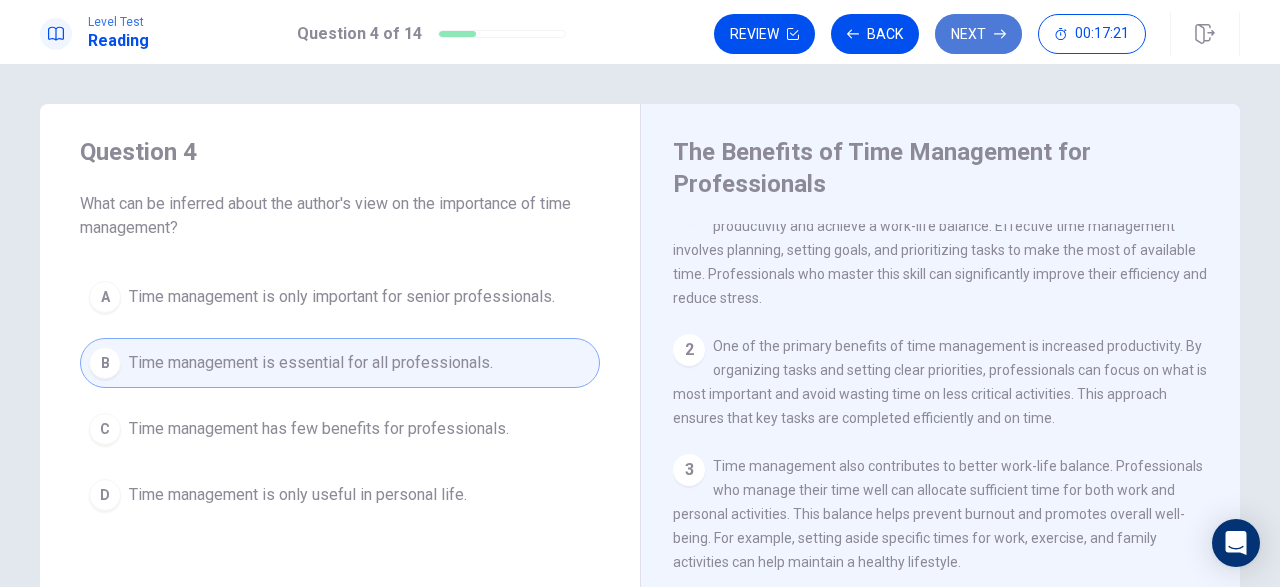 click on "Next" at bounding box center [978, 34] 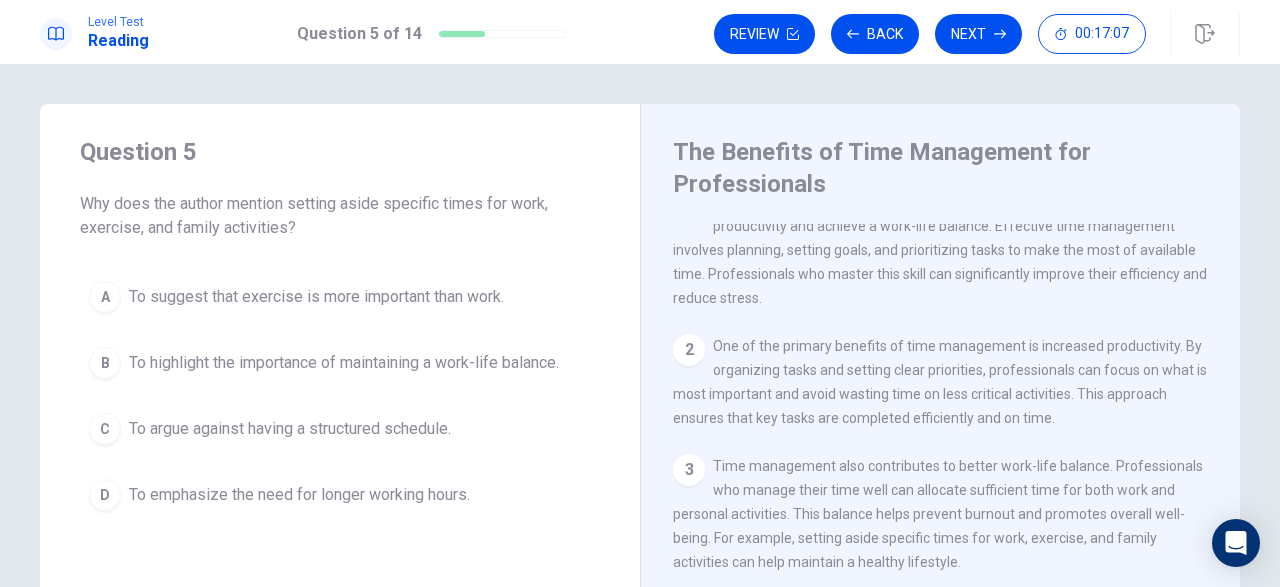 click on "To highlight the importance of maintaining a work-life balance." at bounding box center (344, 363) 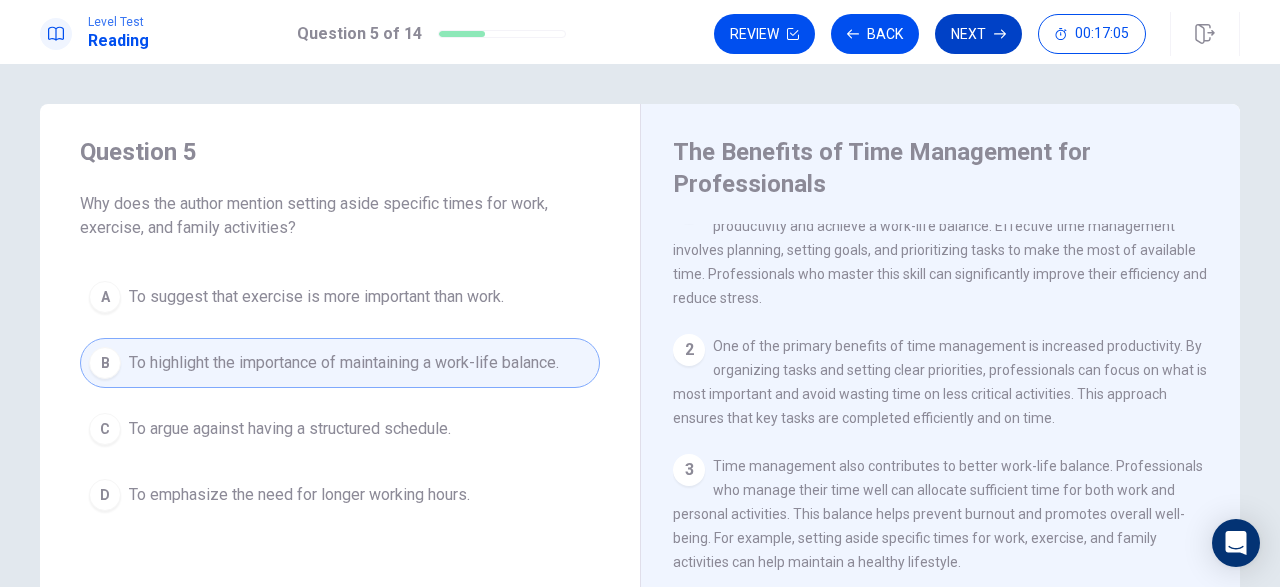 click on "Next" at bounding box center [978, 34] 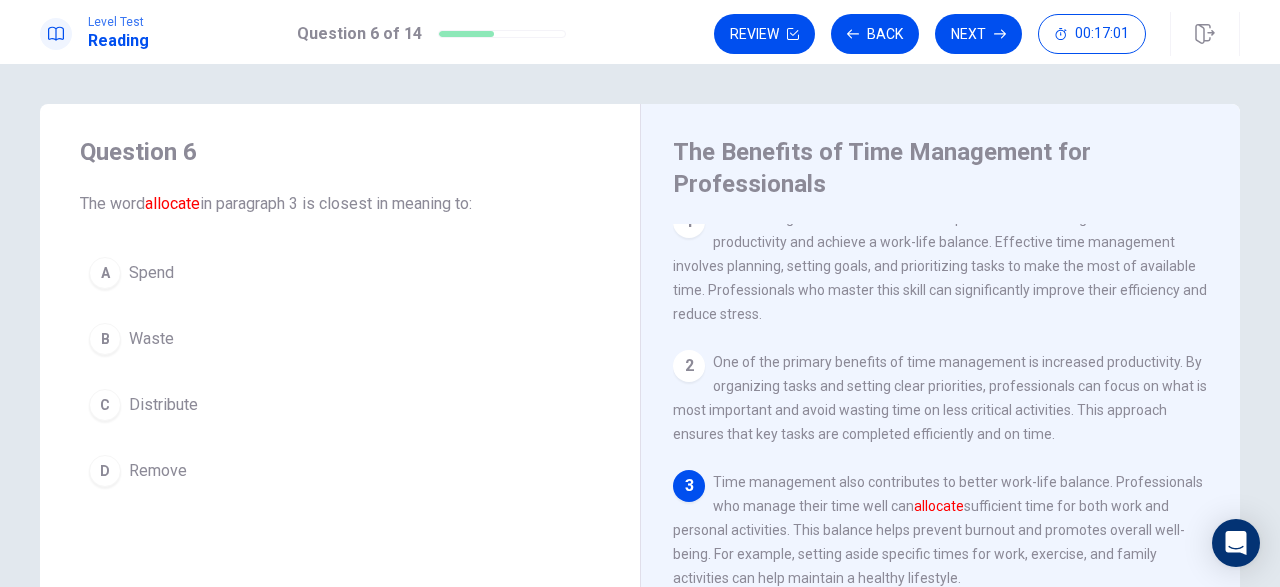 scroll, scrollTop: 134, scrollLeft: 0, axis: vertical 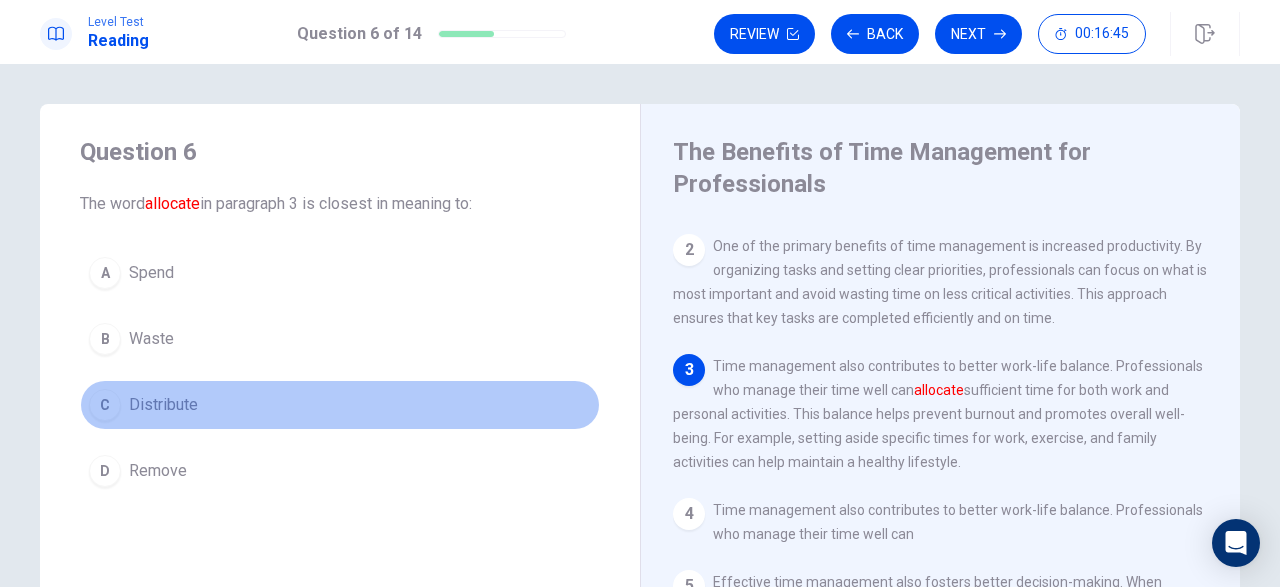 click on "Distribute" at bounding box center (163, 405) 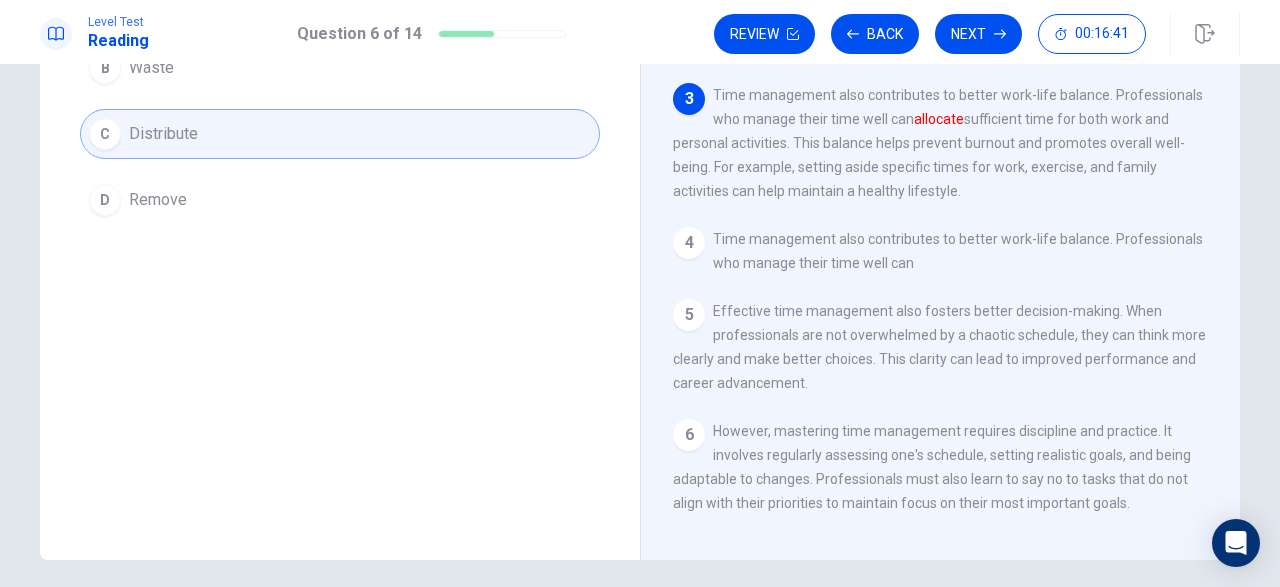 scroll, scrollTop: 348, scrollLeft: 0, axis: vertical 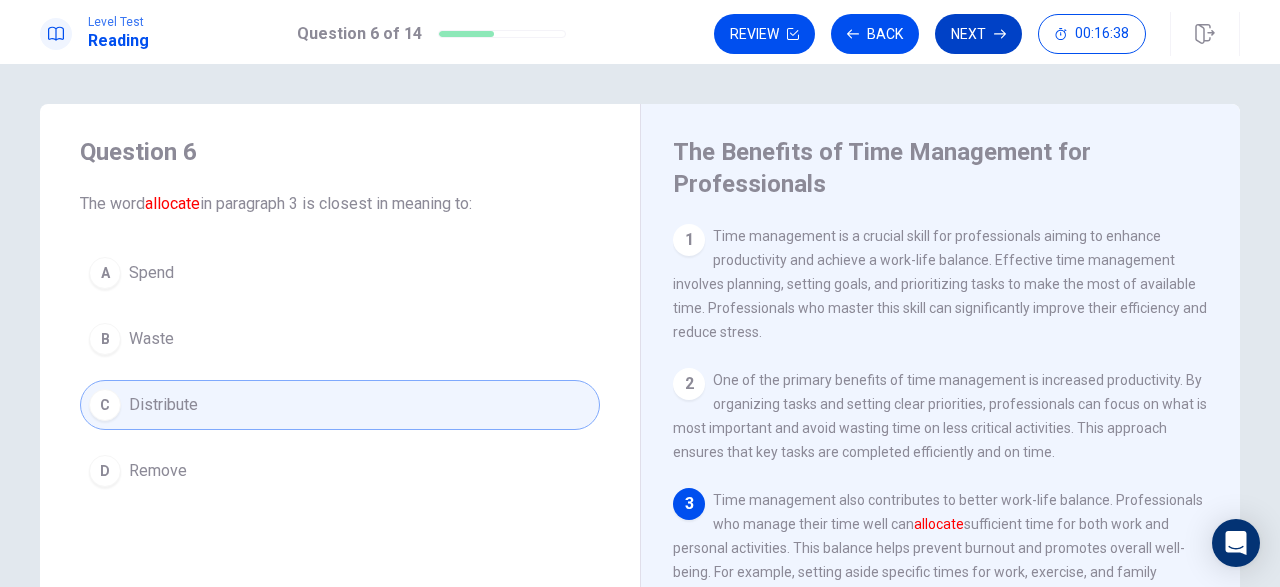 click on "Next" at bounding box center (978, 34) 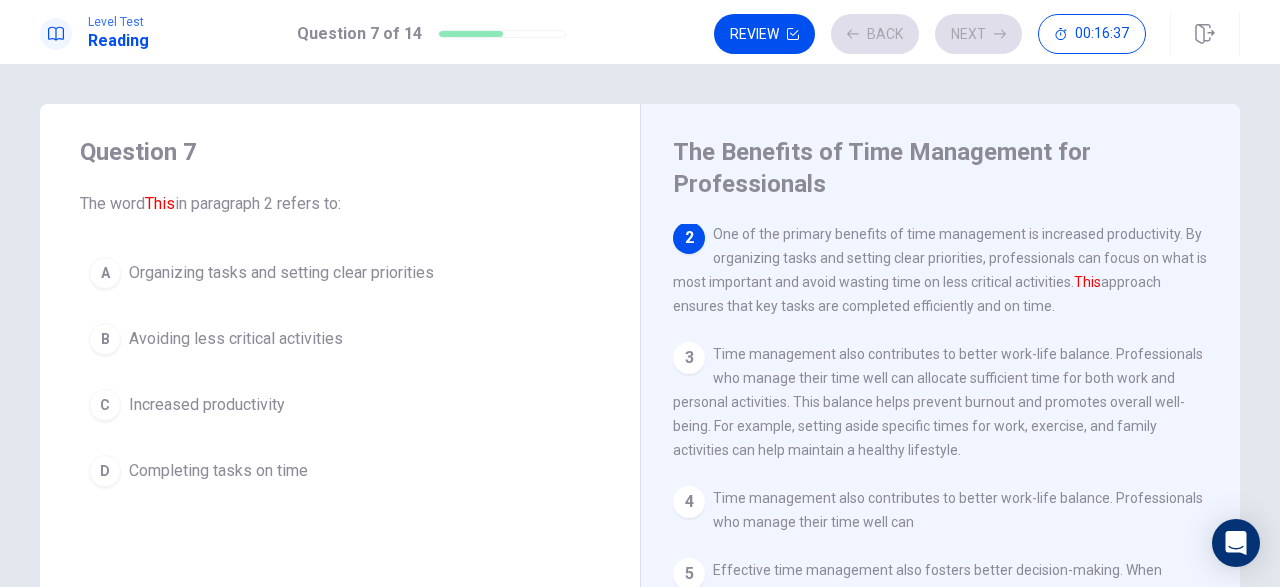scroll, scrollTop: 147, scrollLeft: 0, axis: vertical 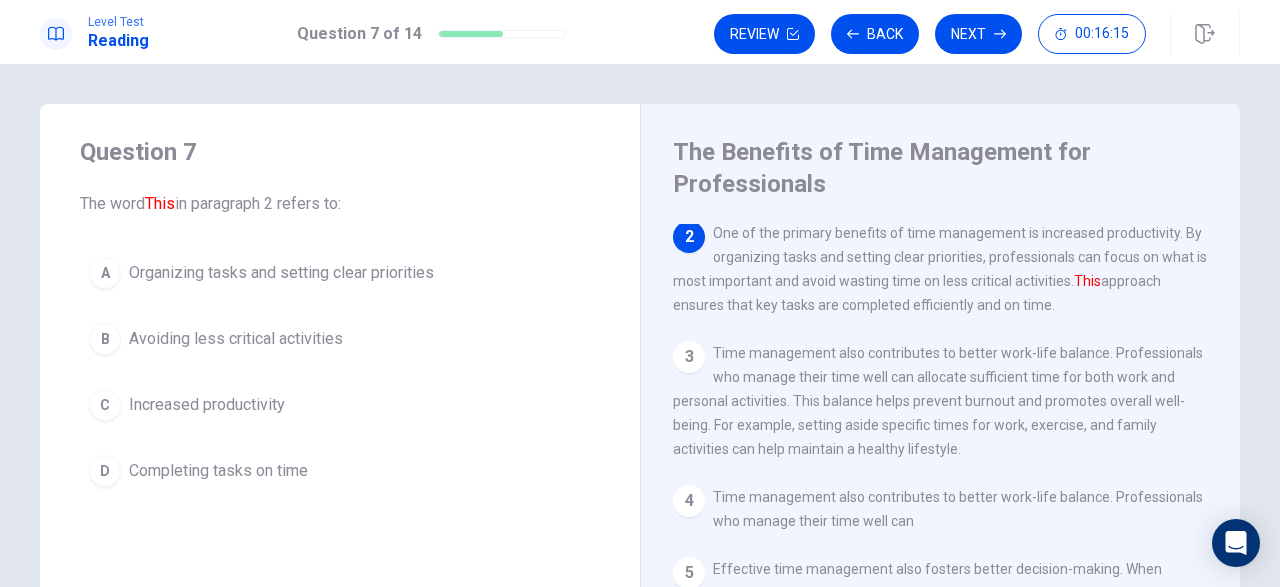 click on "Organizing tasks and setting clear priorities" at bounding box center [281, 273] 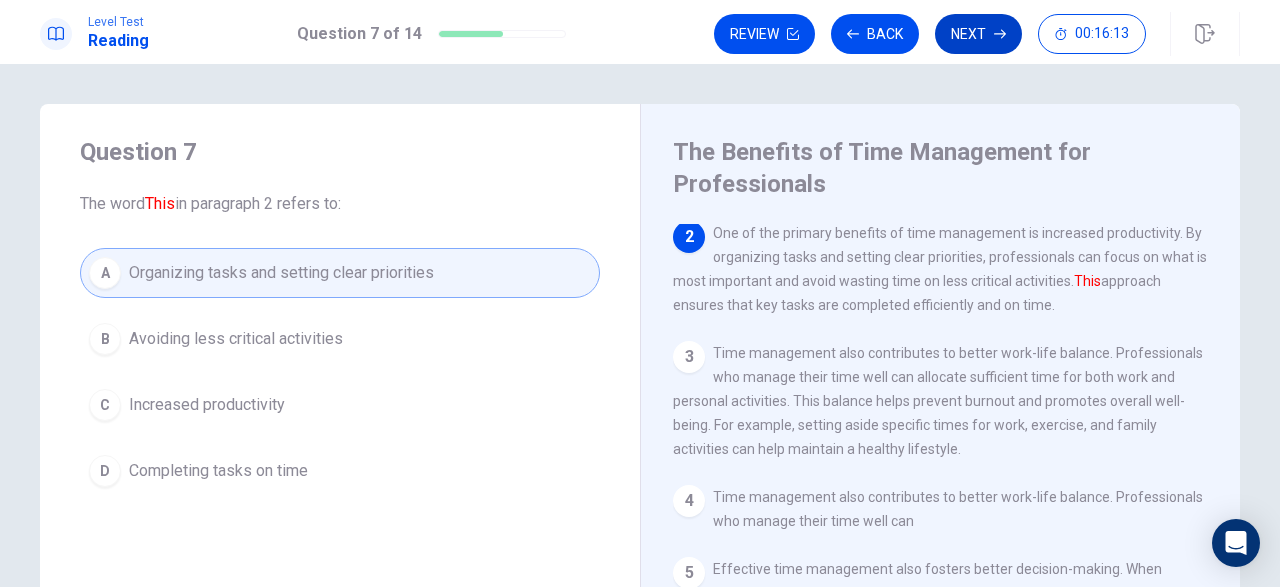 click on "Next" at bounding box center (978, 34) 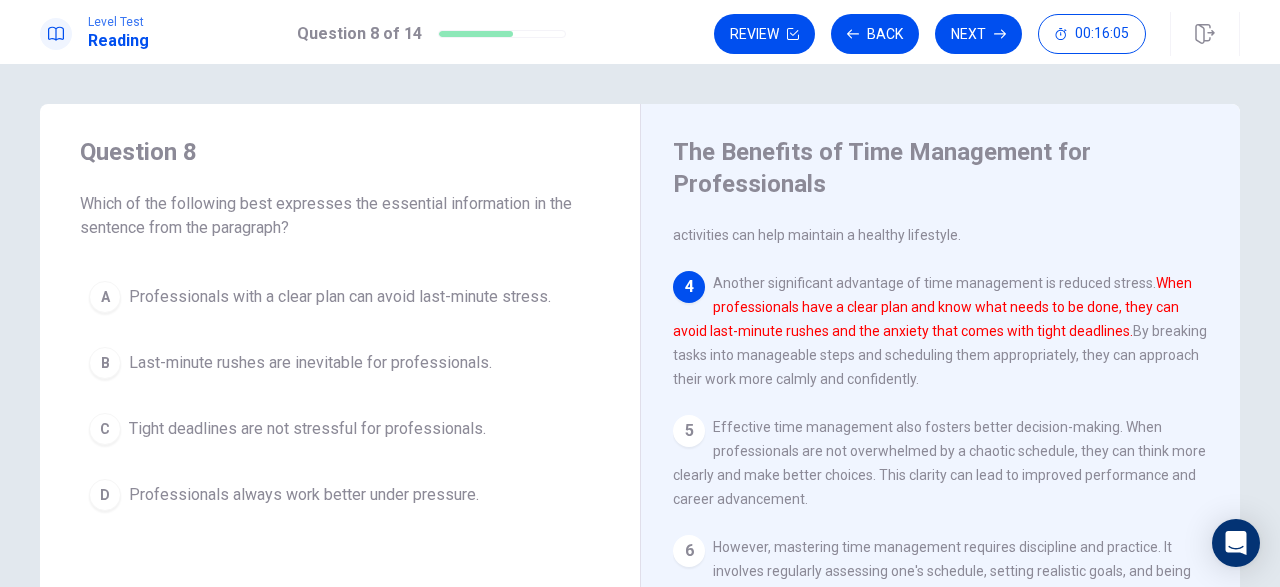 scroll, scrollTop: 382, scrollLeft: 0, axis: vertical 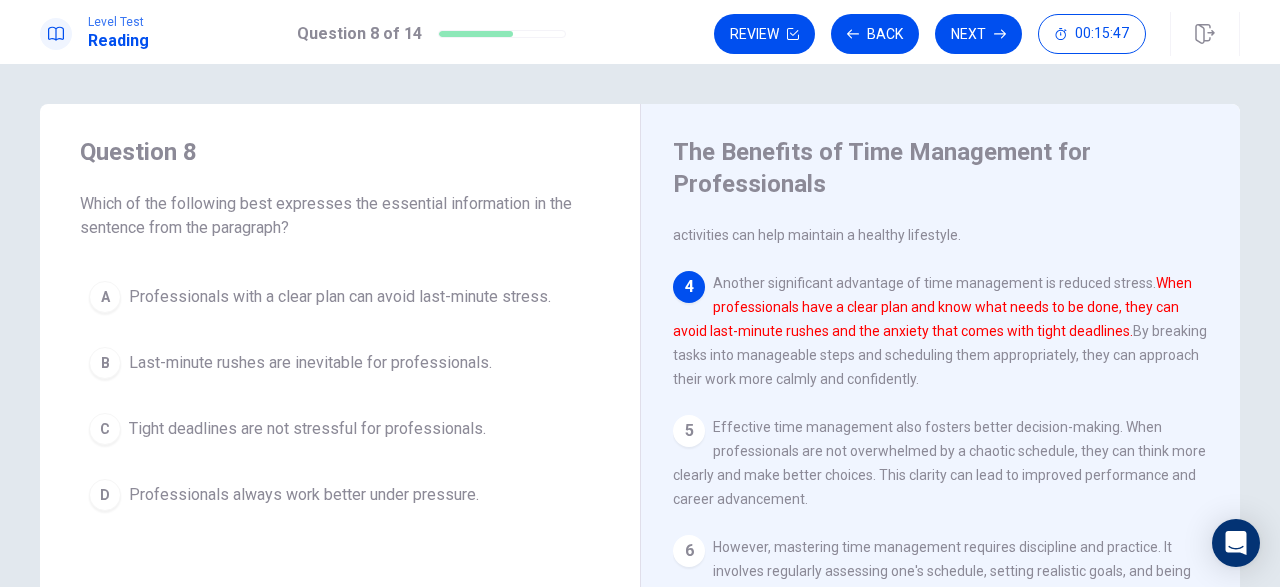 click on "Professionals with a clear plan can avoid last-minute stress." at bounding box center (340, 297) 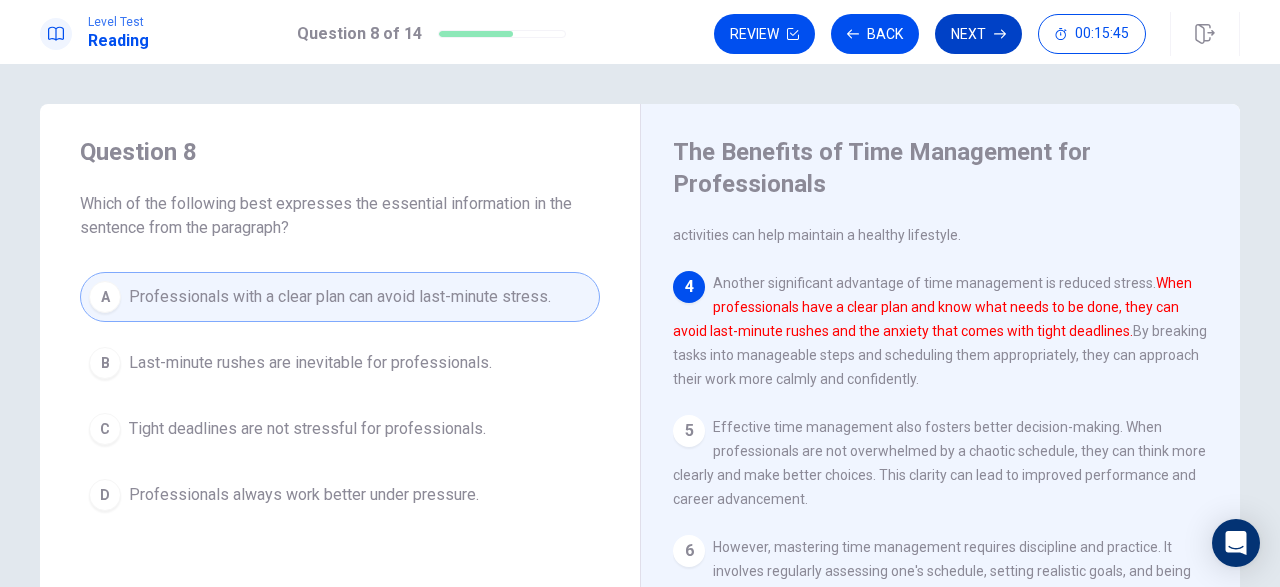 click on "Next" at bounding box center [978, 34] 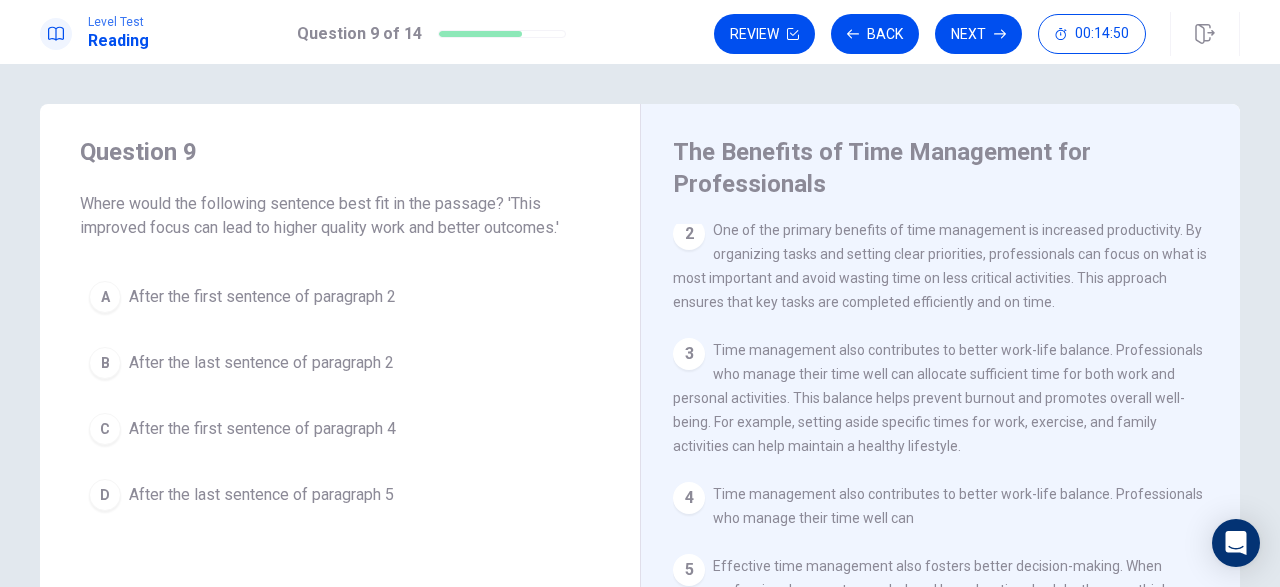 scroll, scrollTop: 34, scrollLeft: 0, axis: vertical 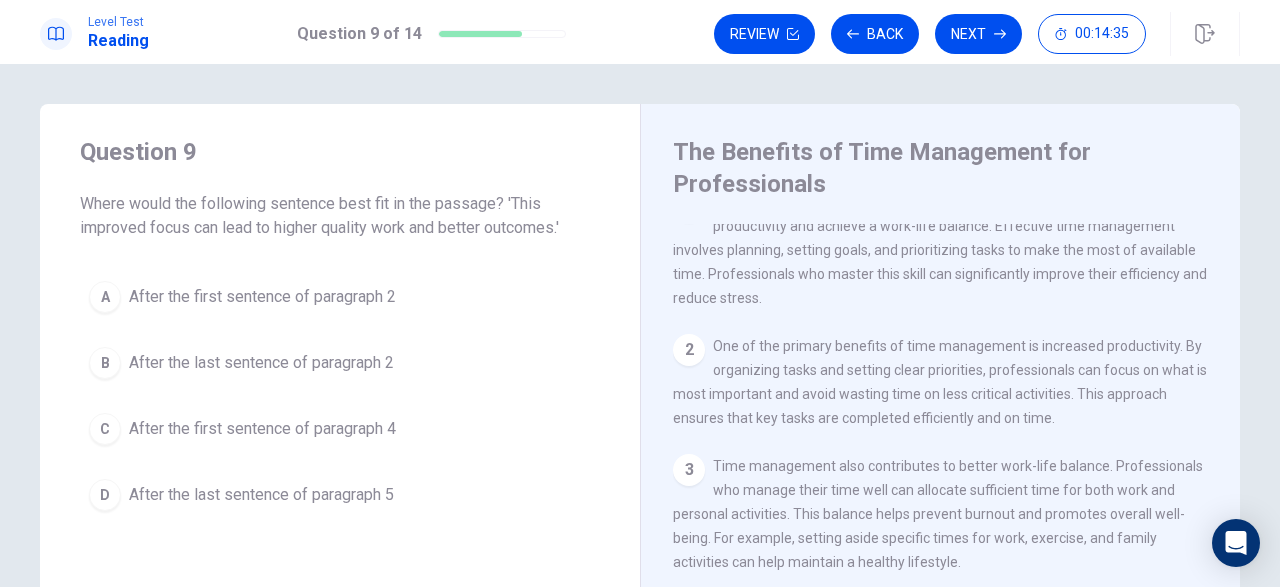click on "After the last sentence of paragraph 2" at bounding box center (261, 363) 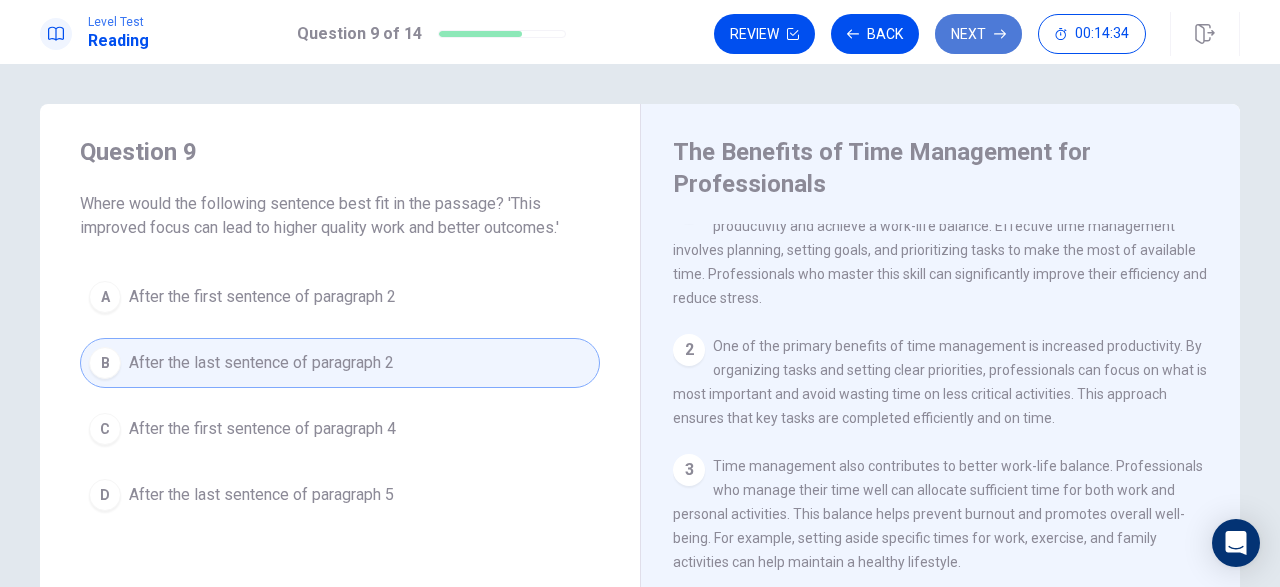 click on "Next" at bounding box center [978, 34] 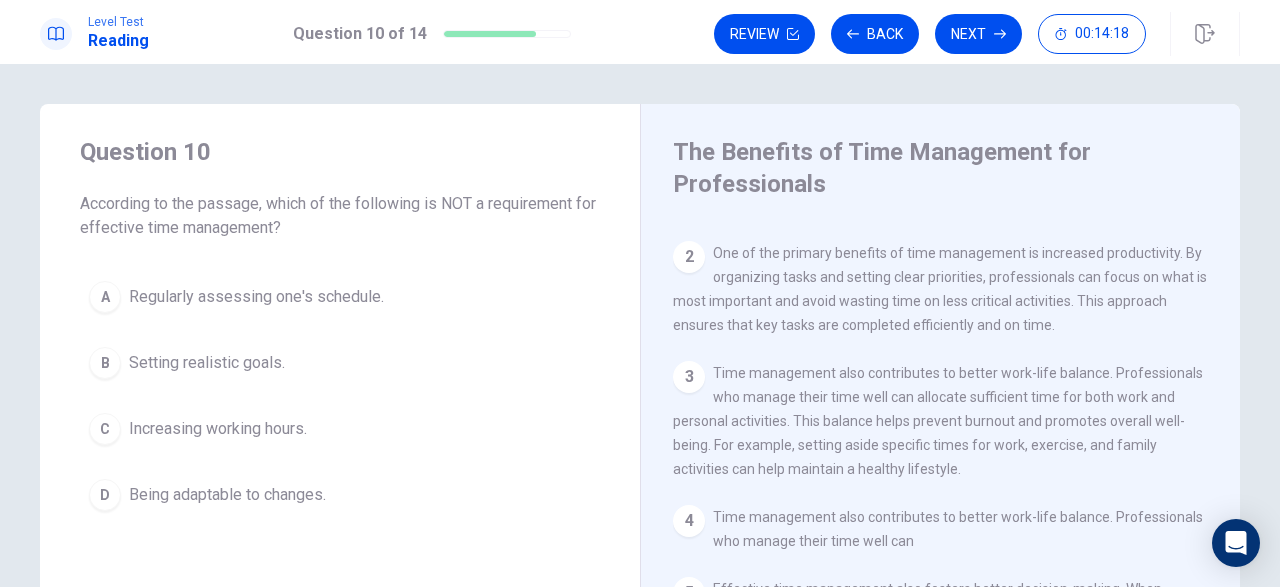 scroll, scrollTop: 382, scrollLeft: 0, axis: vertical 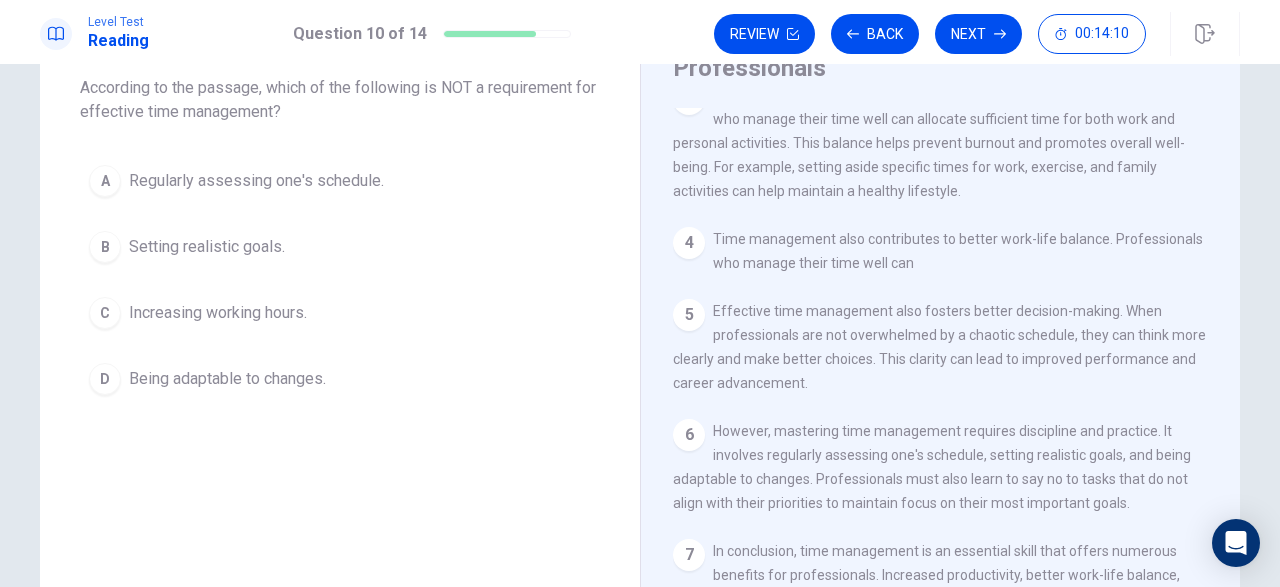 click on "Increasing working hours." at bounding box center [218, 313] 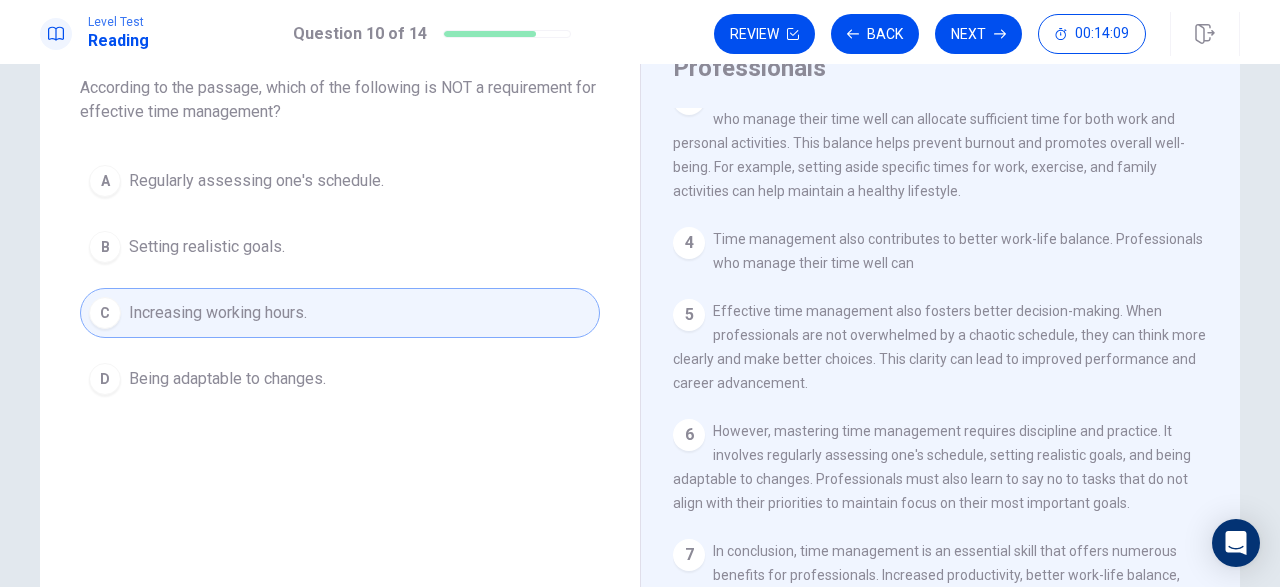 scroll, scrollTop: 266, scrollLeft: 0, axis: vertical 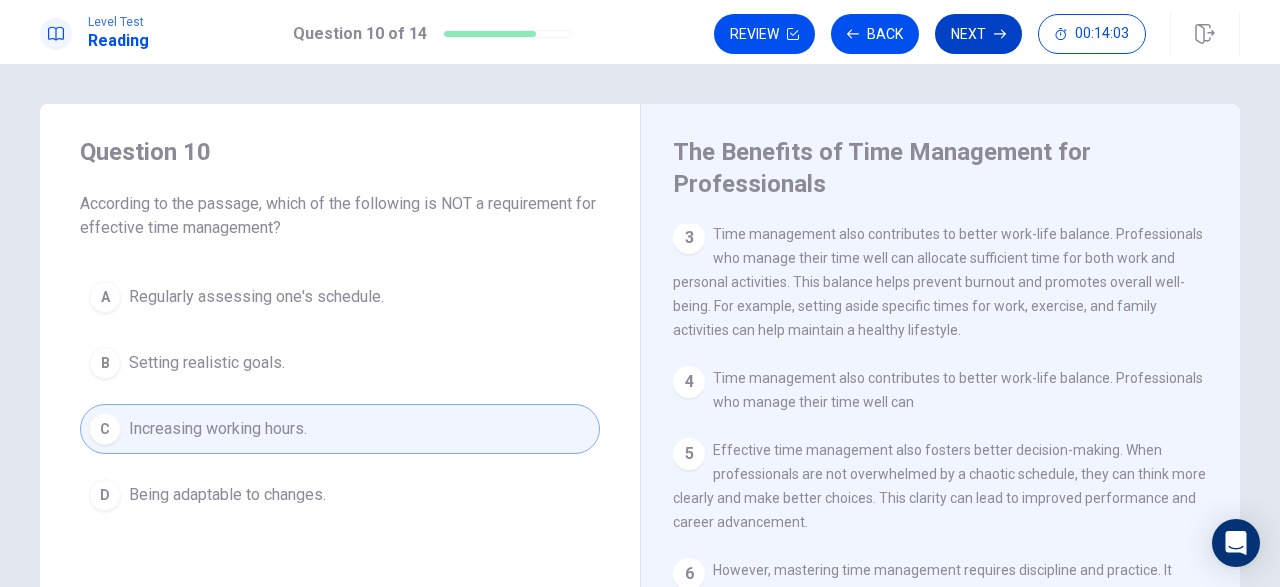 click on "Next" at bounding box center [978, 34] 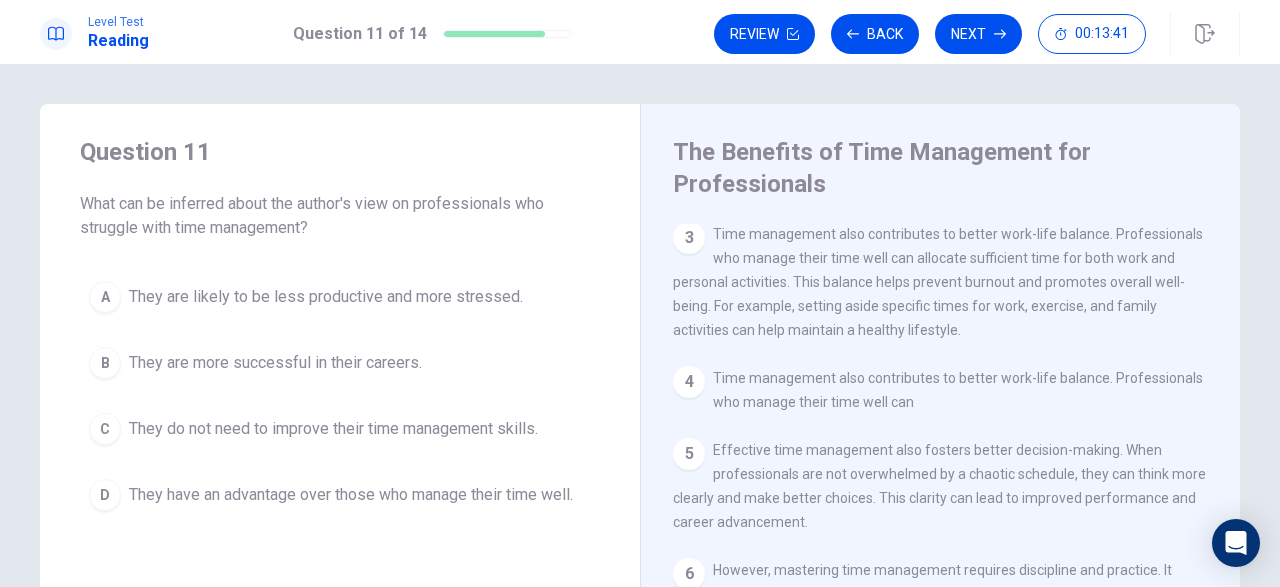 click on "They are likely to be less productive and more stressed." at bounding box center [326, 297] 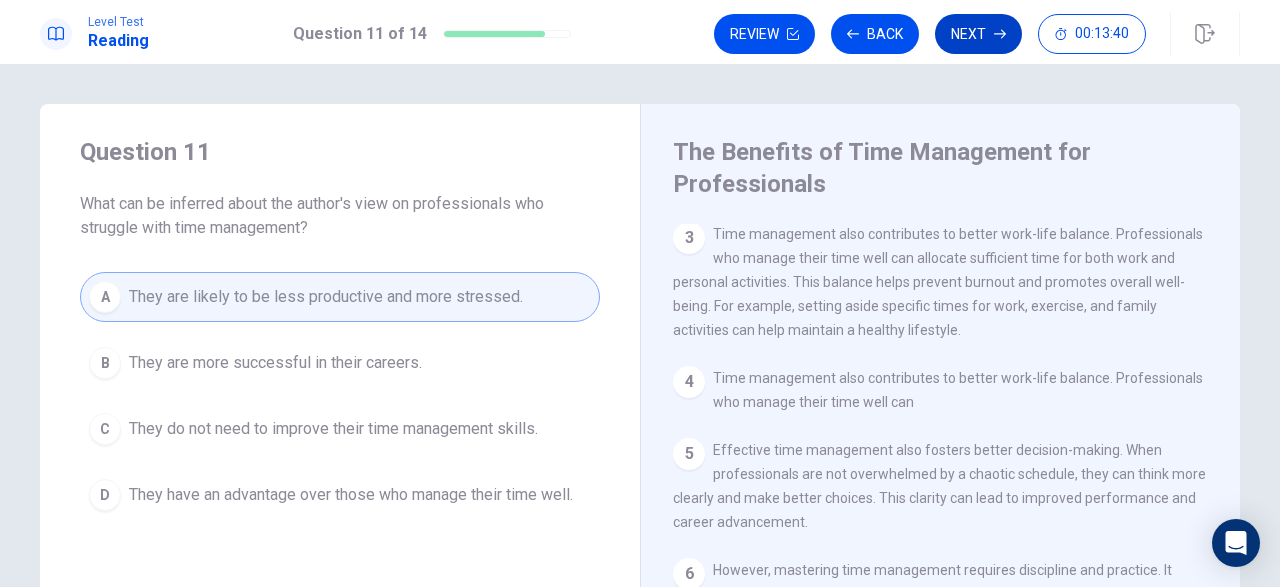 click on "Next" at bounding box center (978, 34) 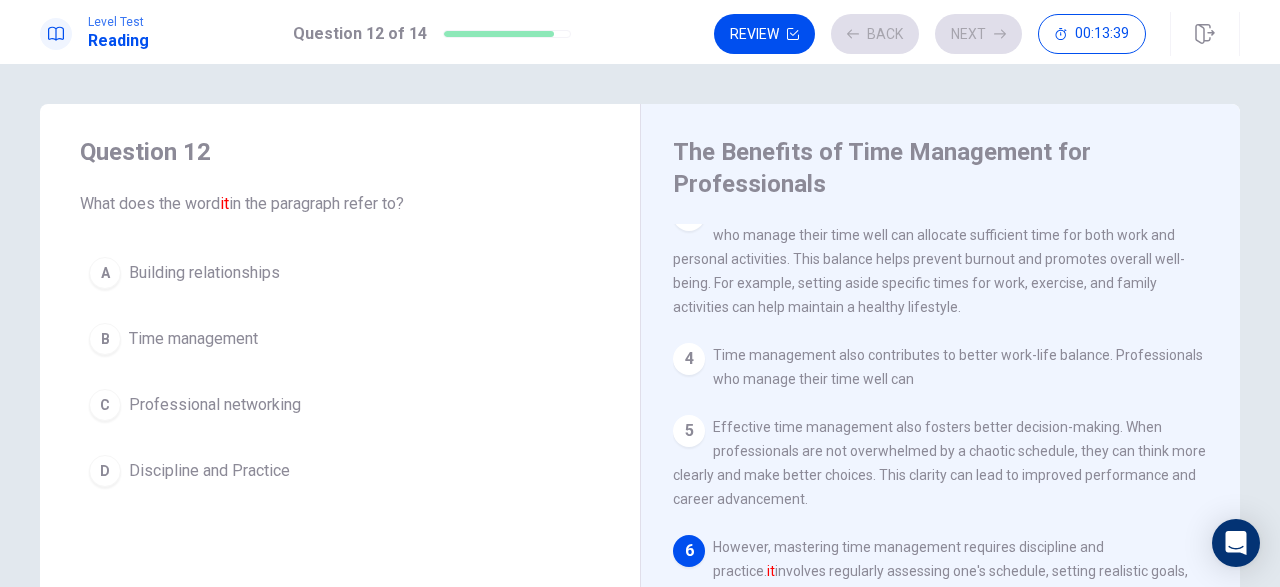 scroll, scrollTop: 382, scrollLeft: 0, axis: vertical 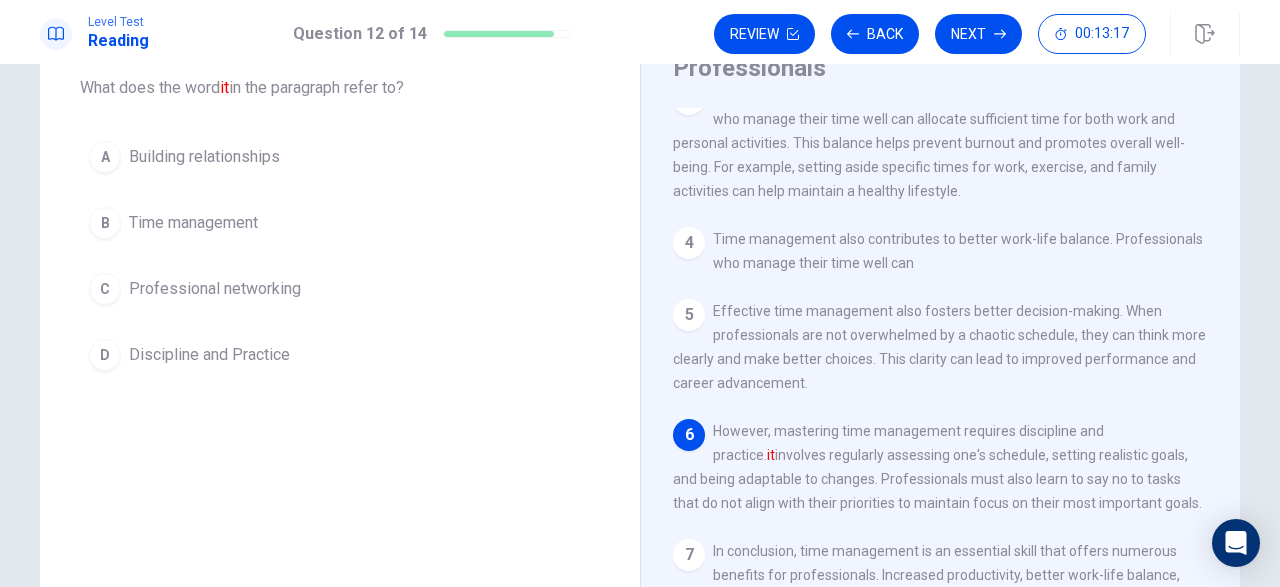 click on "B Time management" at bounding box center [340, 223] 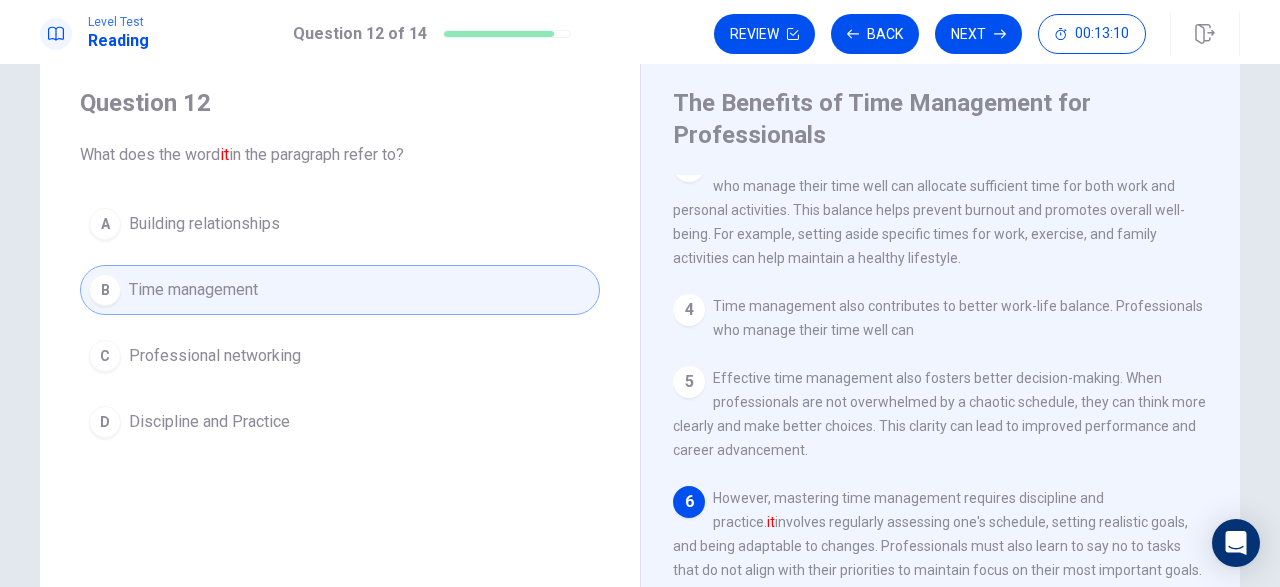scroll, scrollTop: 0, scrollLeft: 0, axis: both 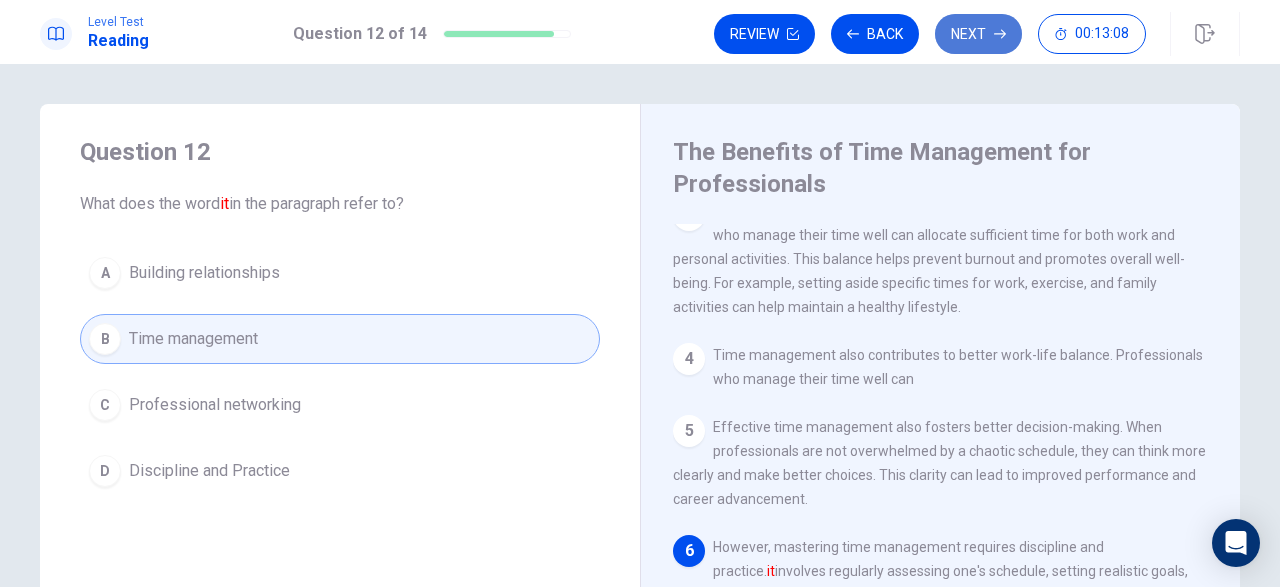click on "Next" at bounding box center [978, 34] 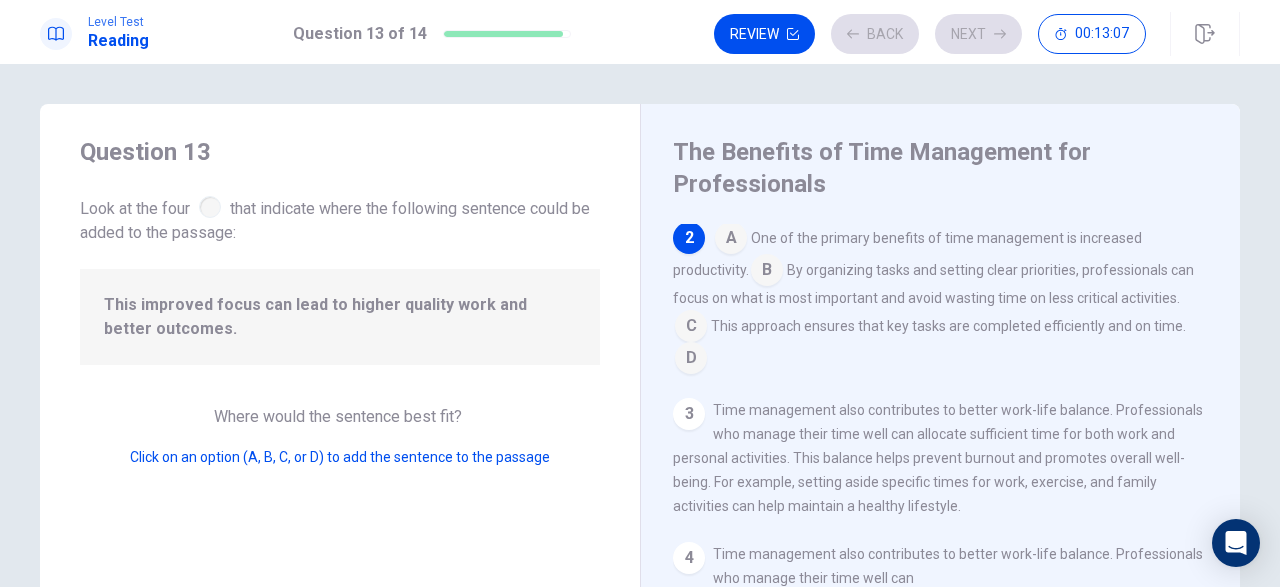 scroll, scrollTop: 147, scrollLeft: 0, axis: vertical 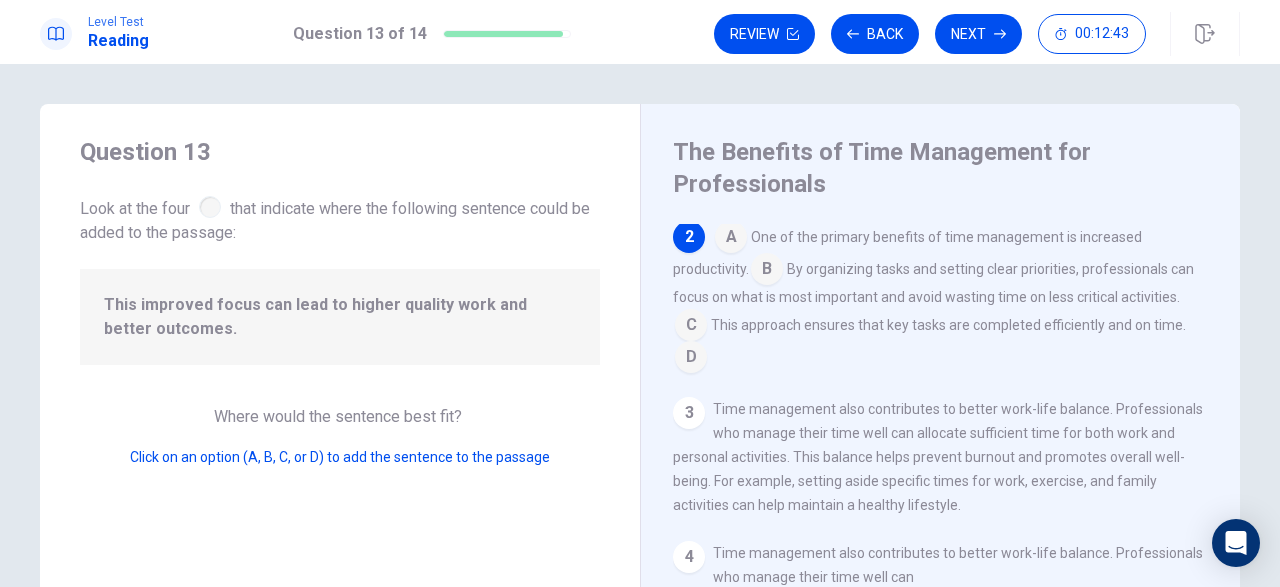 click at bounding box center (691, 327) 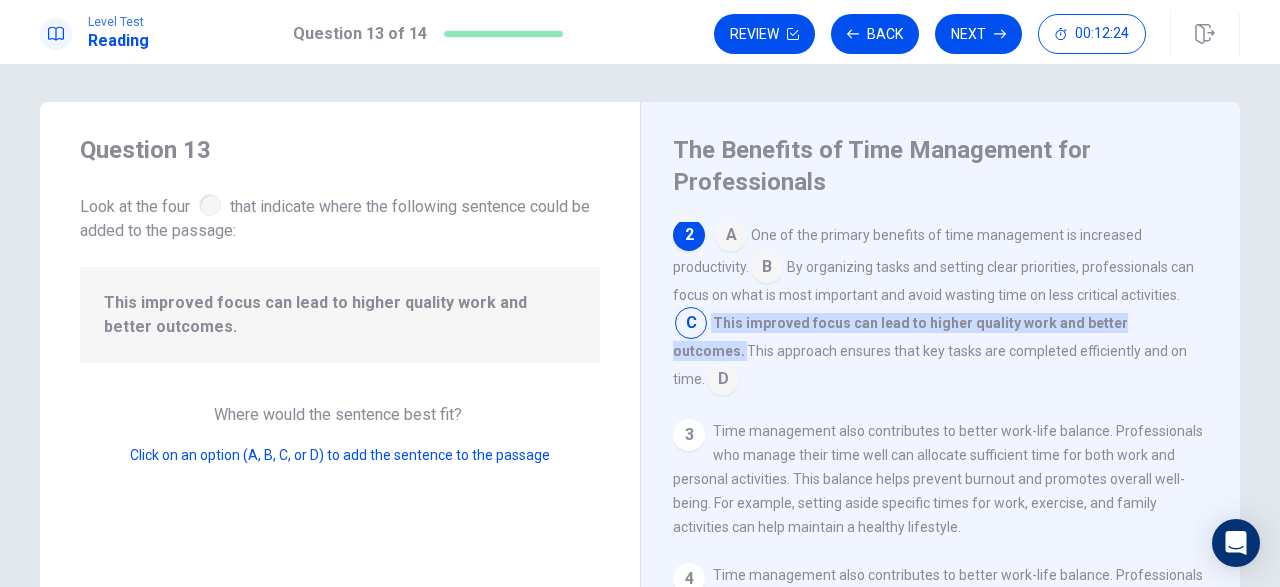 scroll, scrollTop: 0, scrollLeft: 0, axis: both 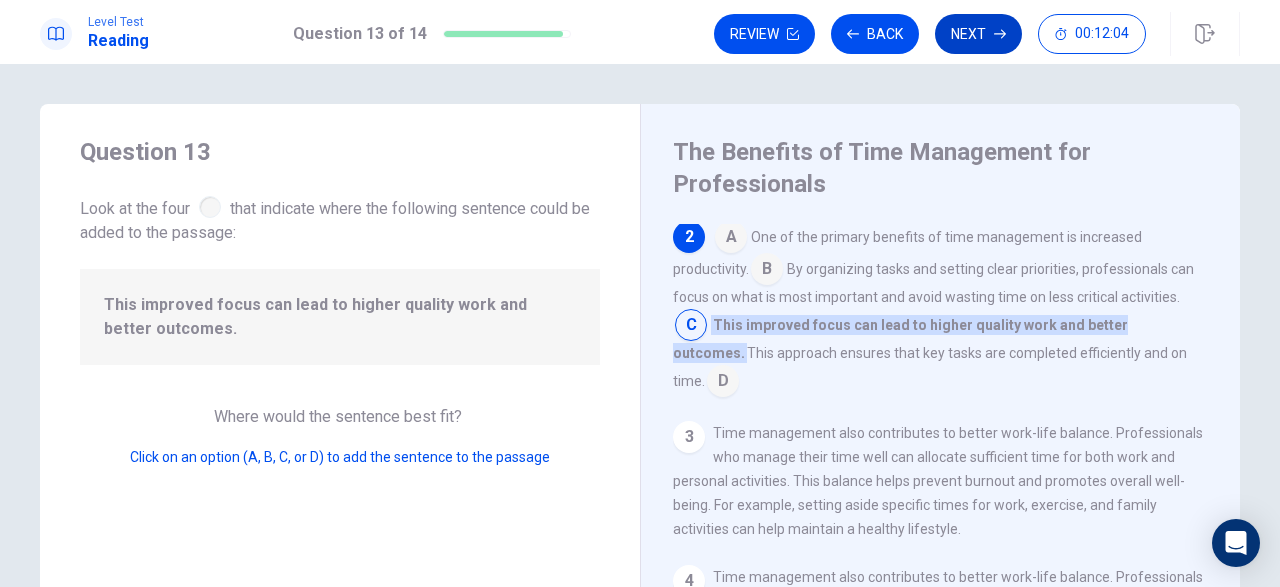 click on "Next" at bounding box center [978, 34] 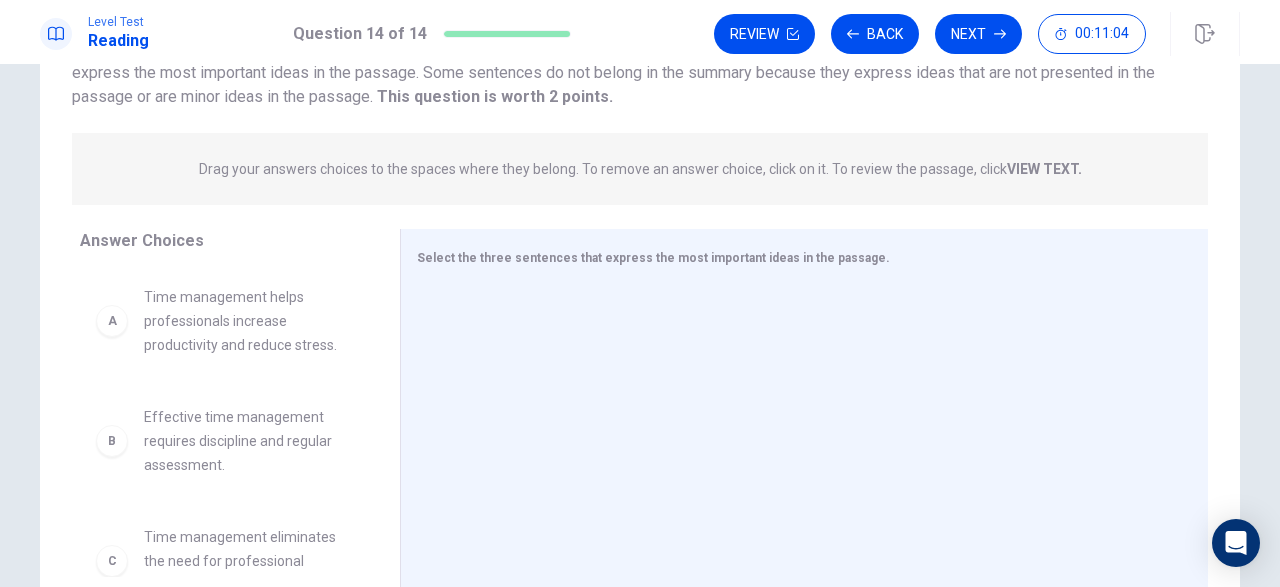 scroll, scrollTop: 232, scrollLeft: 0, axis: vertical 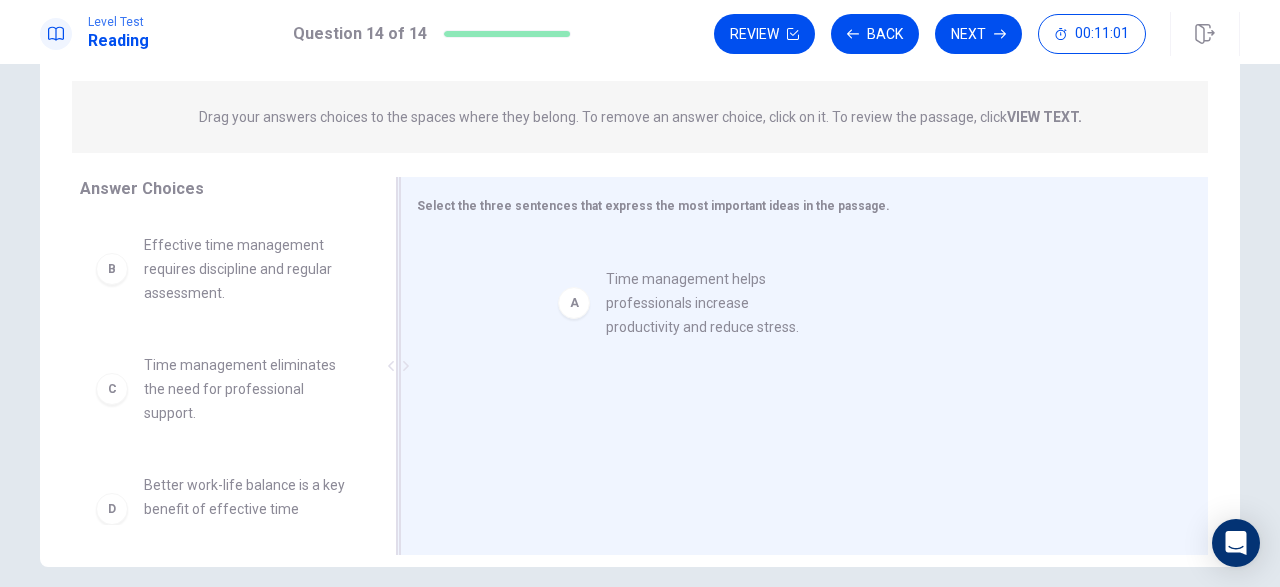 drag, startPoint x: 231, startPoint y: 270, endPoint x: 731, endPoint y: 309, distance: 501.5187 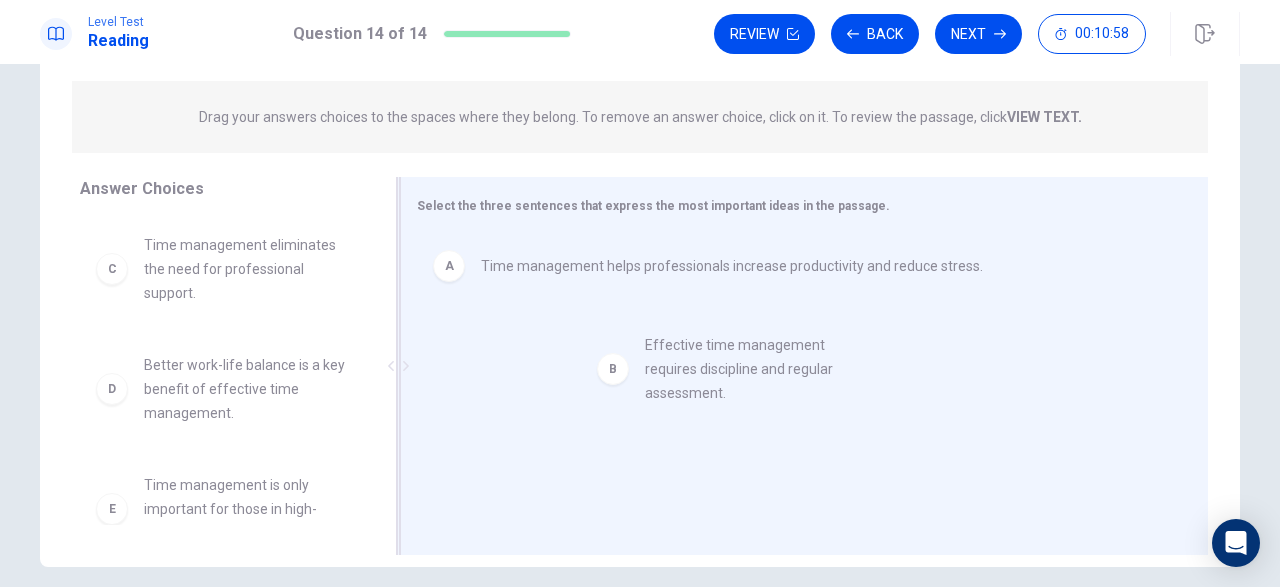 drag, startPoint x: 214, startPoint y: 261, endPoint x: 724, endPoint y: 365, distance: 520.4959 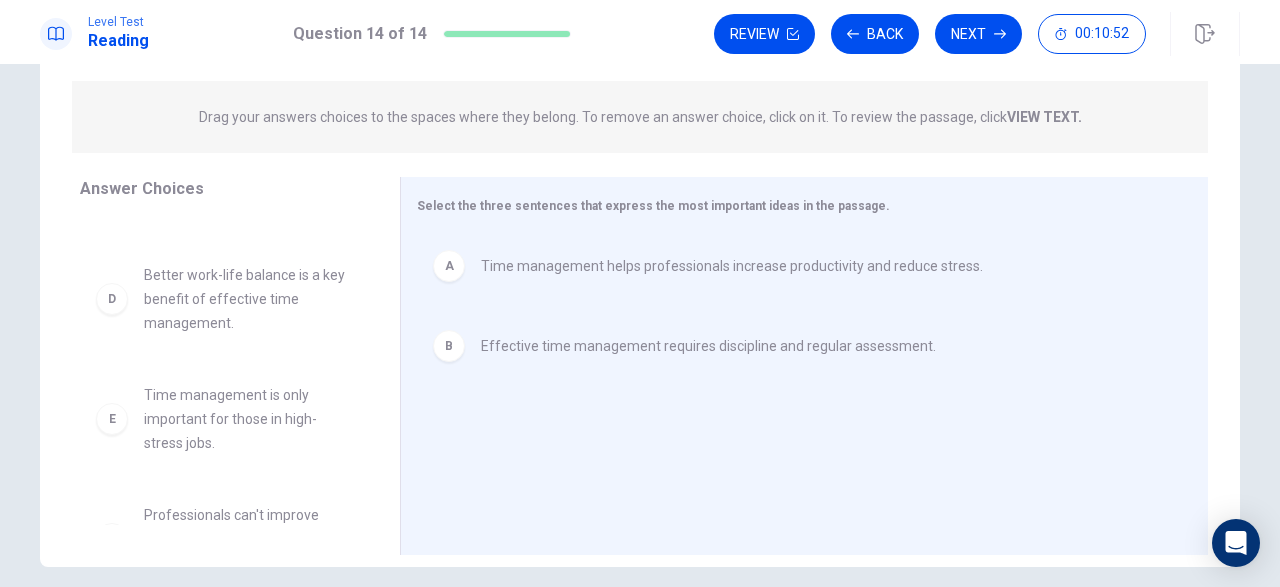 scroll, scrollTop: 116, scrollLeft: 0, axis: vertical 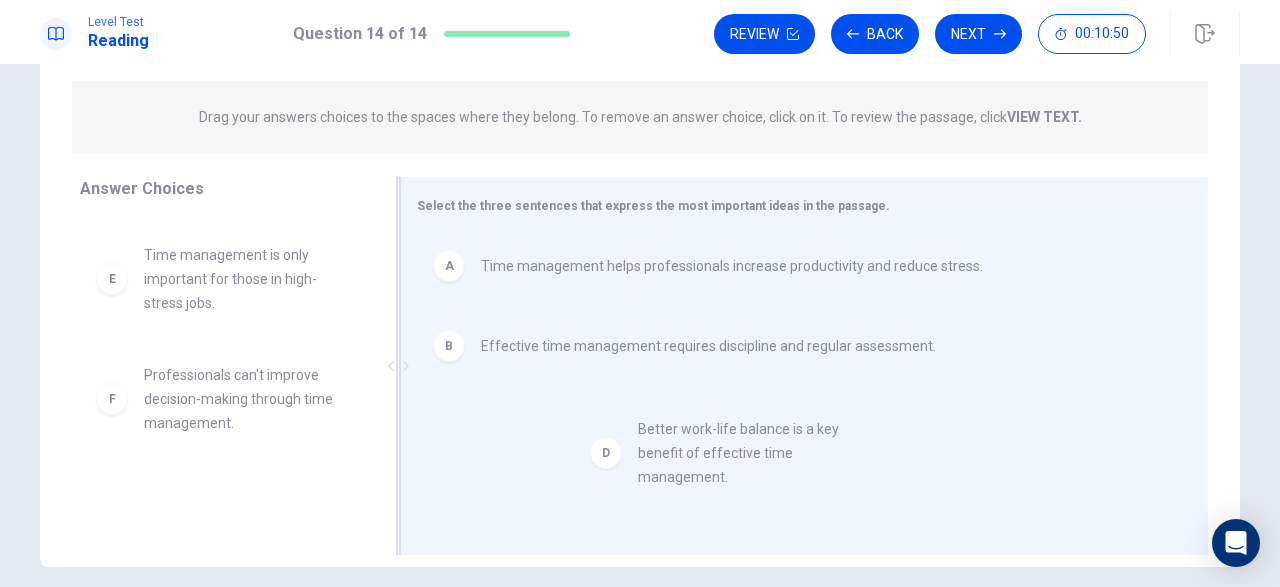 drag, startPoint x: 226, startPoint y: 265, endPoint x: 725, endPoint y: 447, distance: 531.1544 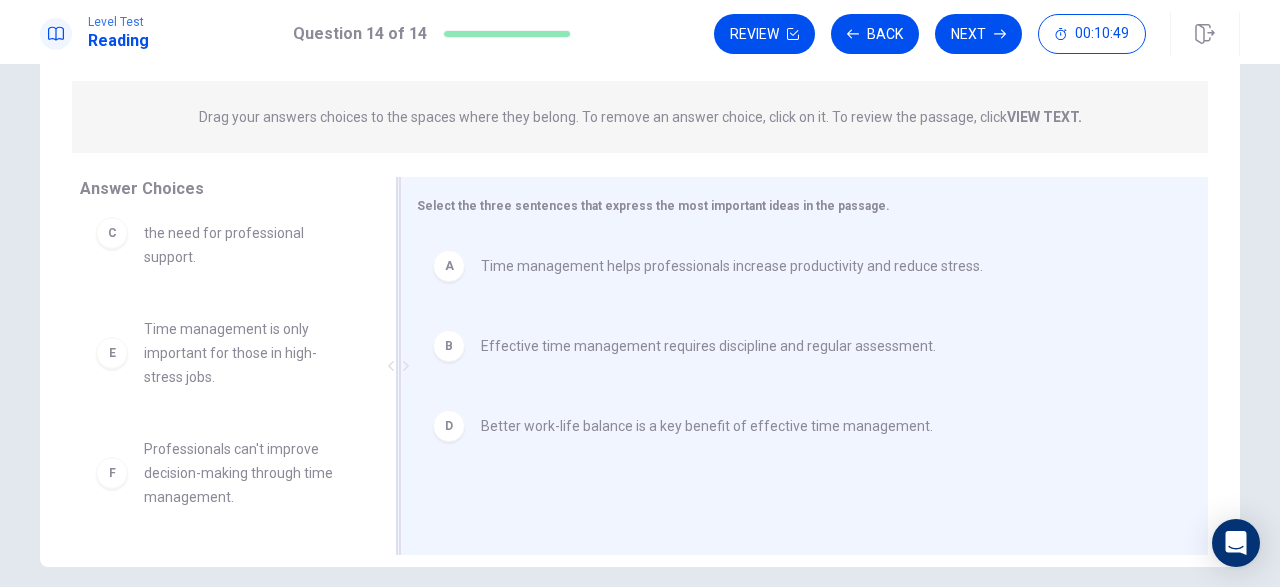 scroll, scrollTop: 36, scrollLeft: 0, axis: vertical 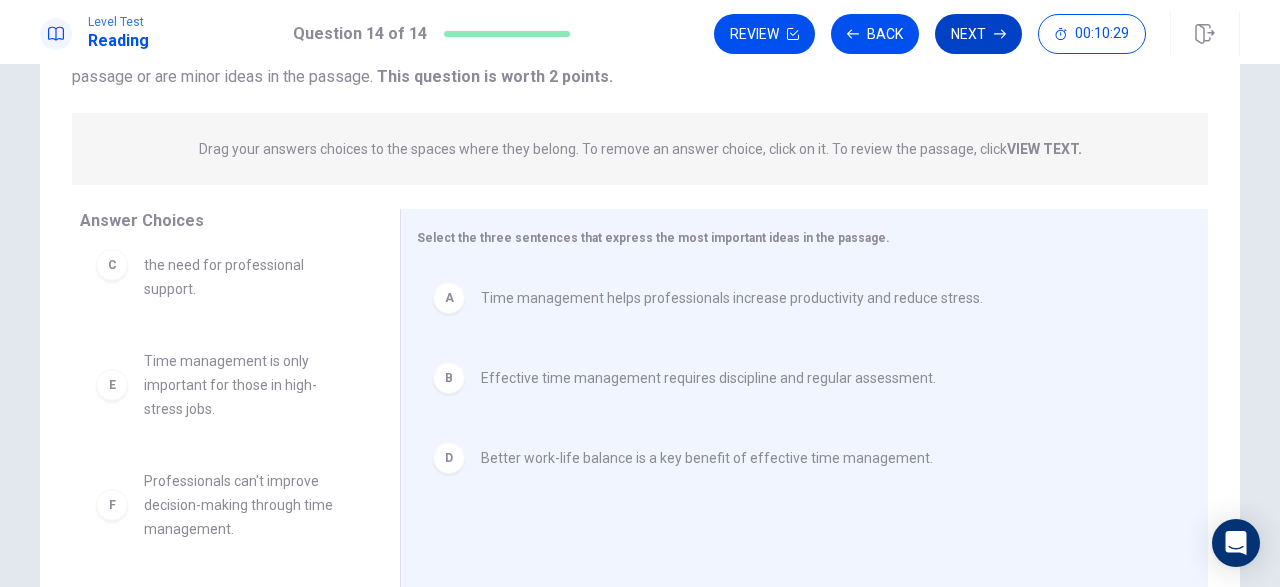 click on "Next" at bounding box center (978, 34) 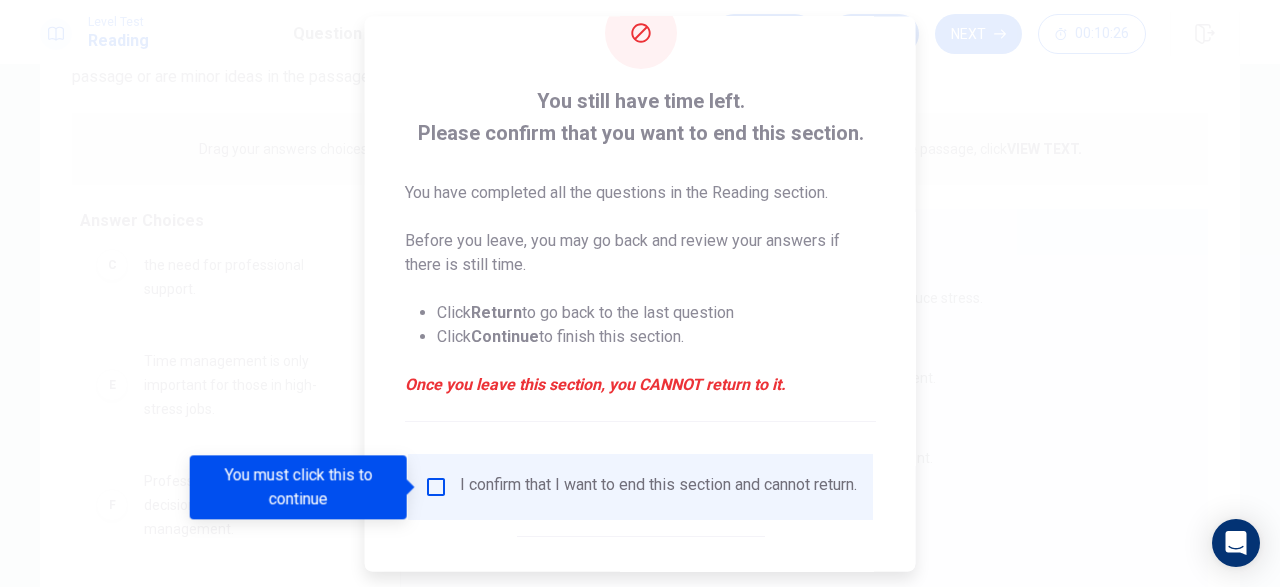 scroll, scrollTop: 116, scrollLeft: 0, axis: vertical 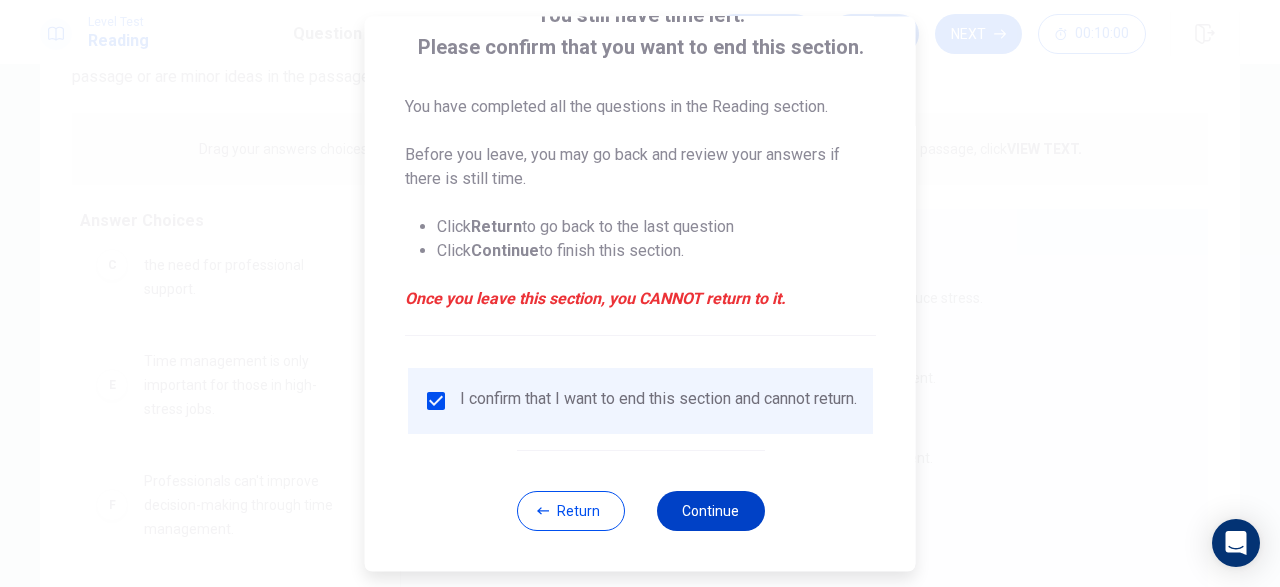 click on "Continue" at bounding box center (710, 511) 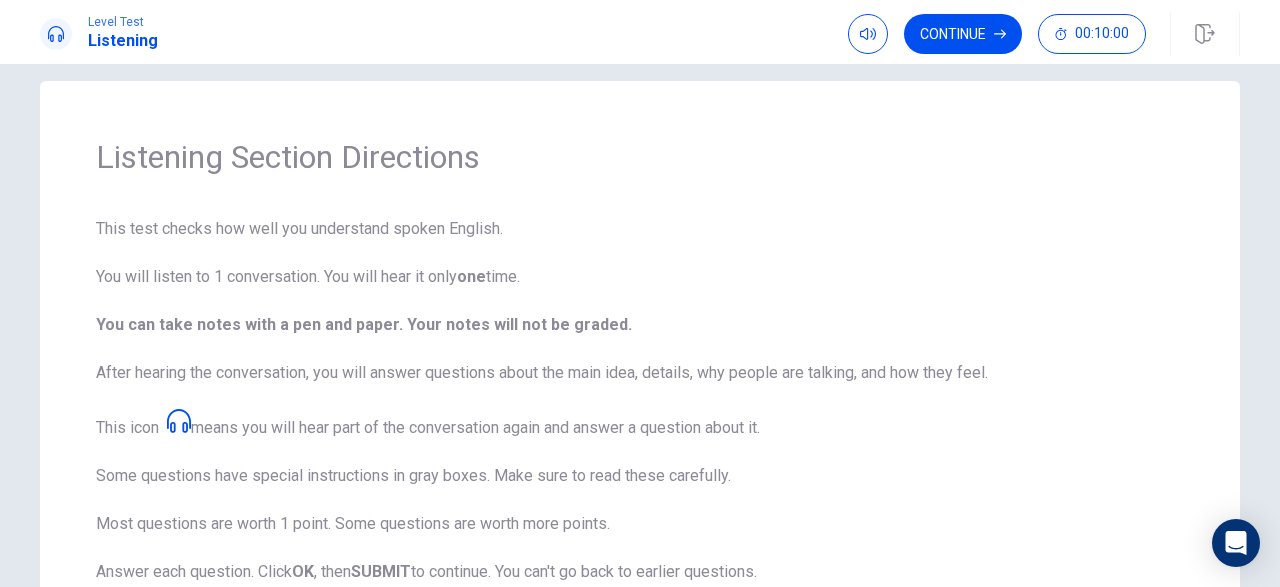 scroll, scrollTop: 139, scrollLeft: 0, axis: vertical 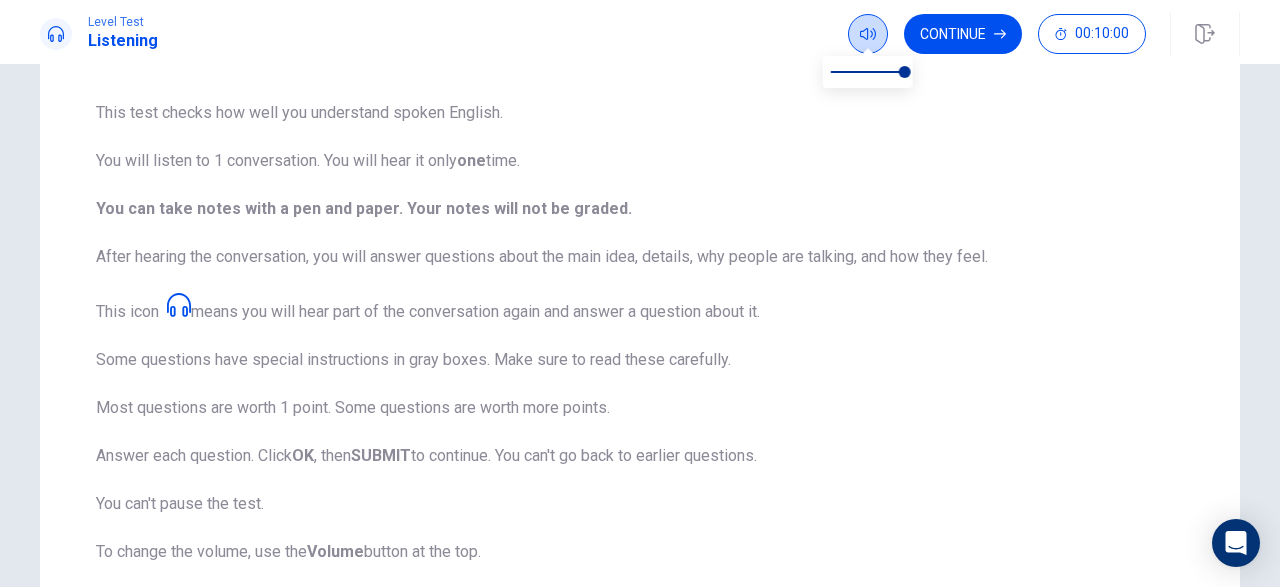 click 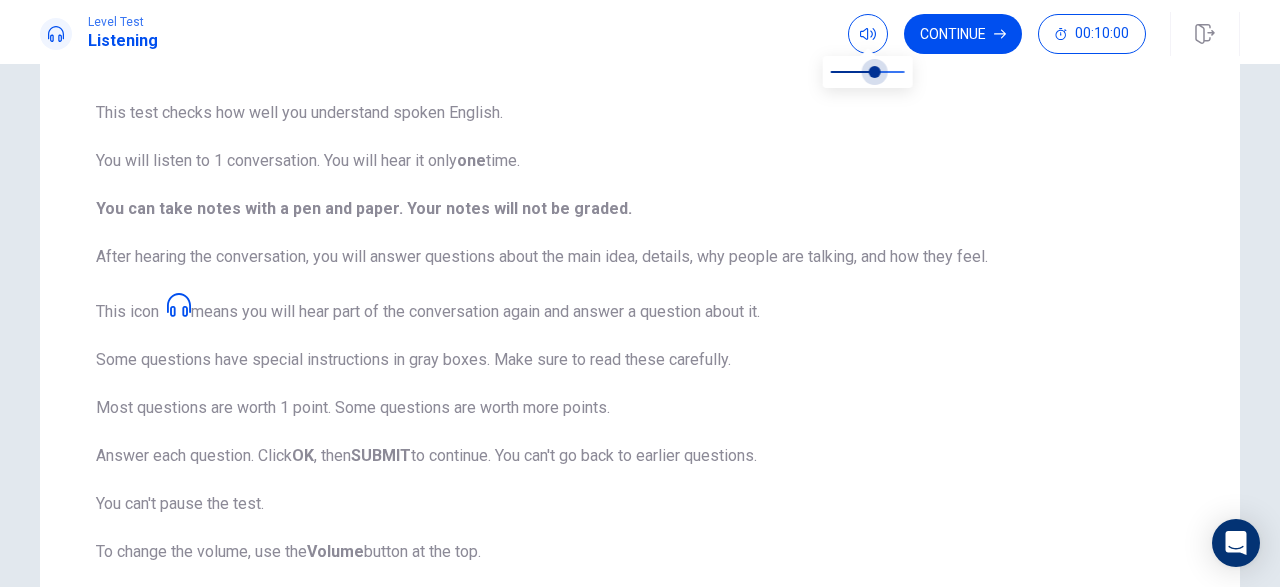 click at bounding box center [868, 72] 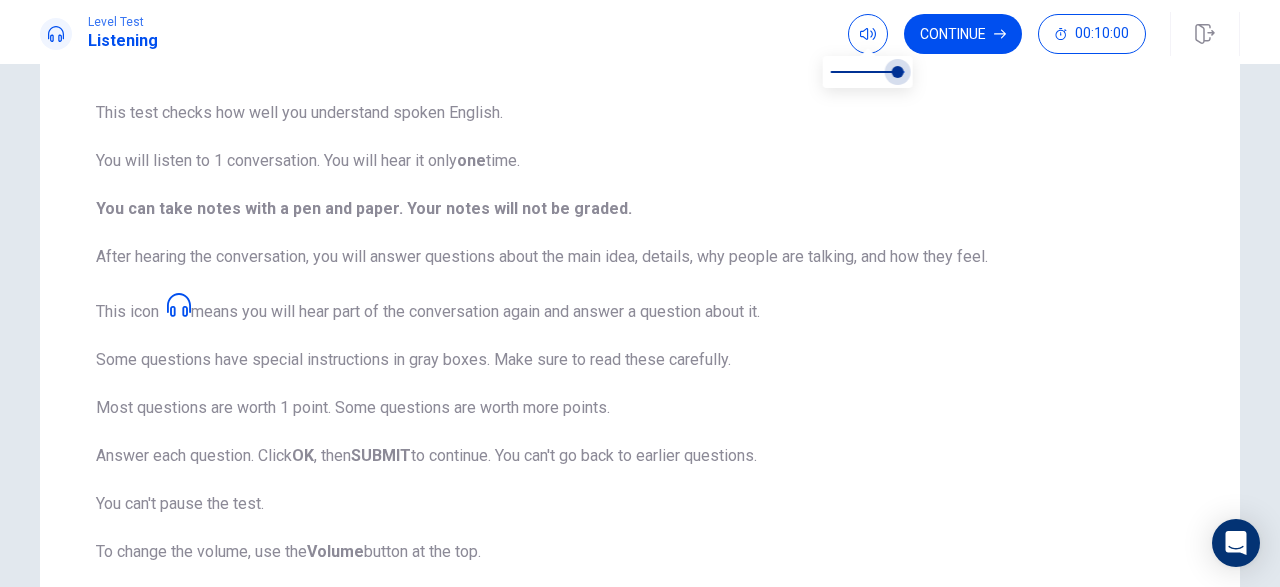 type on "*" 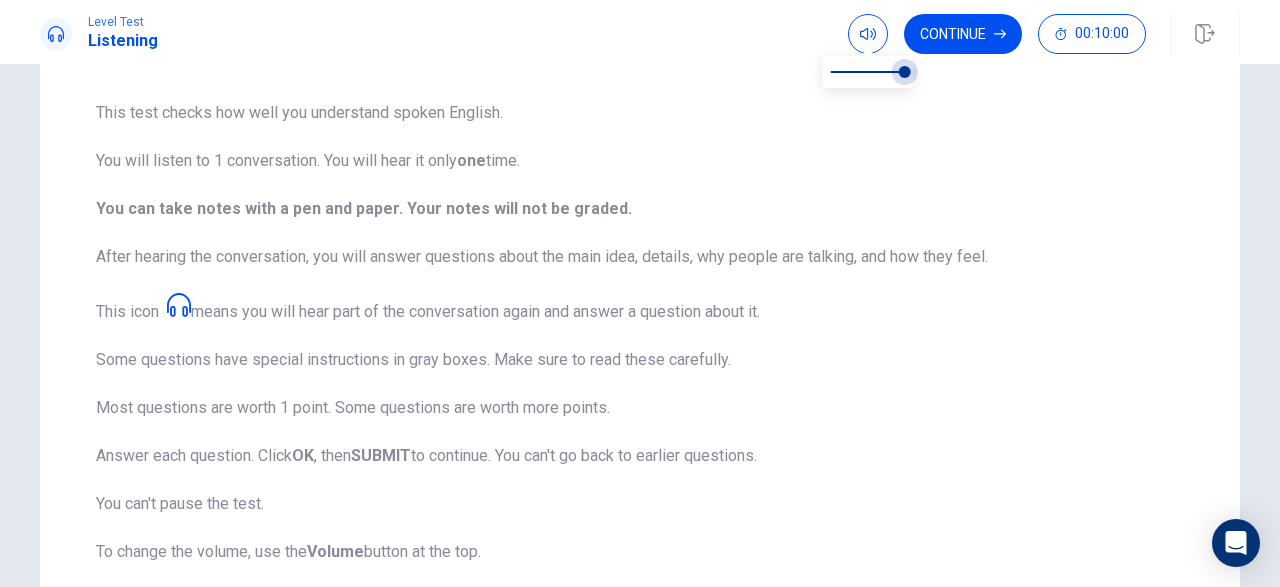 drag, startPoint x: 879, startPoint y: 69, endPoint x: 927, endPoint y: 75, distance: 48.373547 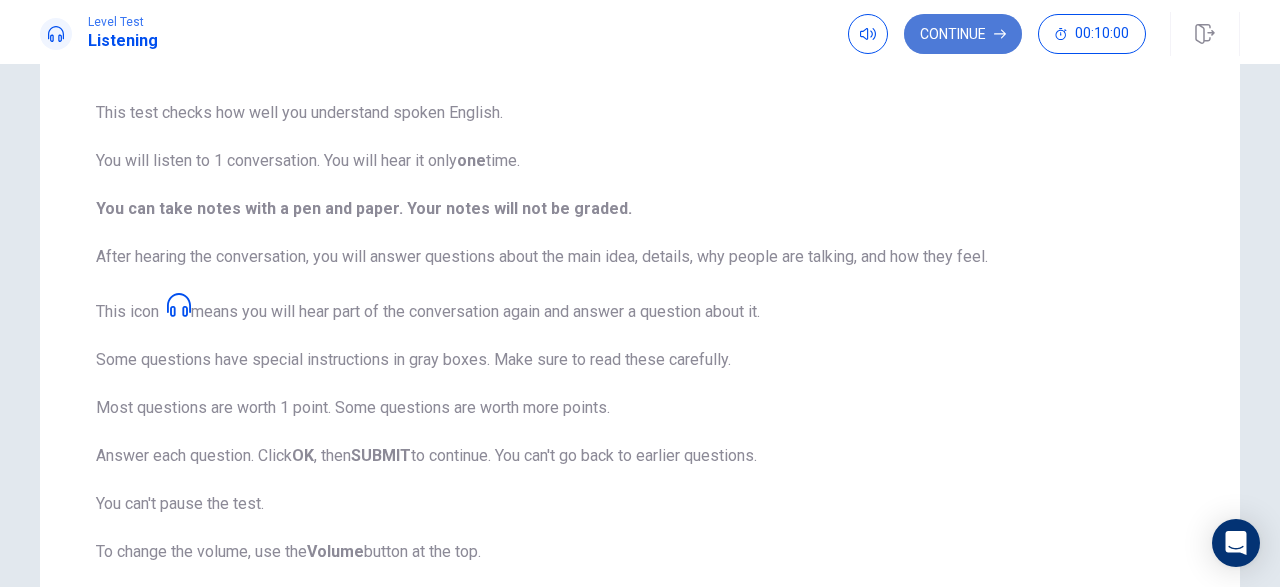 click on "Continue" at bounding box center [963, 34] 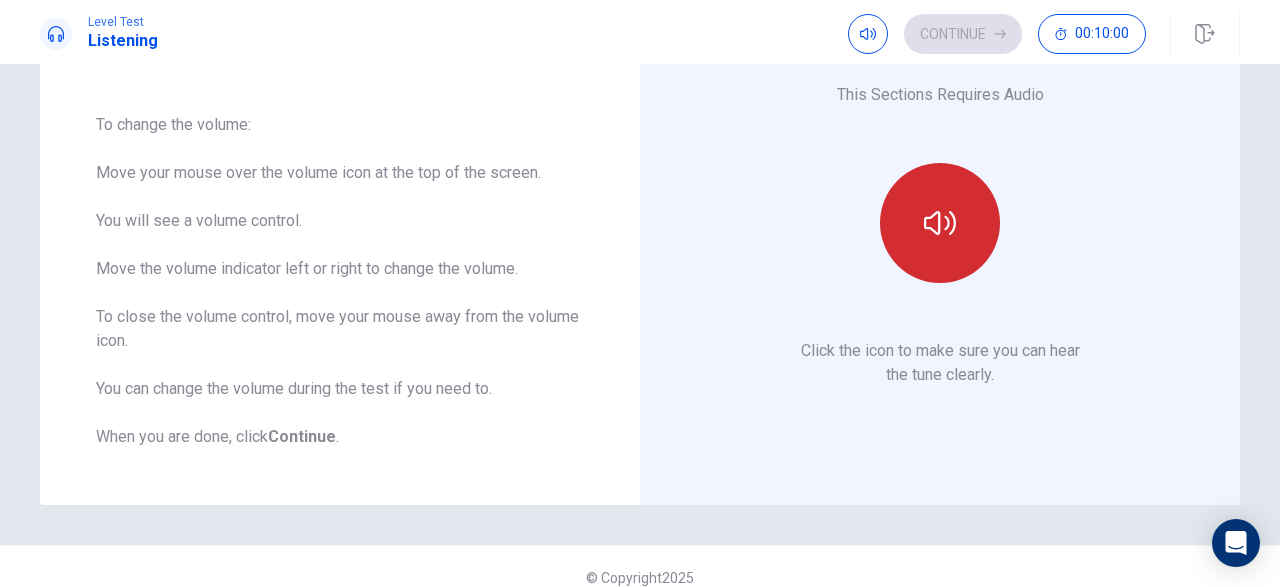 click 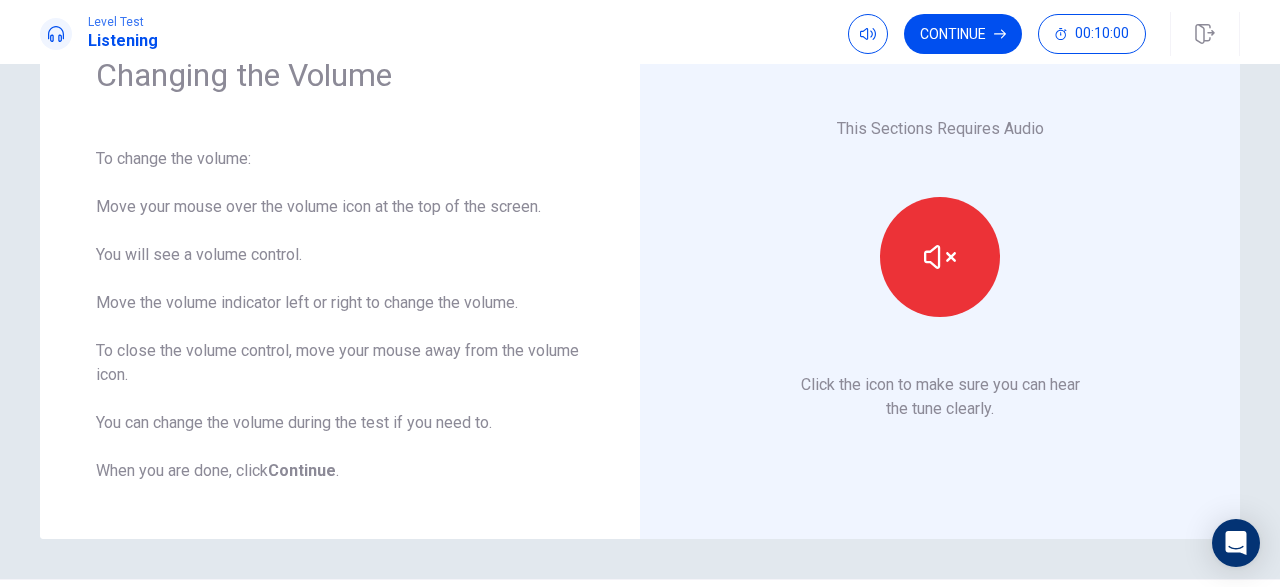 scroll, scrollTop: 104, scrollLeft: 0, axis: vertical 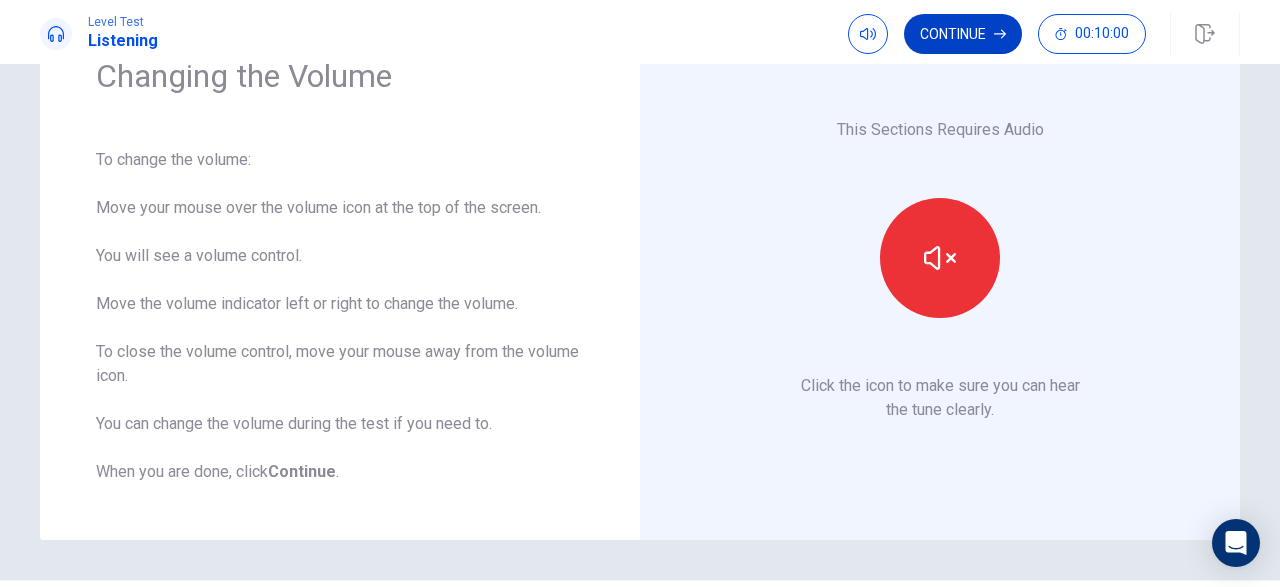 click on "Continue" at bounding box center [963, 34] 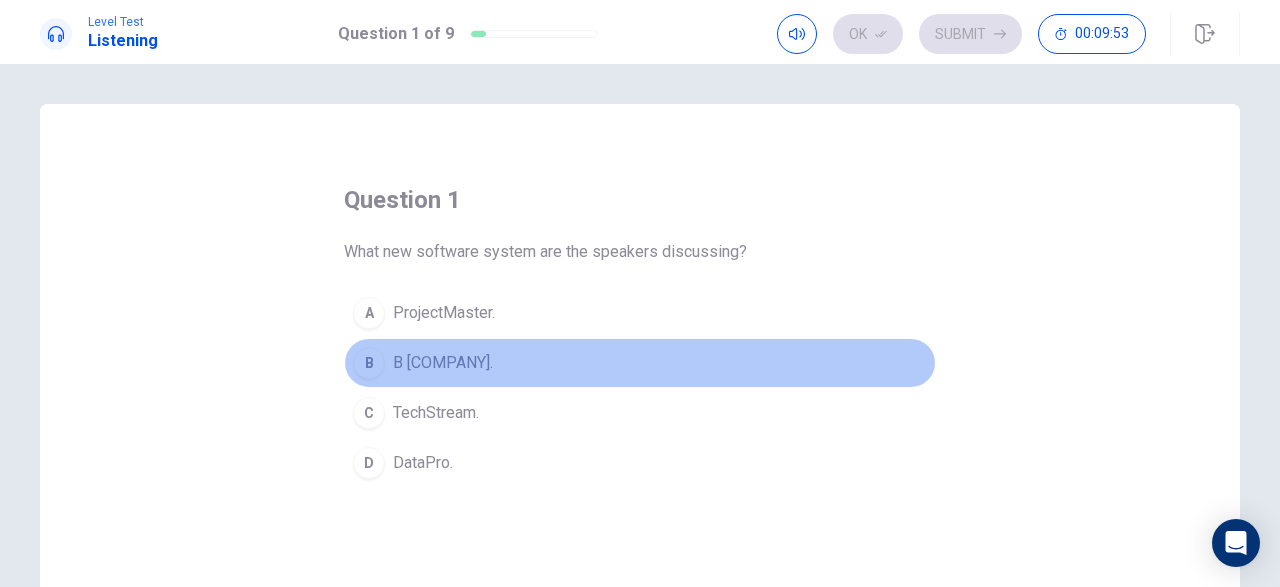 click on "B [COMPANY]." at bounding box center (443, 363) 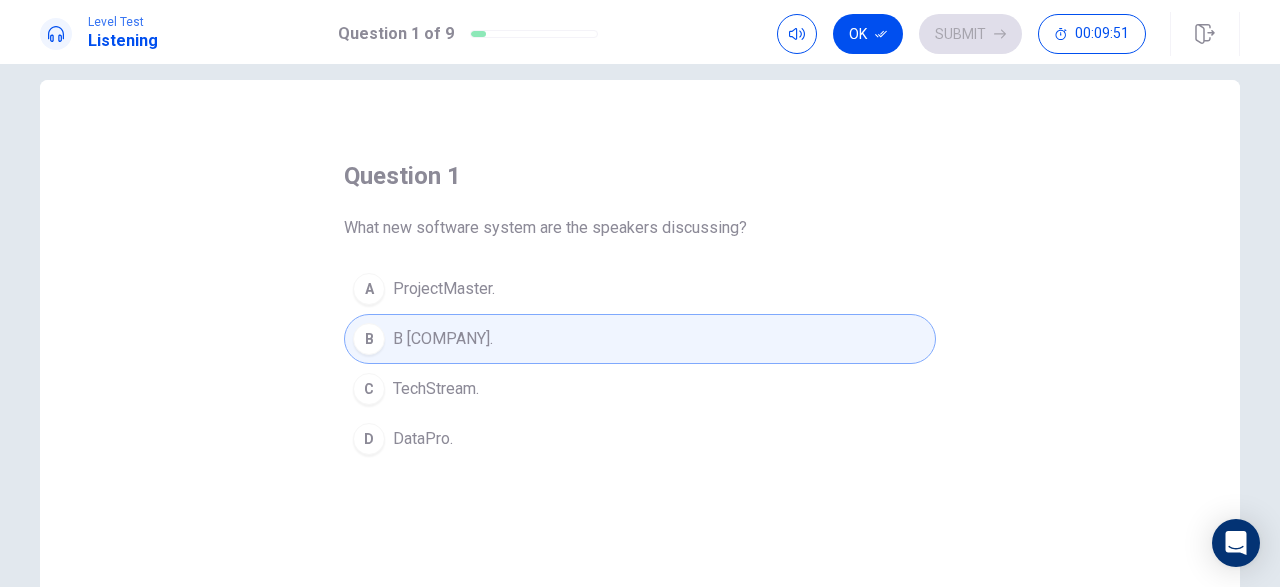 scroll, scrollTop: 0, scrollLeft: 0, axis: both 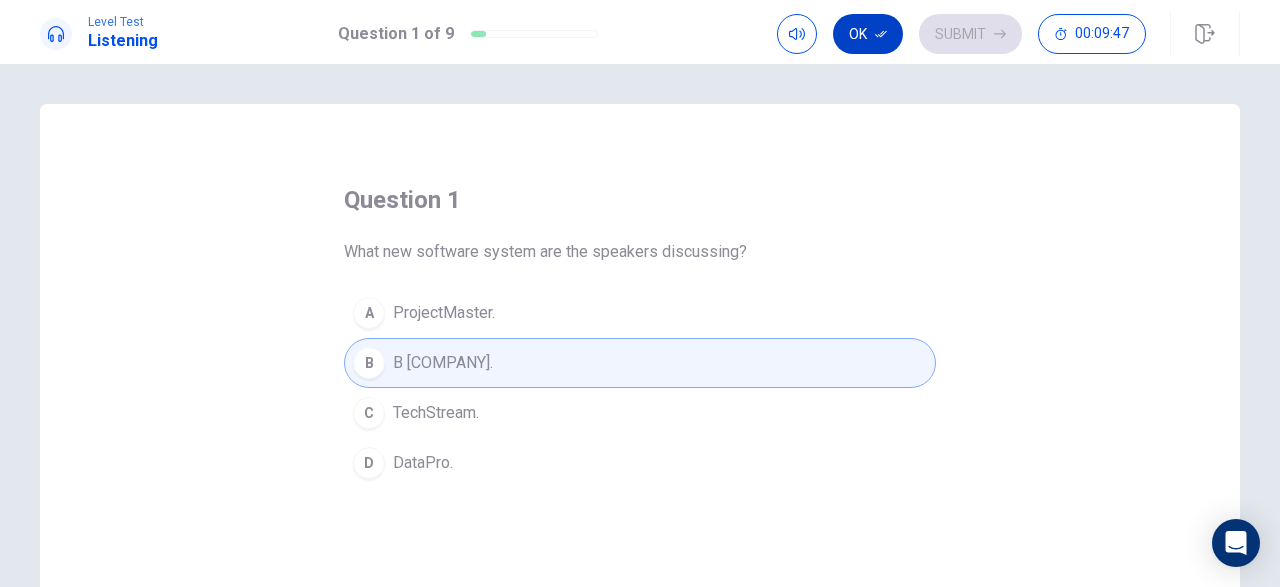 click on "Ok" at bounding box center [868, 34] 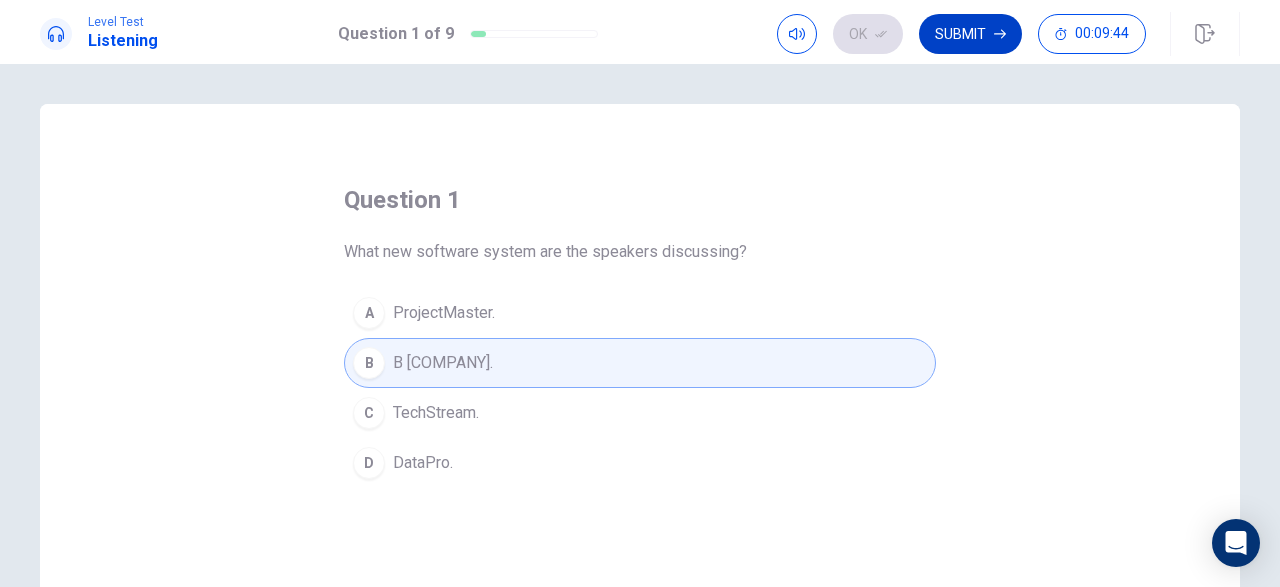click on "Submit" at bounding box center (970, 34) 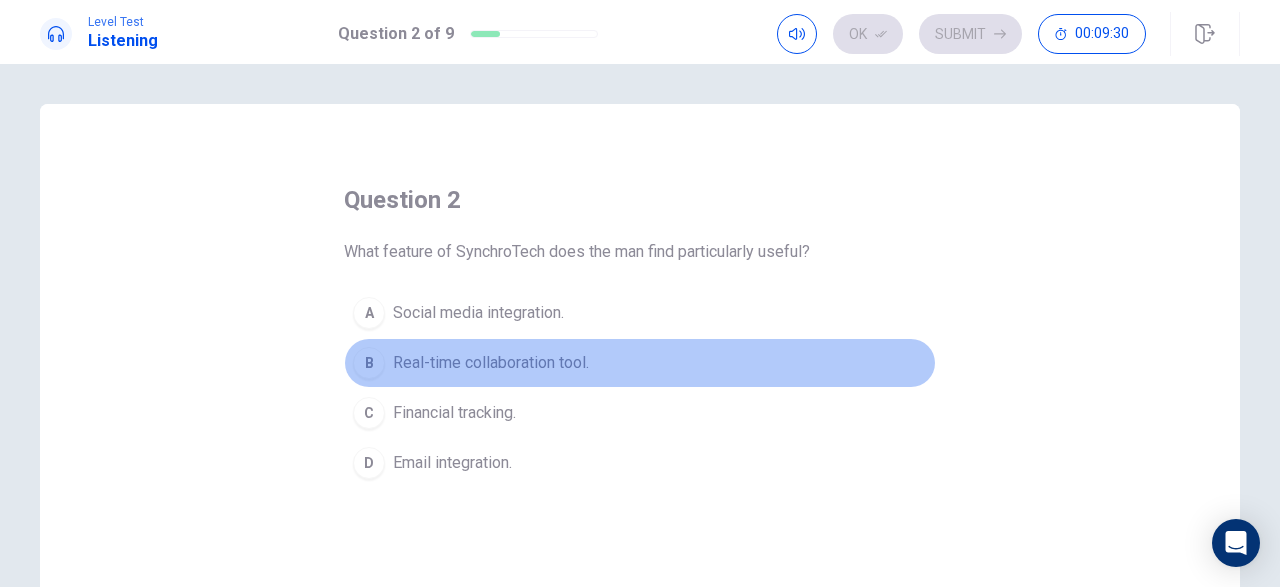 click on "Real-time collaboration tool." at bounding box center [491, 363] 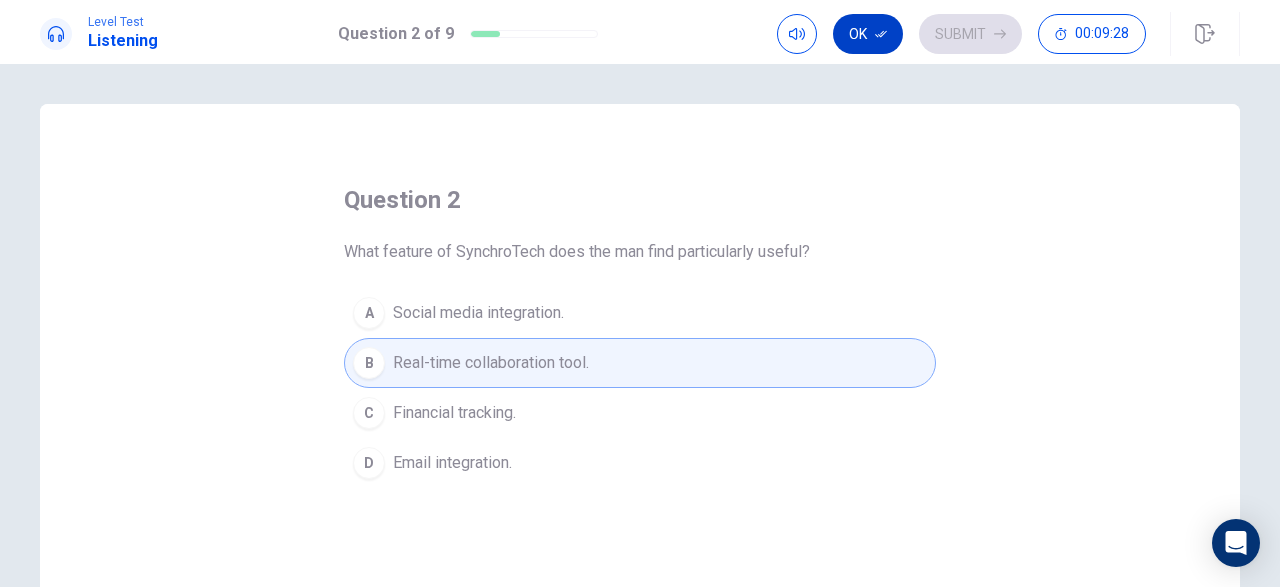 click on "Ok" at bounding box center (868, 34) 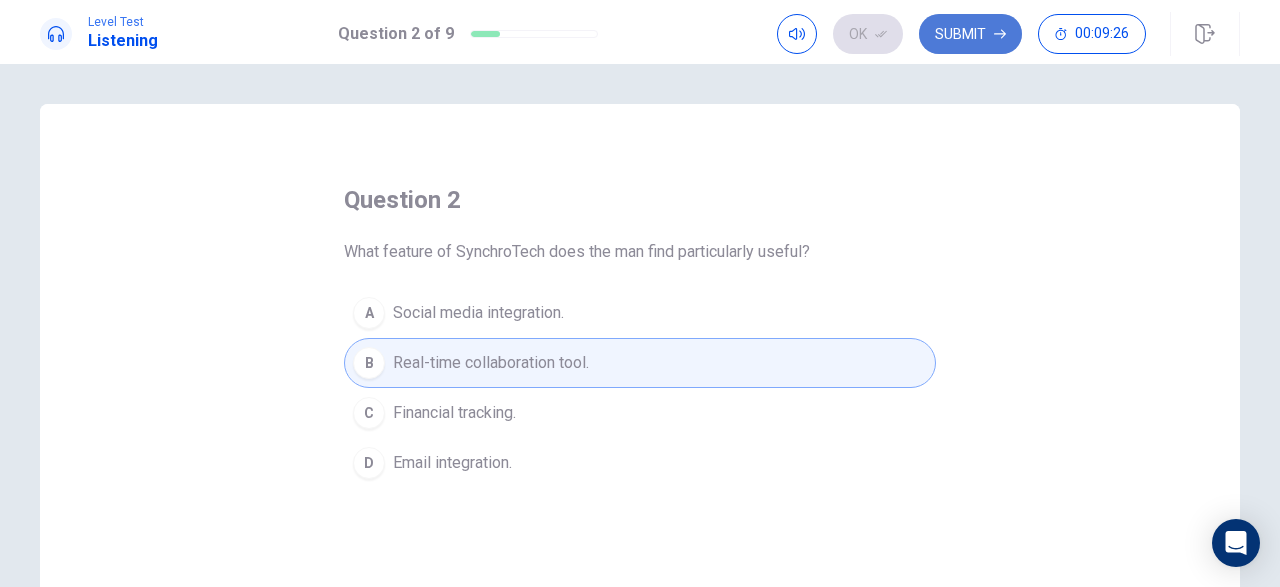click on "Submit" at bounding box center (970, 34) 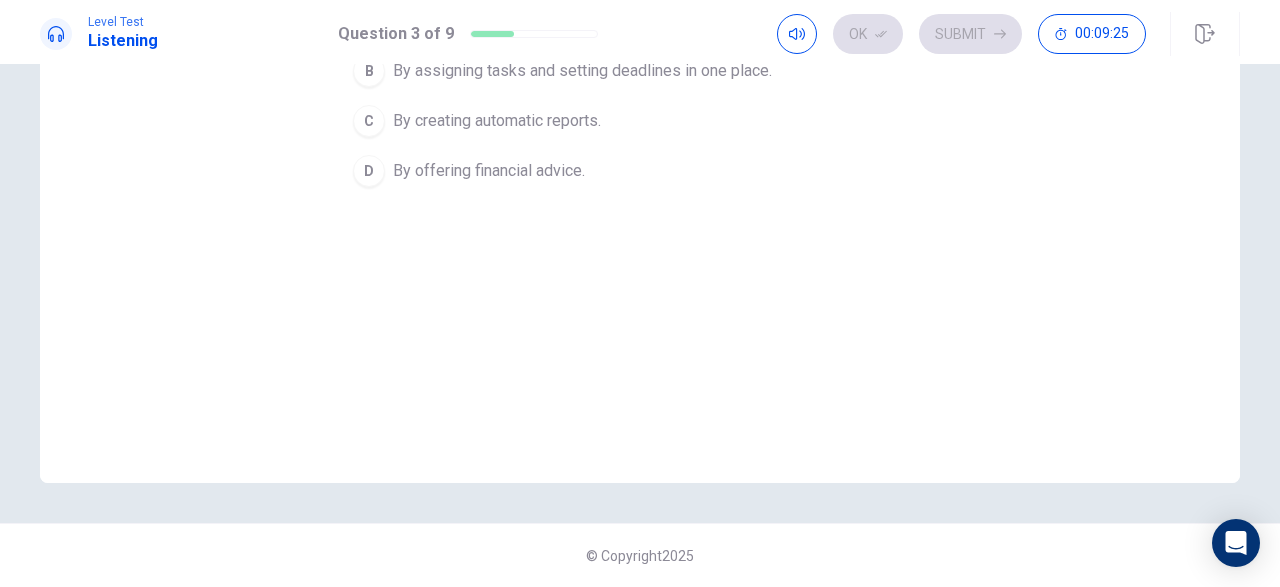 scroll, scrollTop: 0, scrollLeft: 0, axis: both 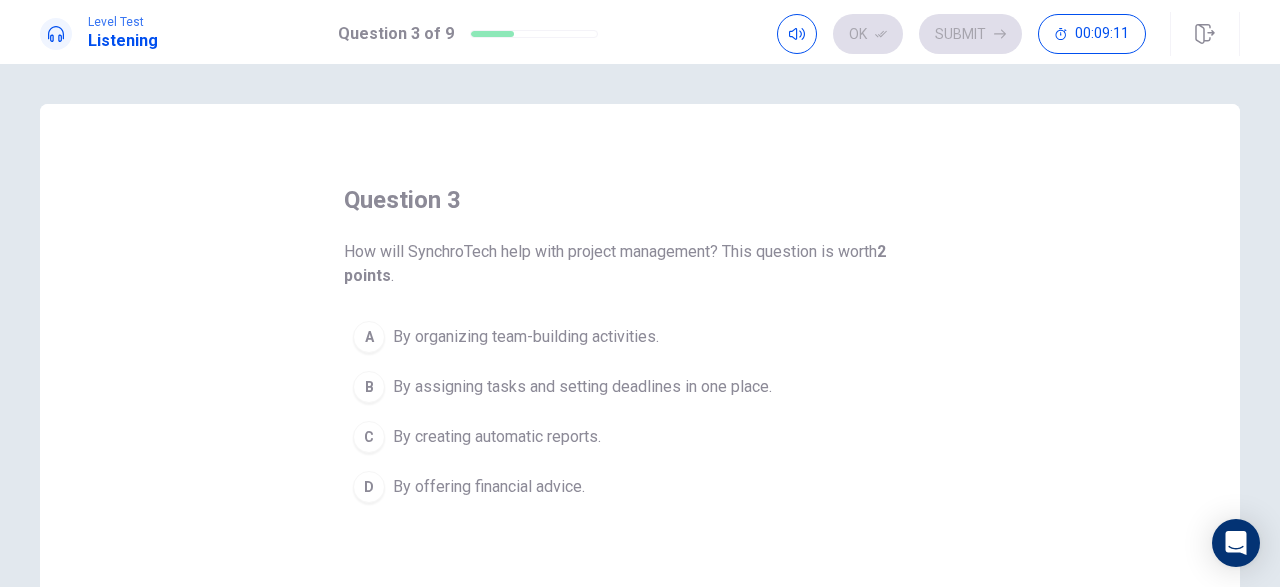 click on "By assigning tasks and setting deadlines in one place." at bounding box center (582, 387) 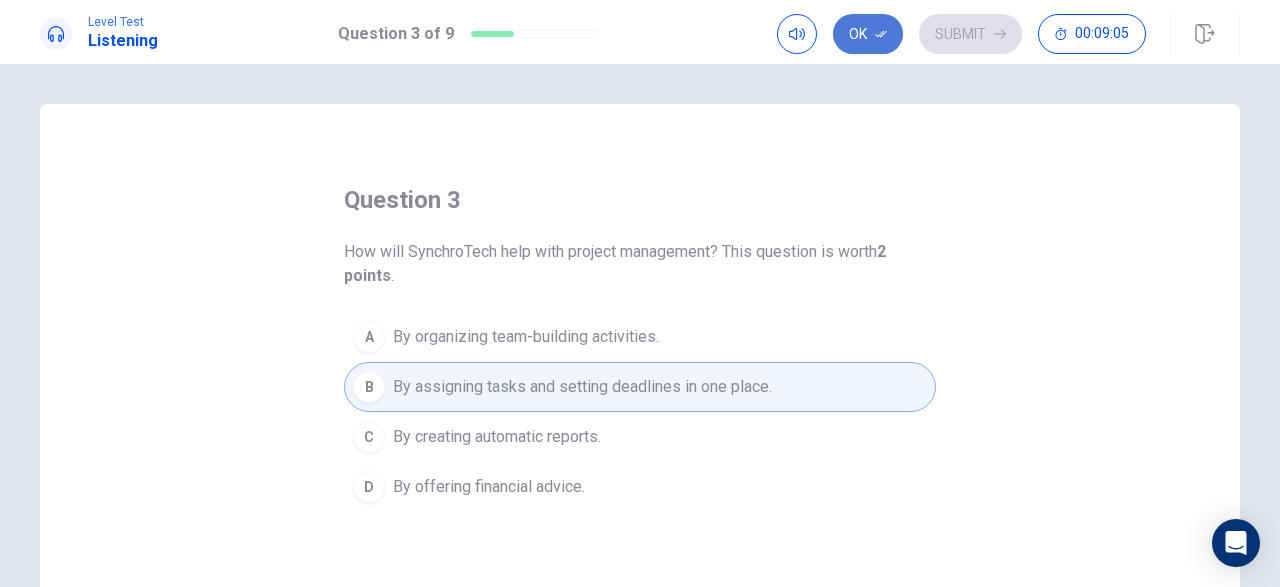 click on "Ok" at bounding box center (868, 34) 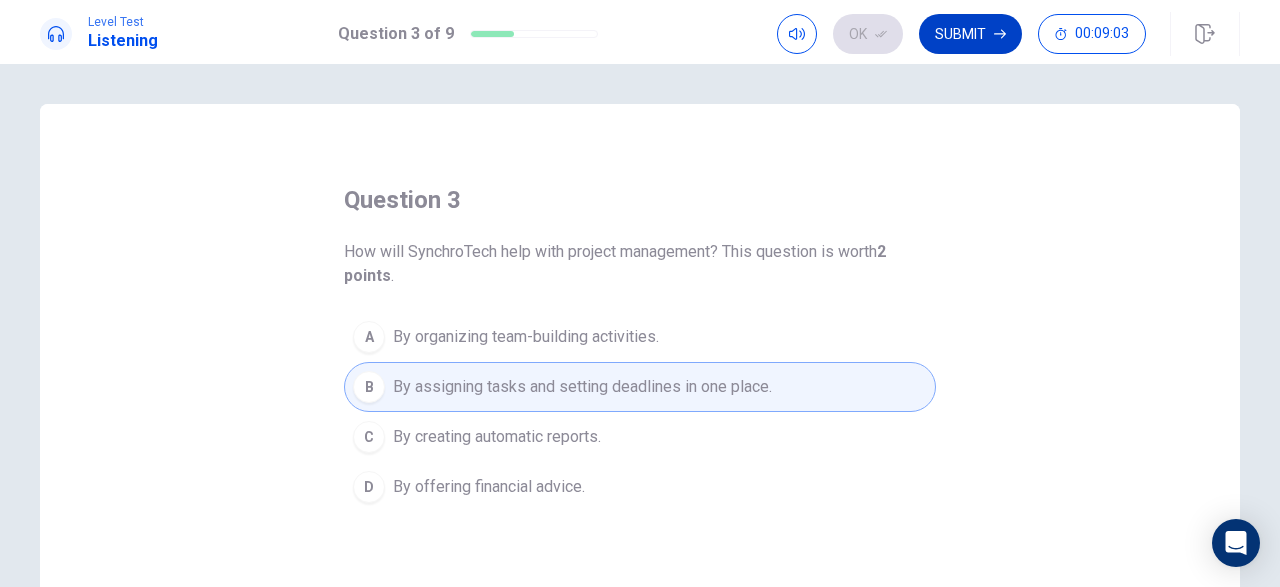 click on "Submit" at bounding box center [970, 34] 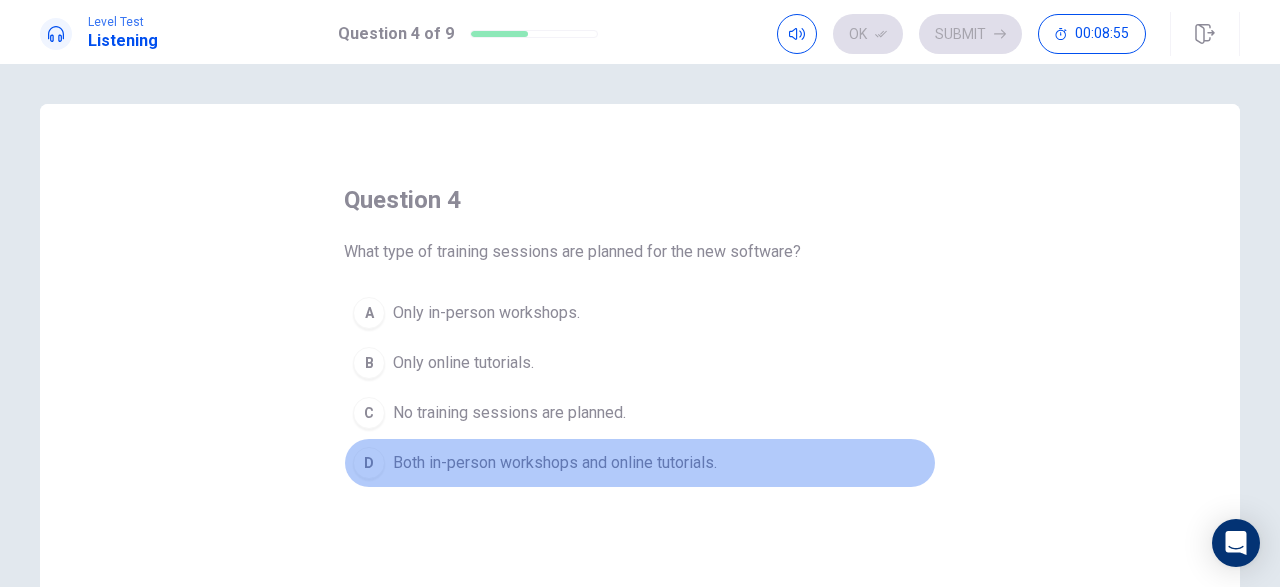 click on "Both in-person workshops and online tutorials." at bounding box center (555, 463) 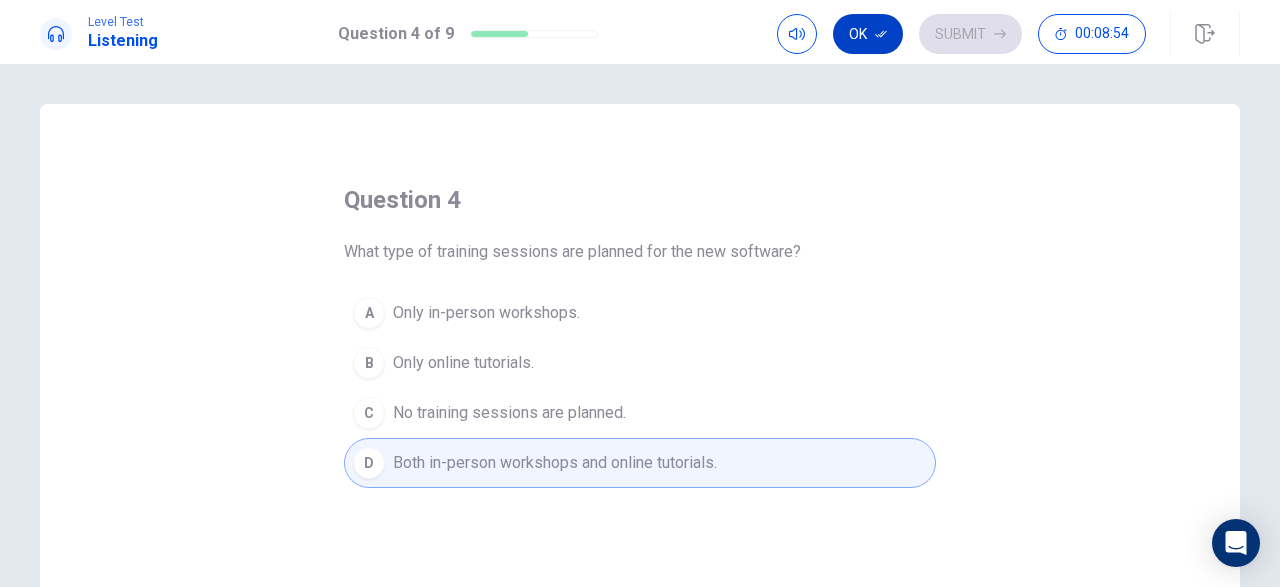 click 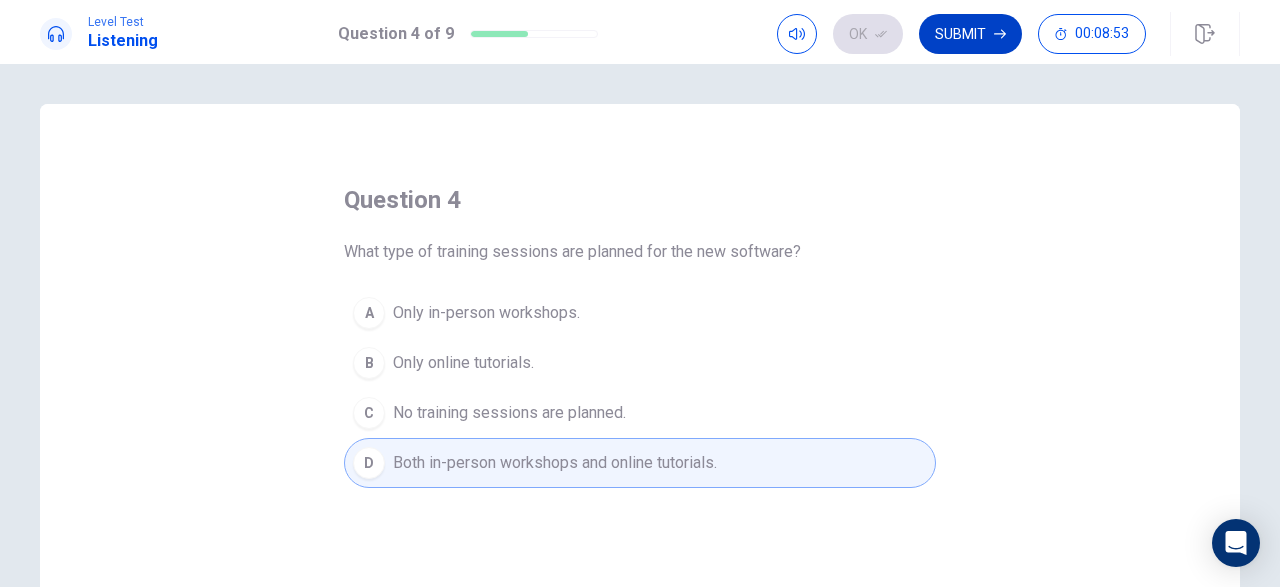 click on "Submit" at bounding box center [970, 34] 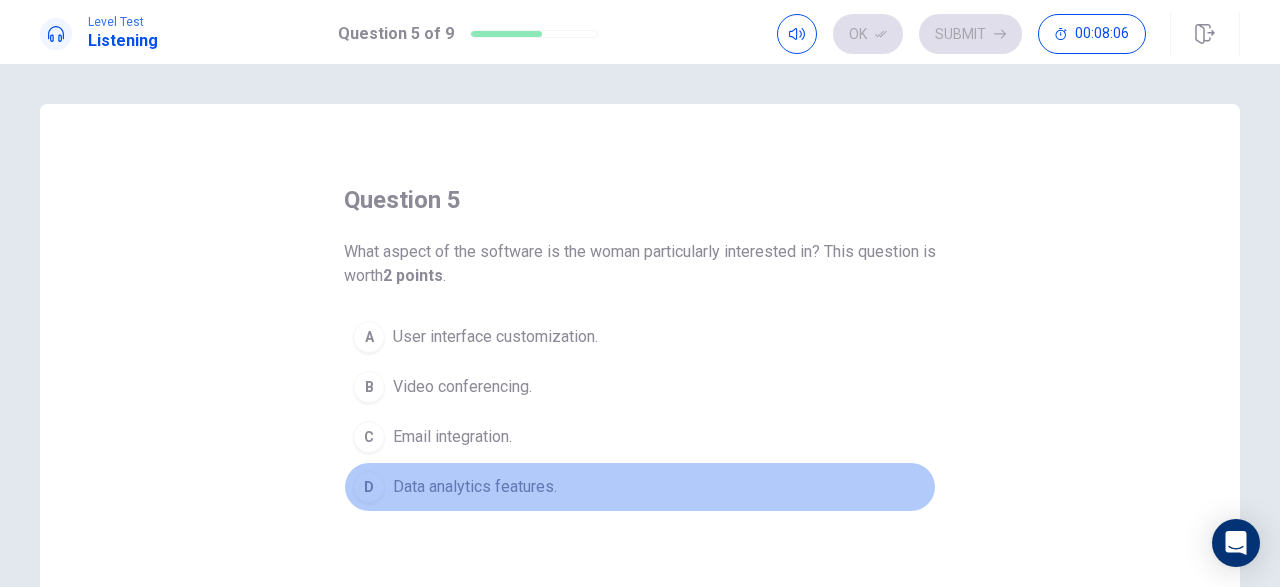click on "Data analytics features." at bounding box center [475, 487] 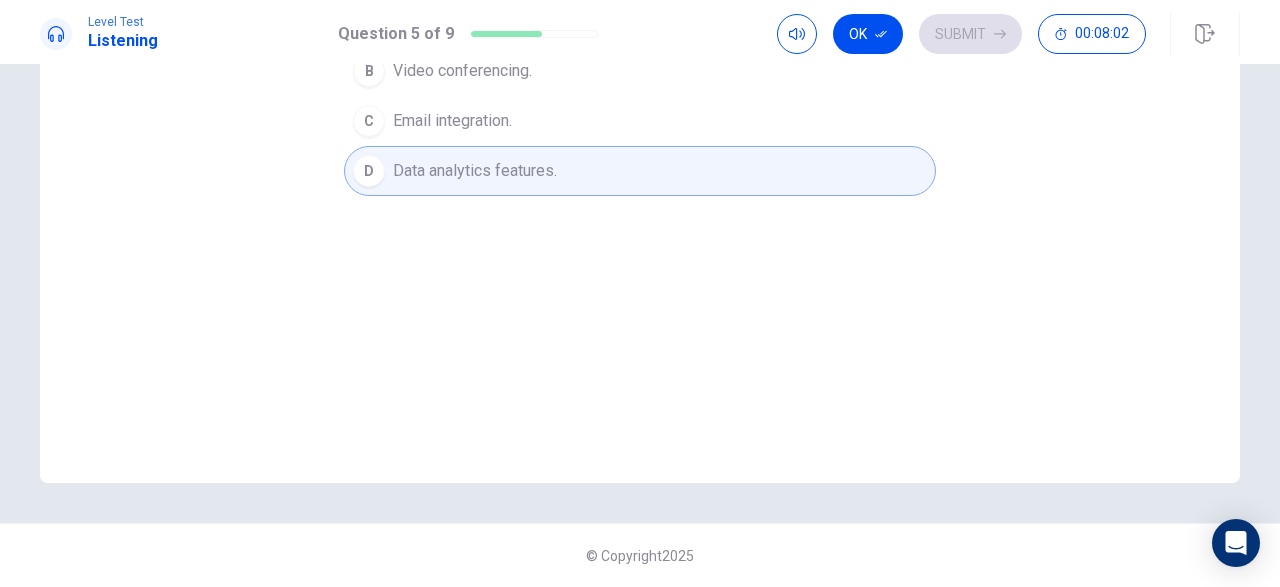 scroll, scrollTop: 200, scrollLeft: 0, axis: vertical 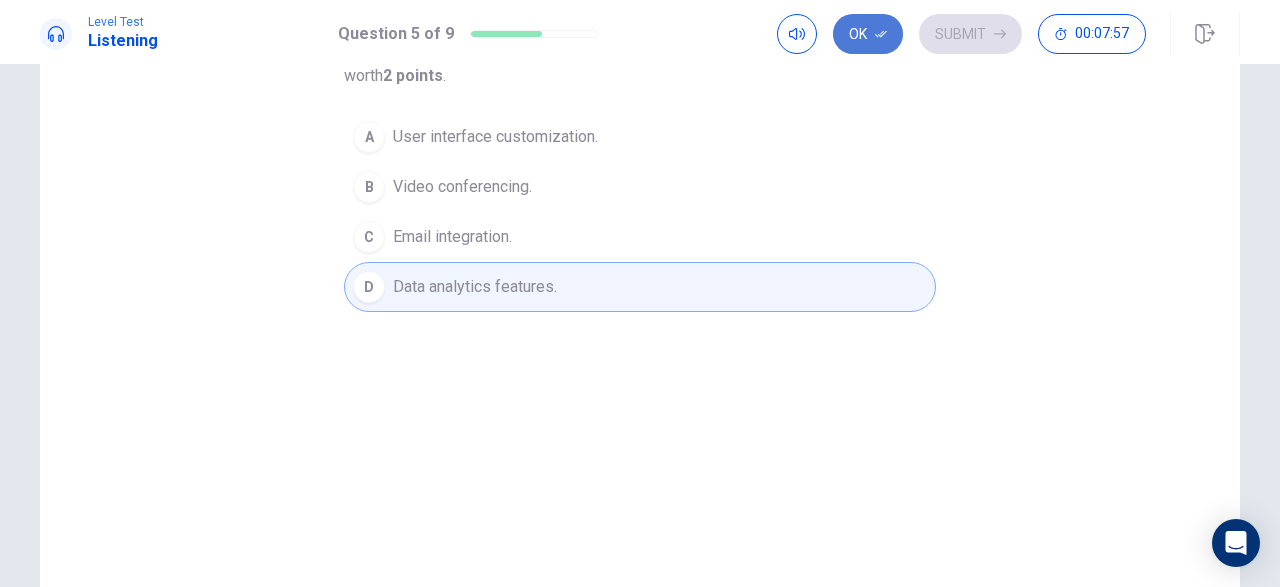 click on "Ok" at bounding box center [868, 34] 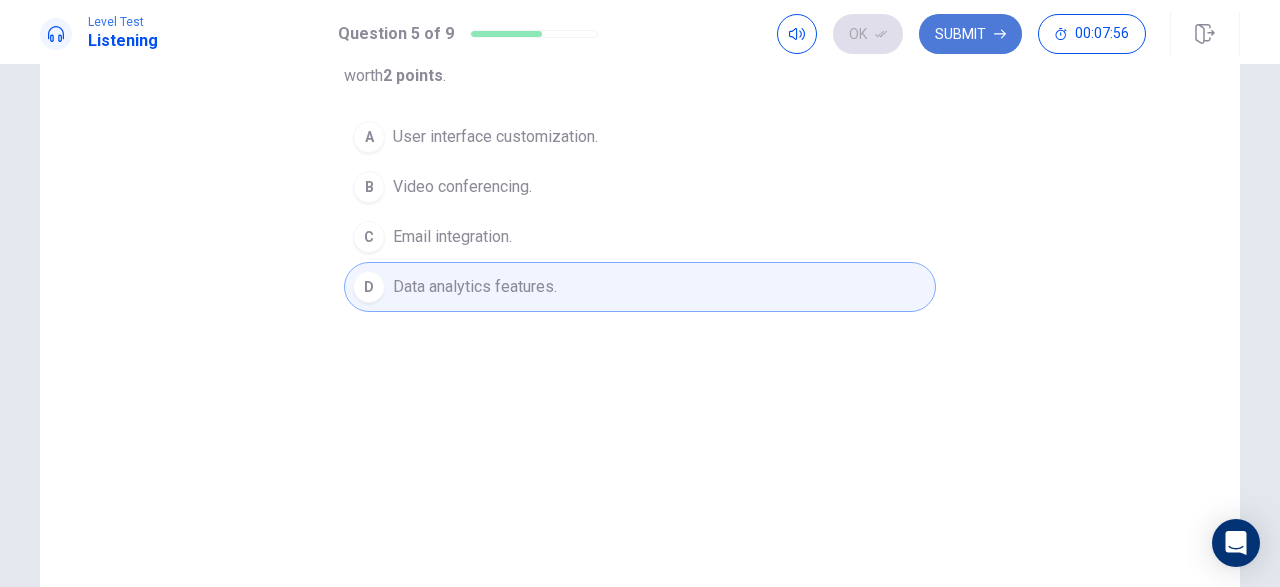 click on "Submit" at bounding box center (970, 34) 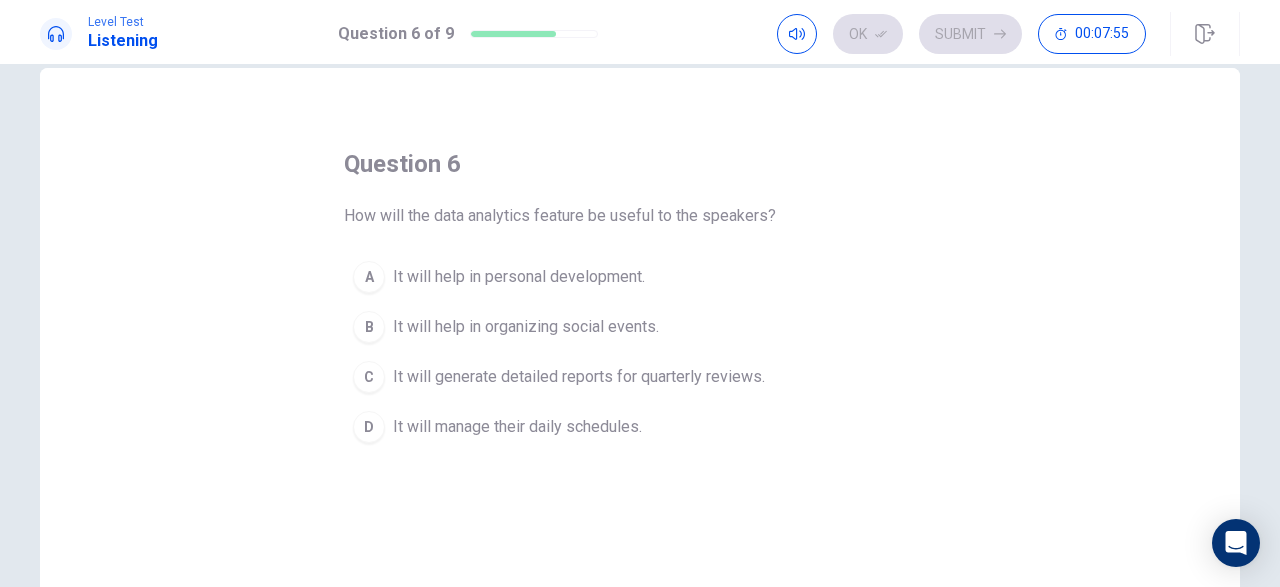 scroll, scrollTop: 0, scrollLeft: 0, axis: both 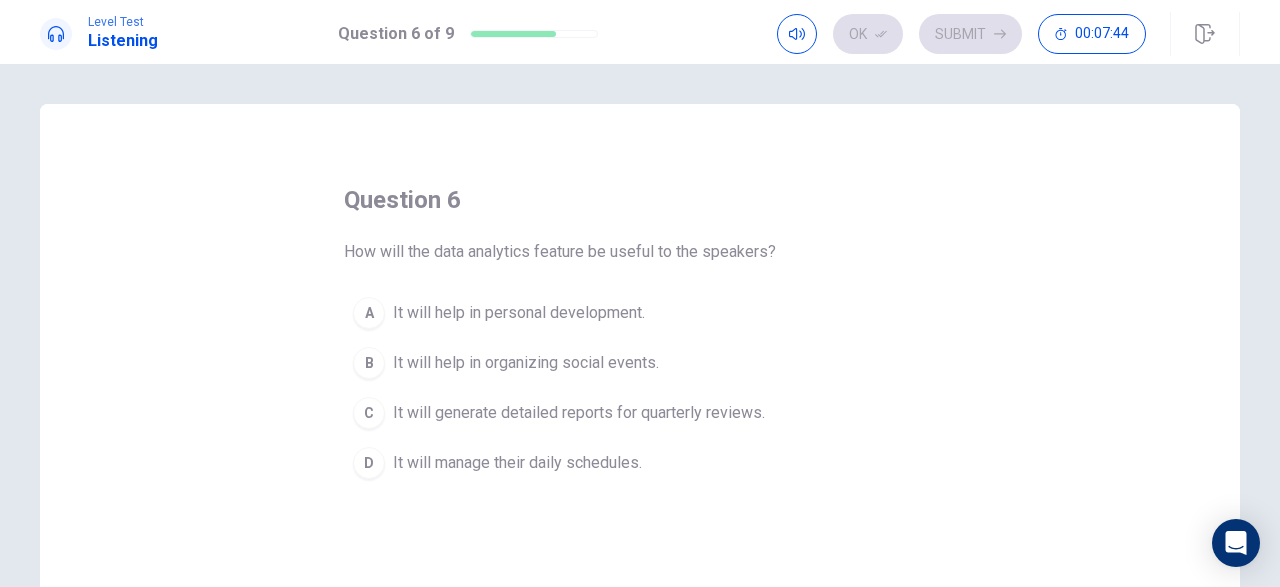 click on "It will generate detailed reports for quarterly reviews." at bounding box center (579, 413) 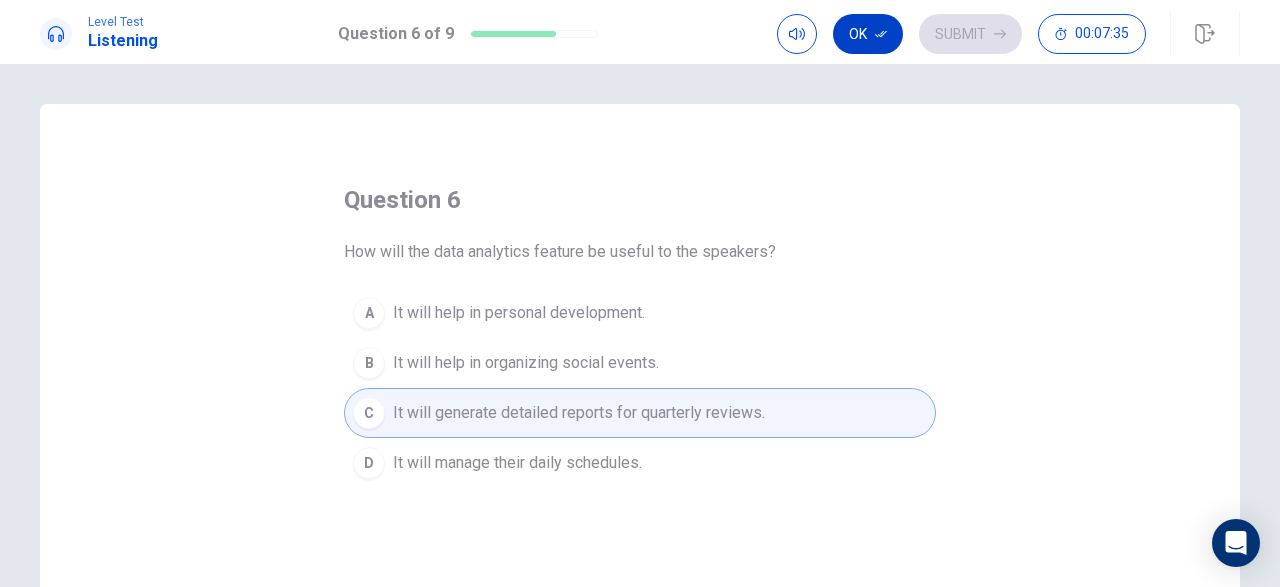 click 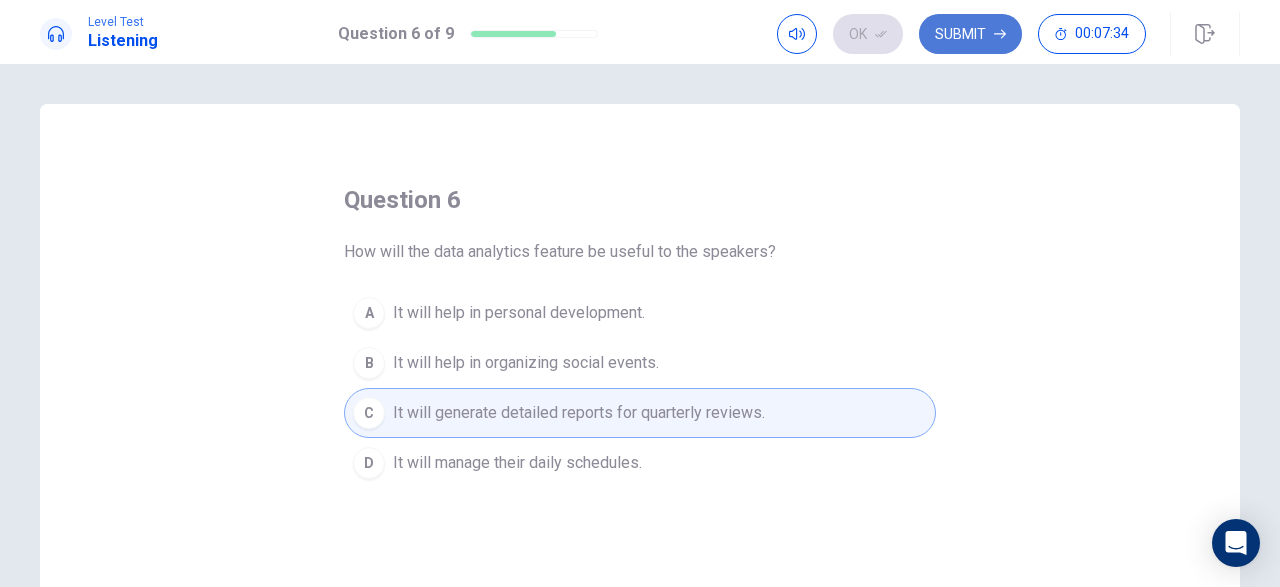 click on "Submit" at bounding box center [970, 34] 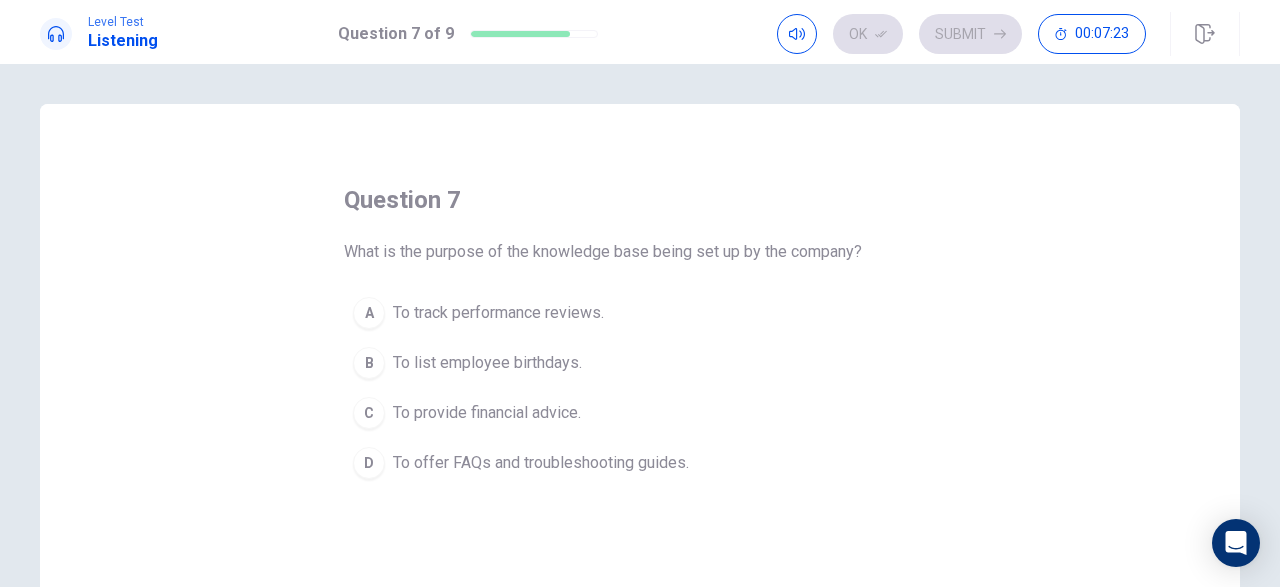 click on "To offer FAQs and troubleshooting guides." at bounding box center (541, 463) 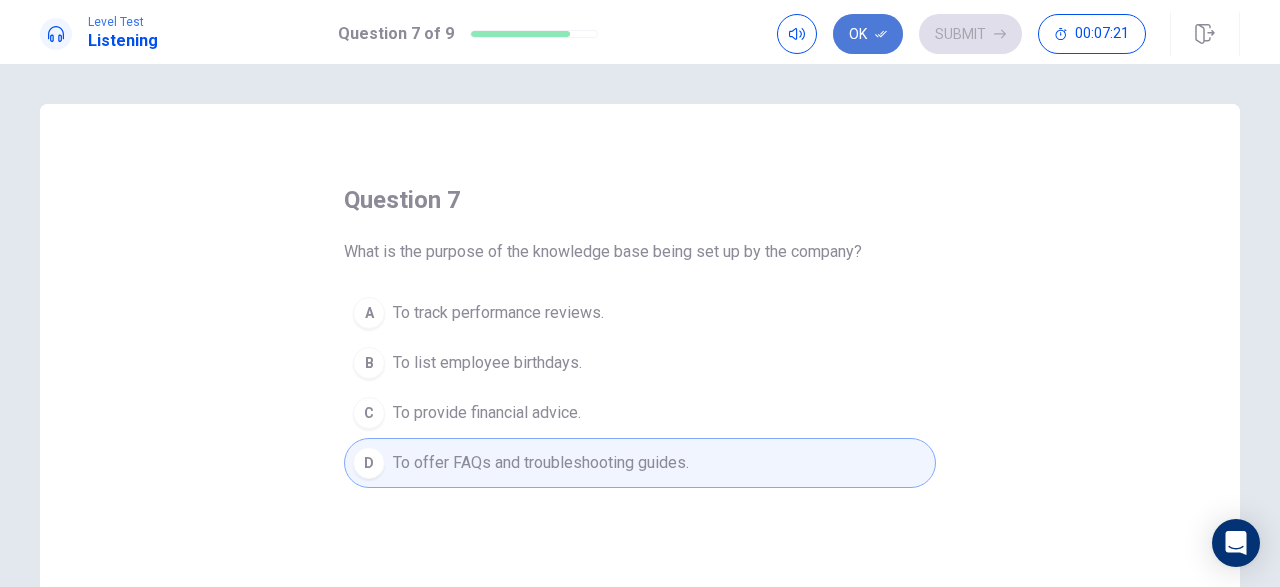 click 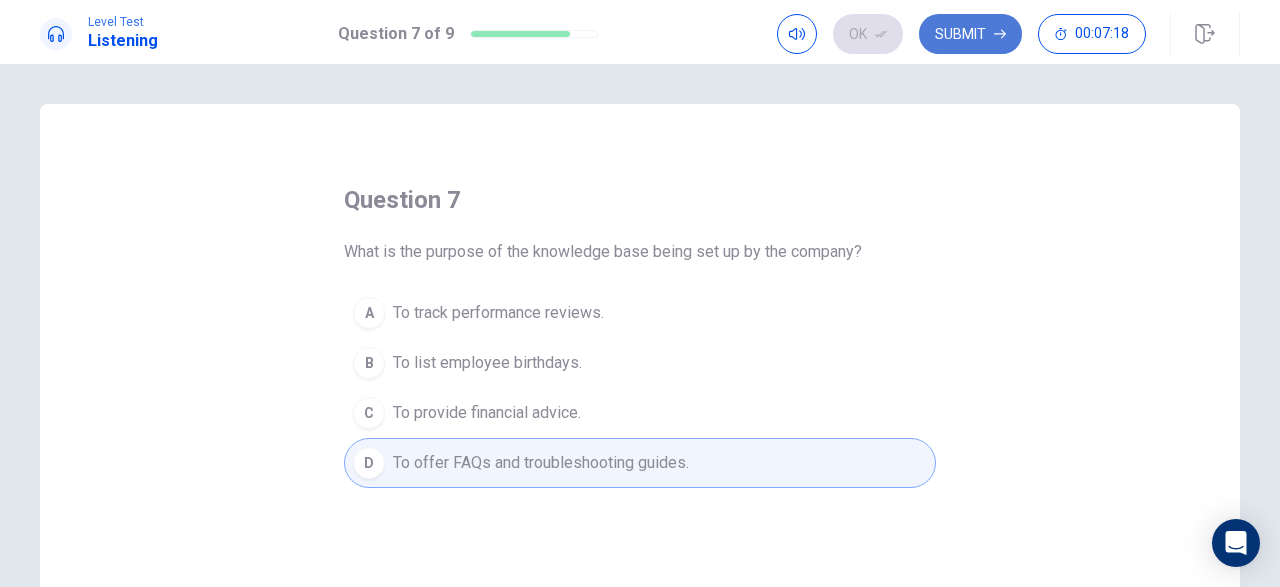 click on "Submit" at bounding box center [970, 34] 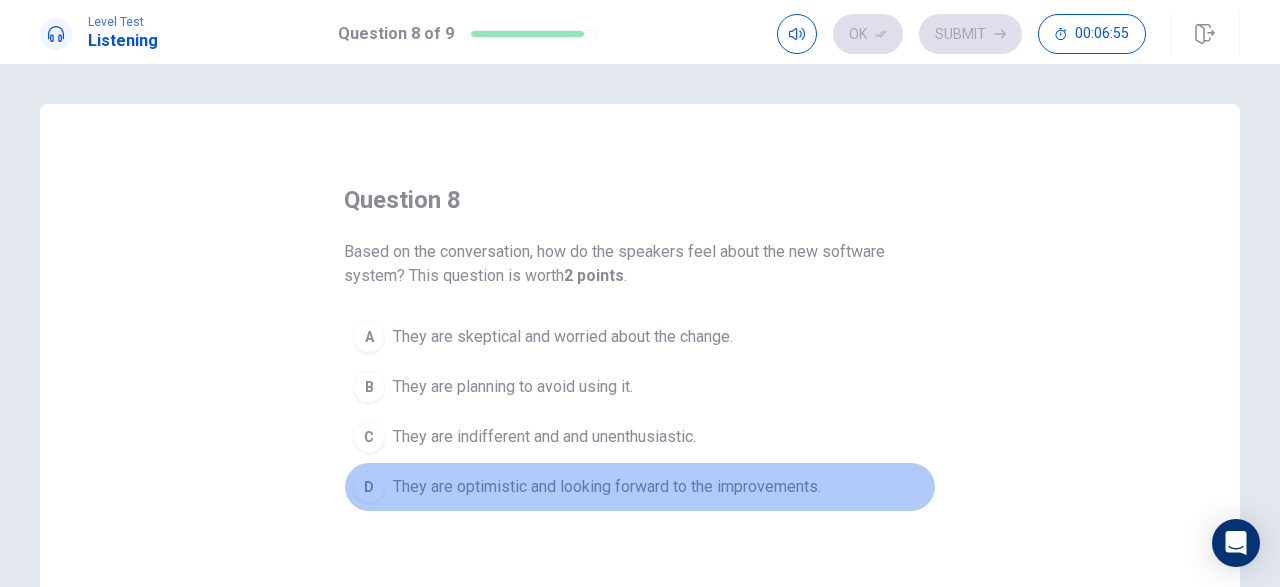 click on "They are optimistic and looking forward to the improvements." at bounding box center (607, 487) 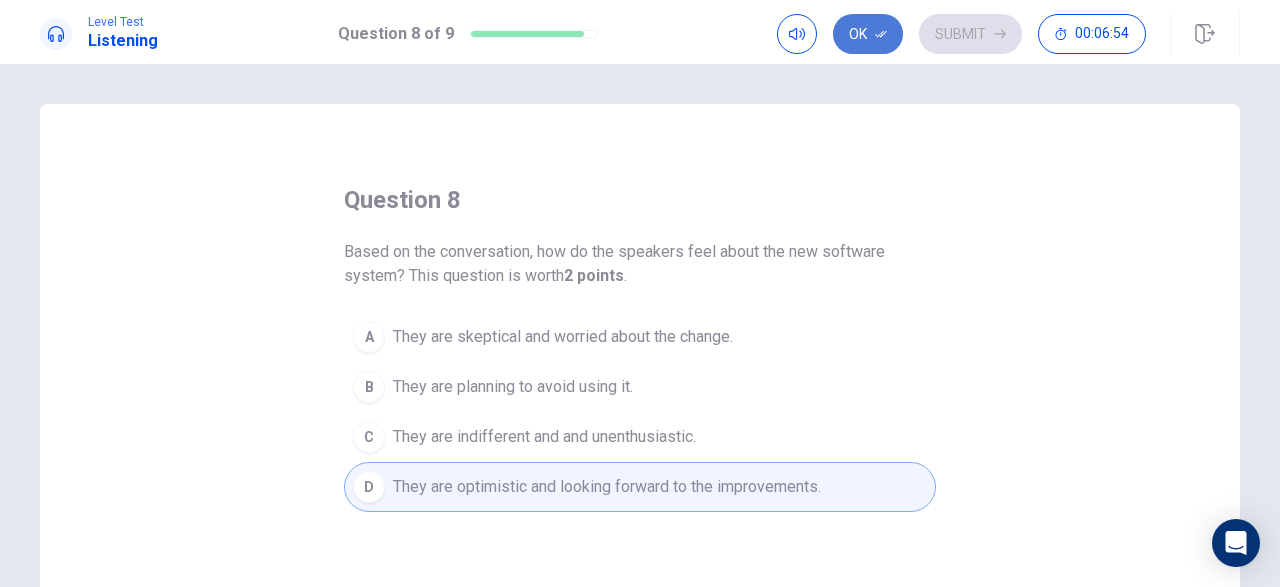 click on "Ok" at bounding box center (868, 34) 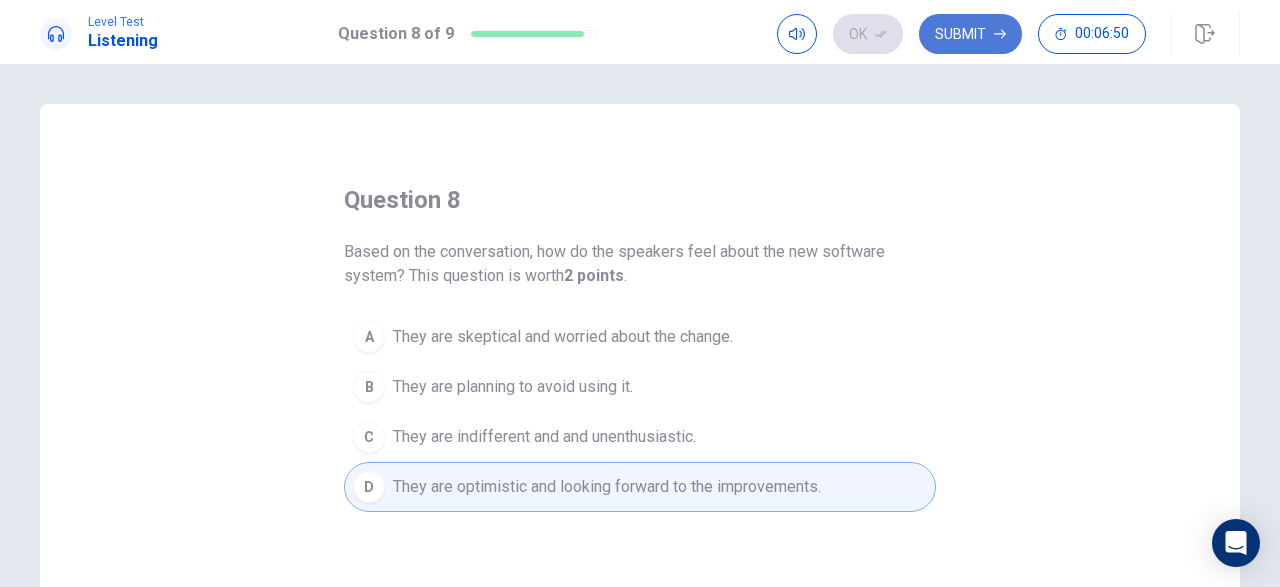 click on "Submit" at bounding box center (970, 34) 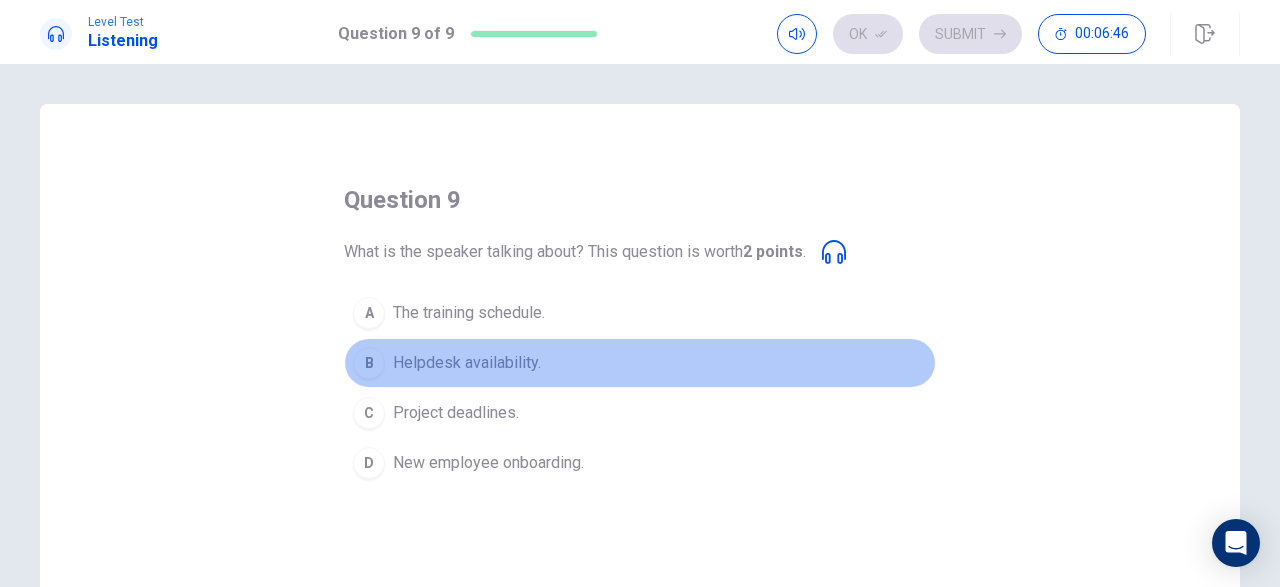 click on "Helpdesk availability." at bounding box center (467, 363) 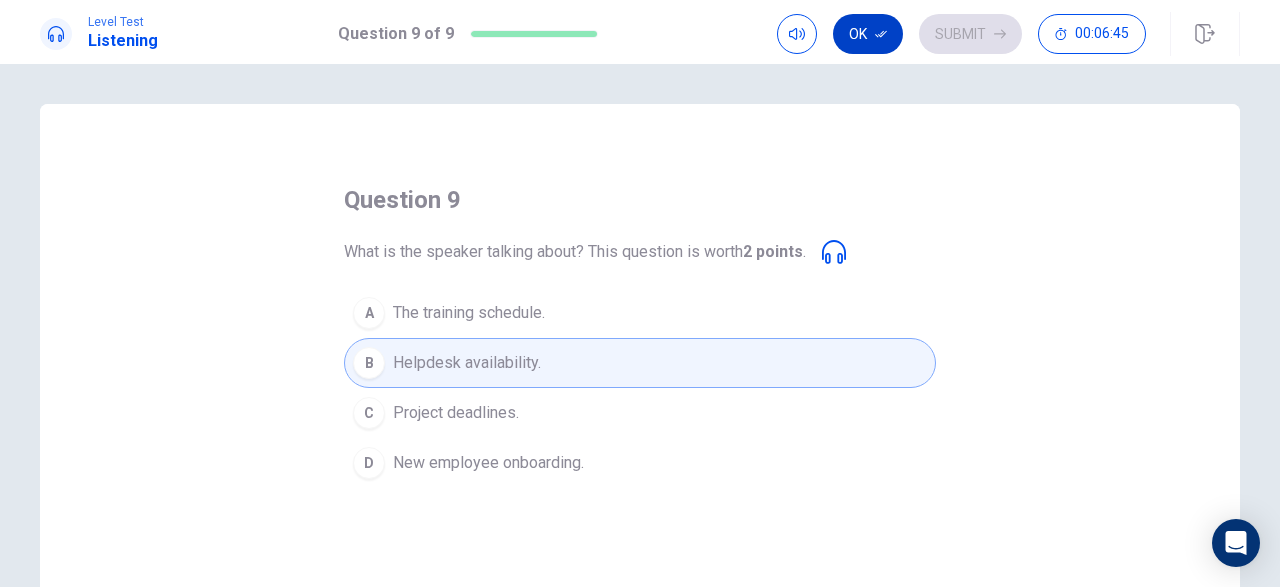 click on "Ok" at bounding box center (868, 34) 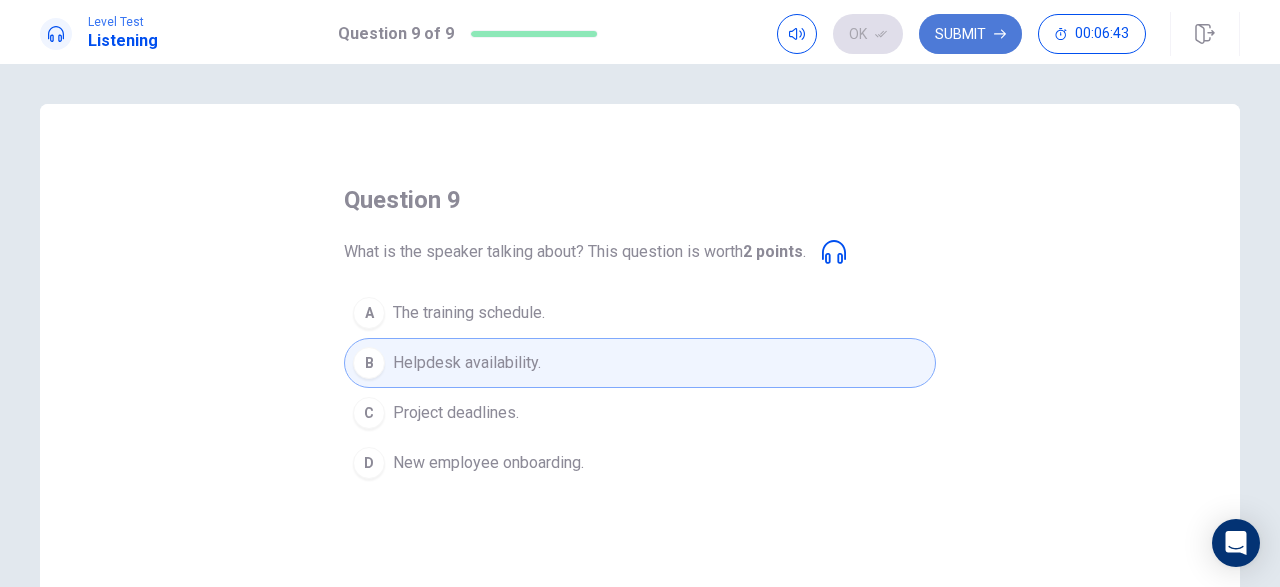 click on "Submit" at bounding box center [970, 34] 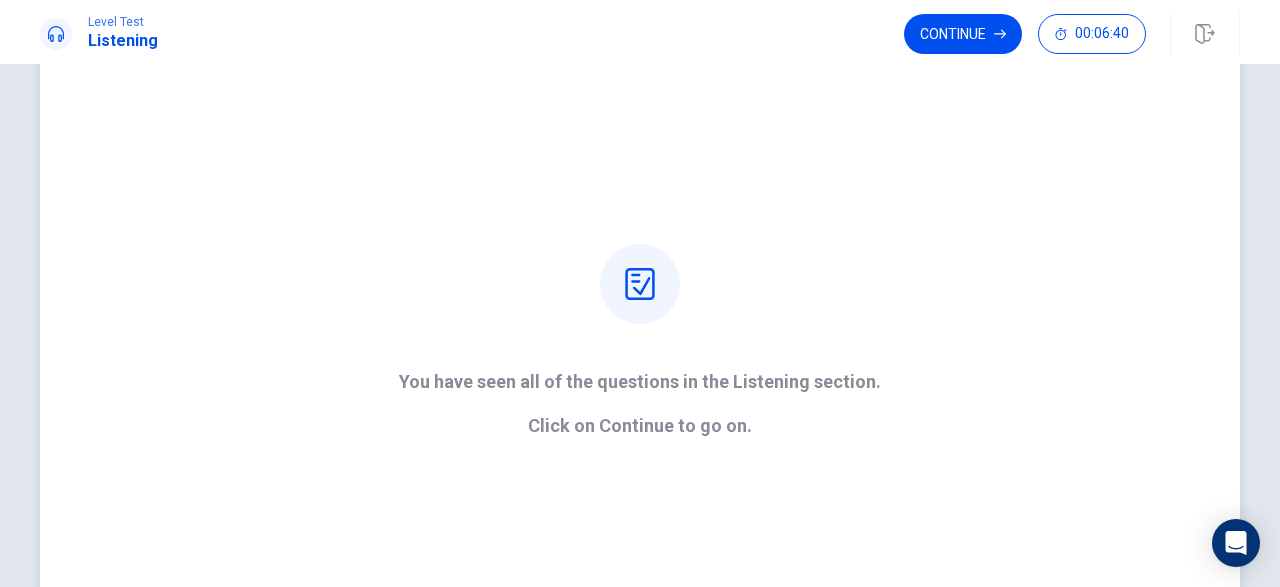 scroll, scrollTop: 0, scrollLeft: 0, axis: both 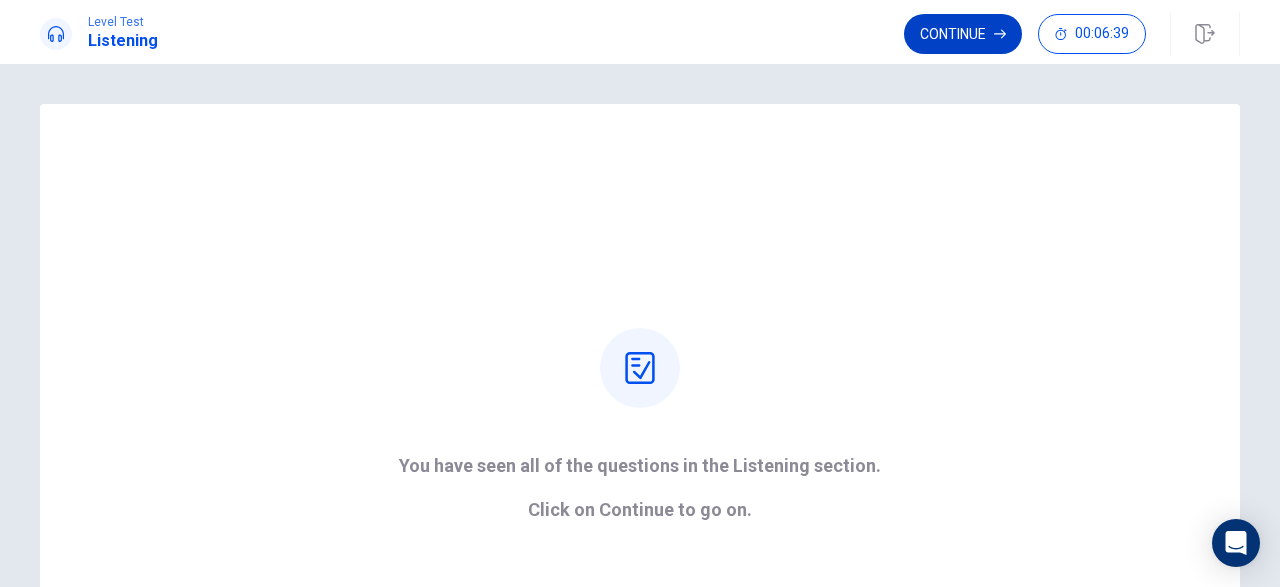 click on "Continue" at bounding box center [963, 34] 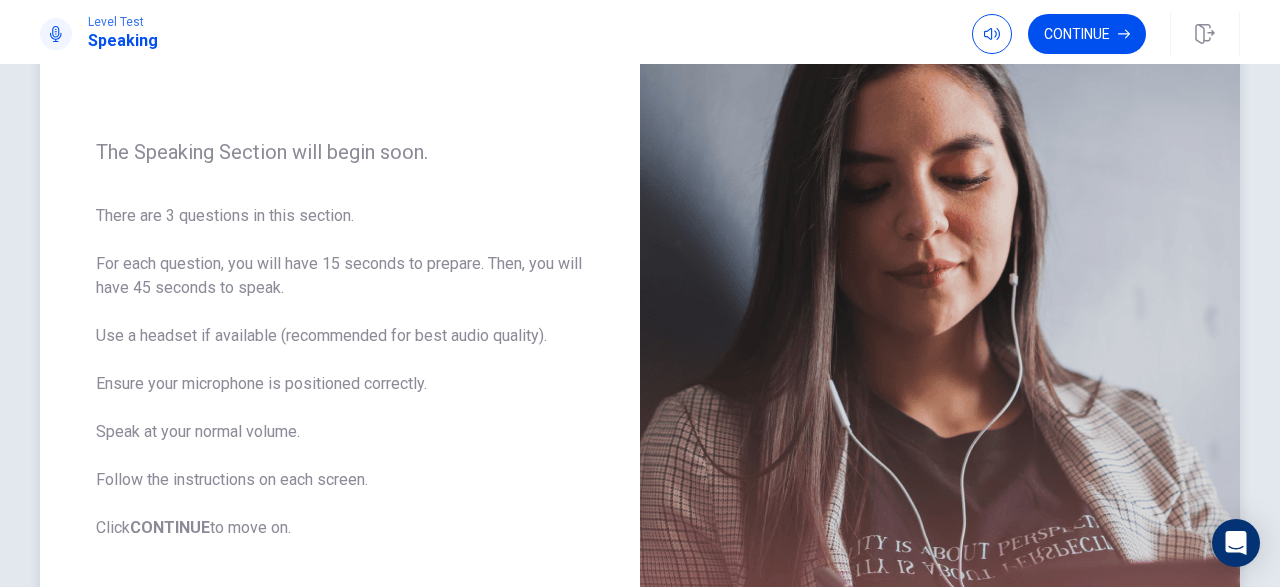scroll, scrollTop: 232, scrollLeft: 0, axis: vertical 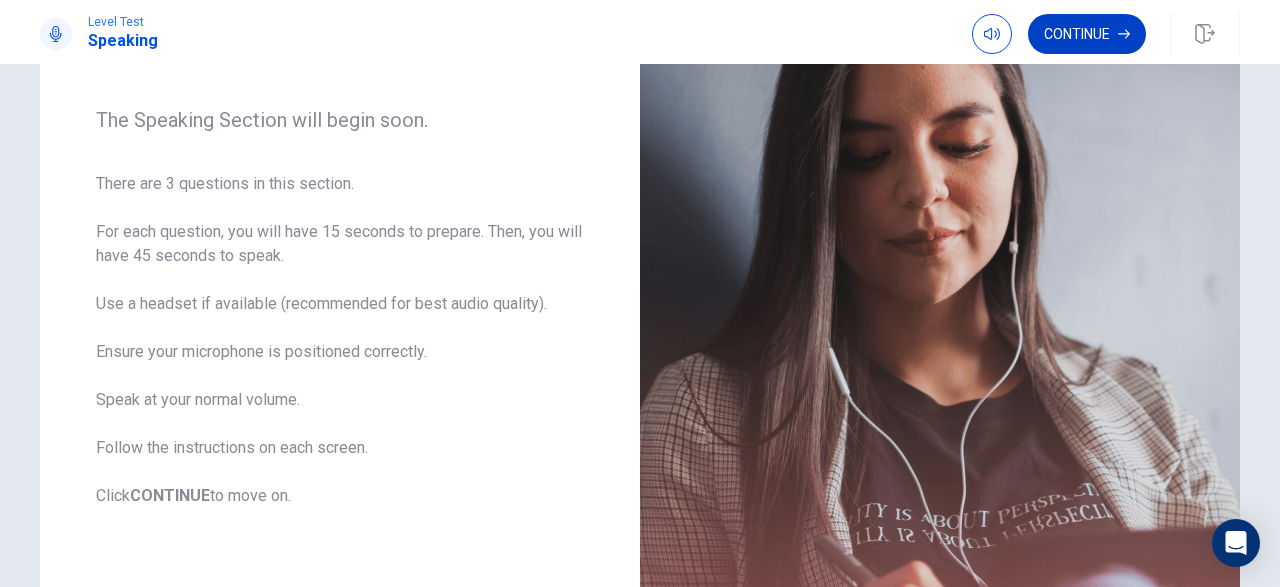 click on "Continue" at bounding box center [1087, 34] 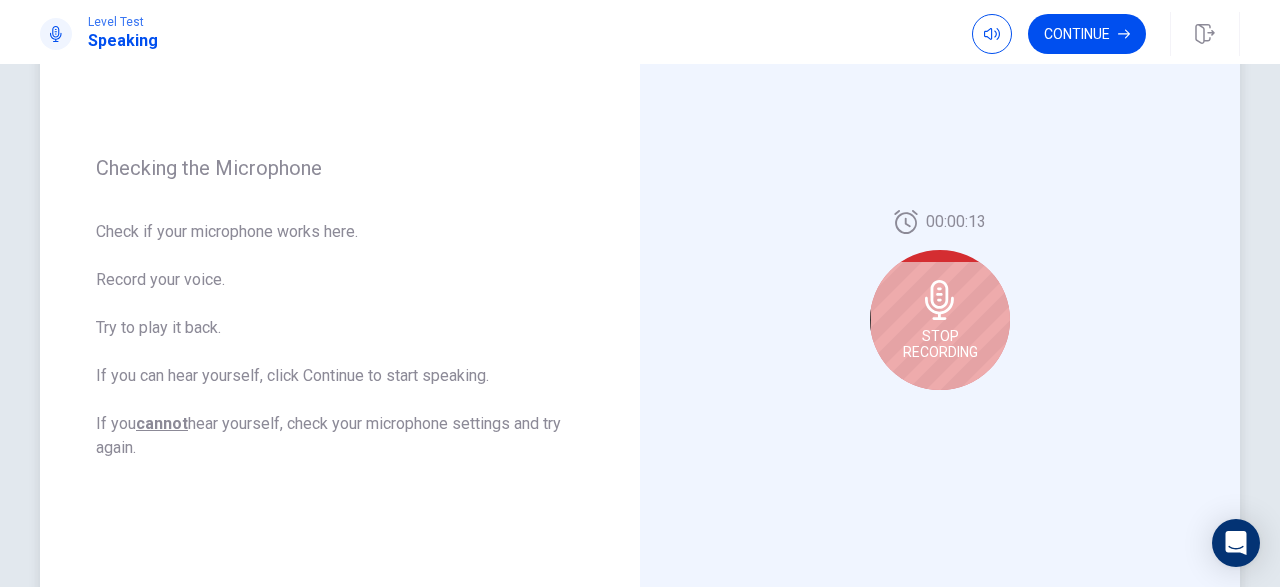 click 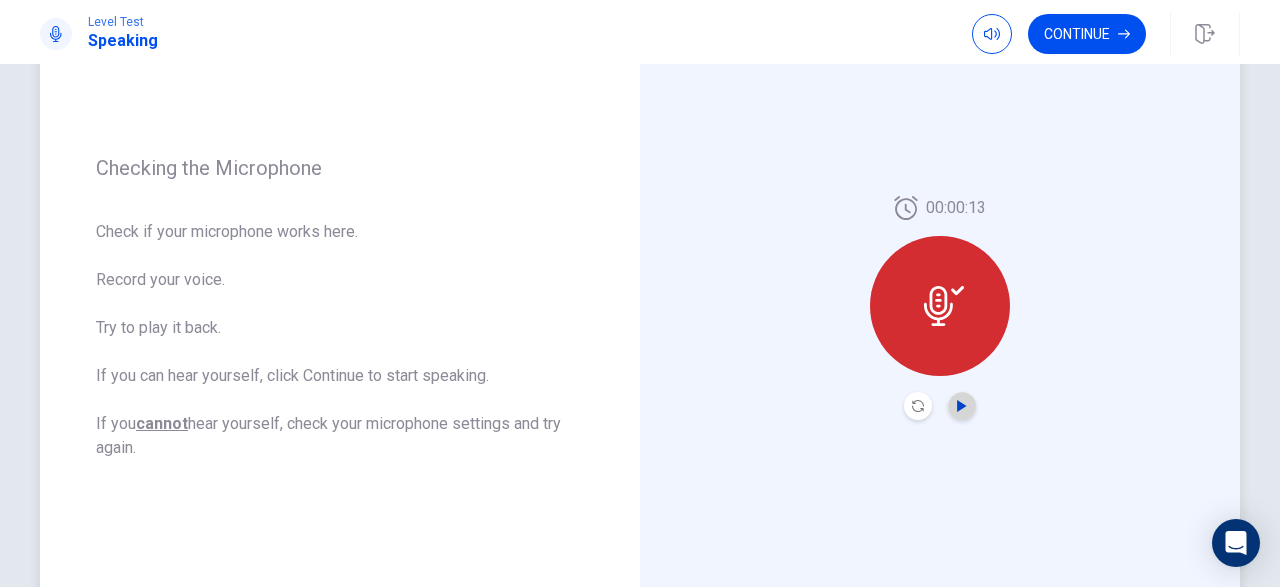 click 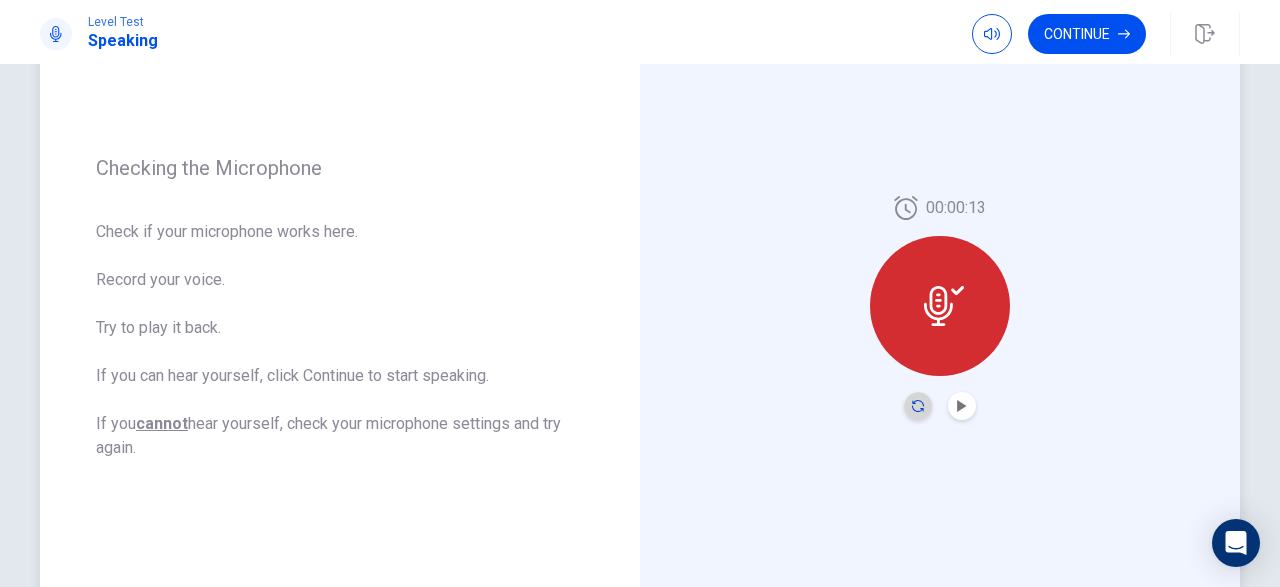 click 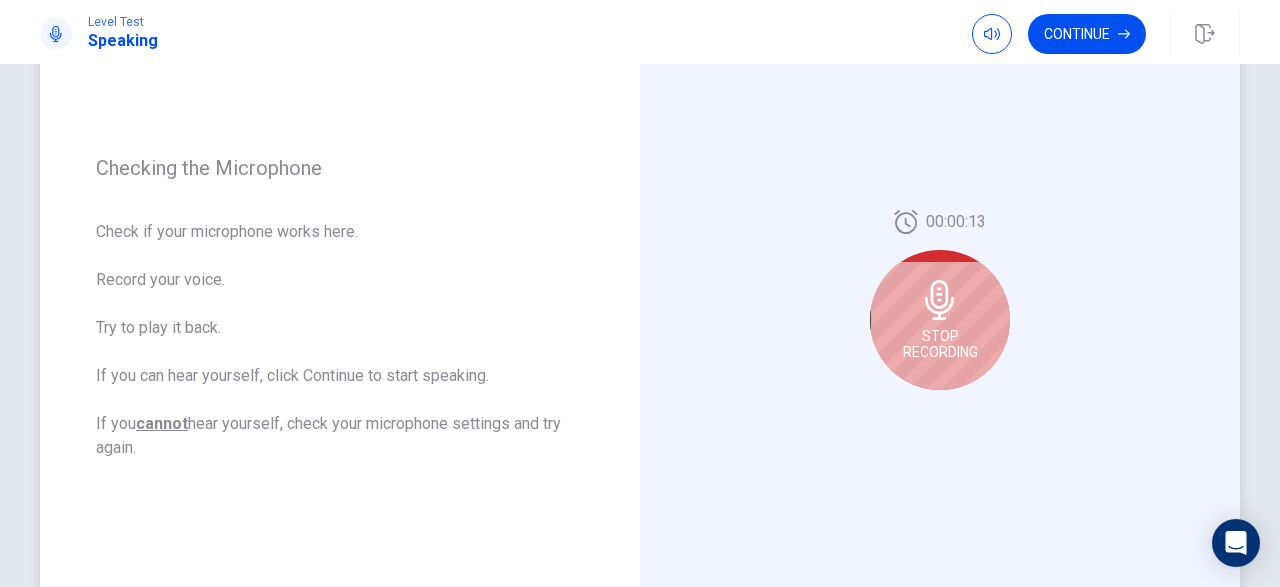 click 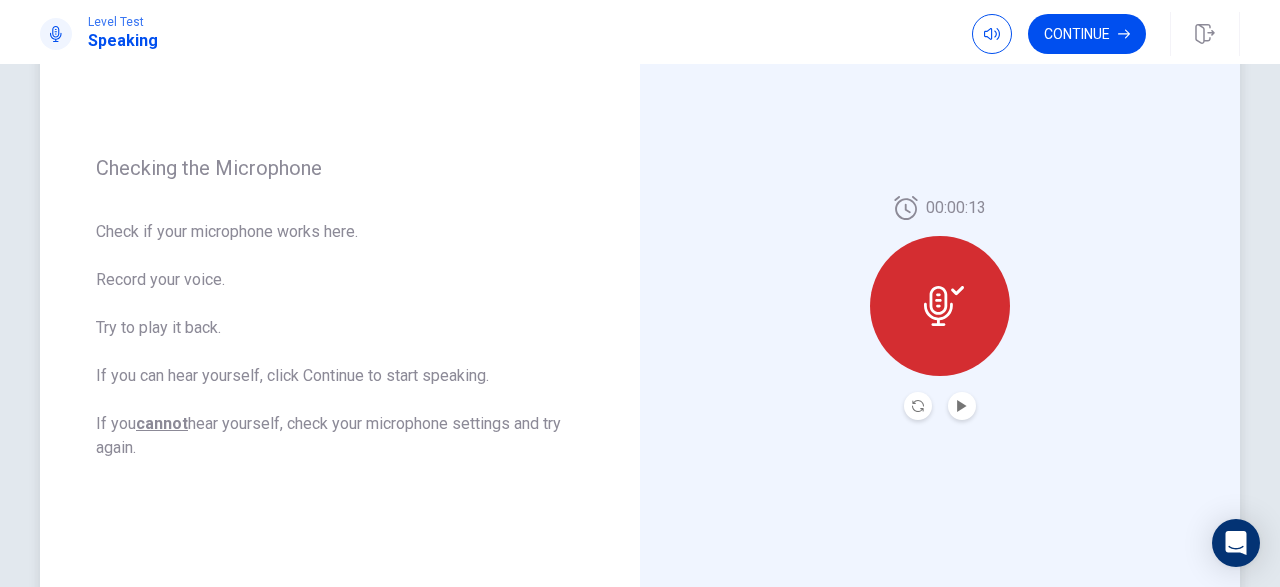 click at bounding box center (962, 406) 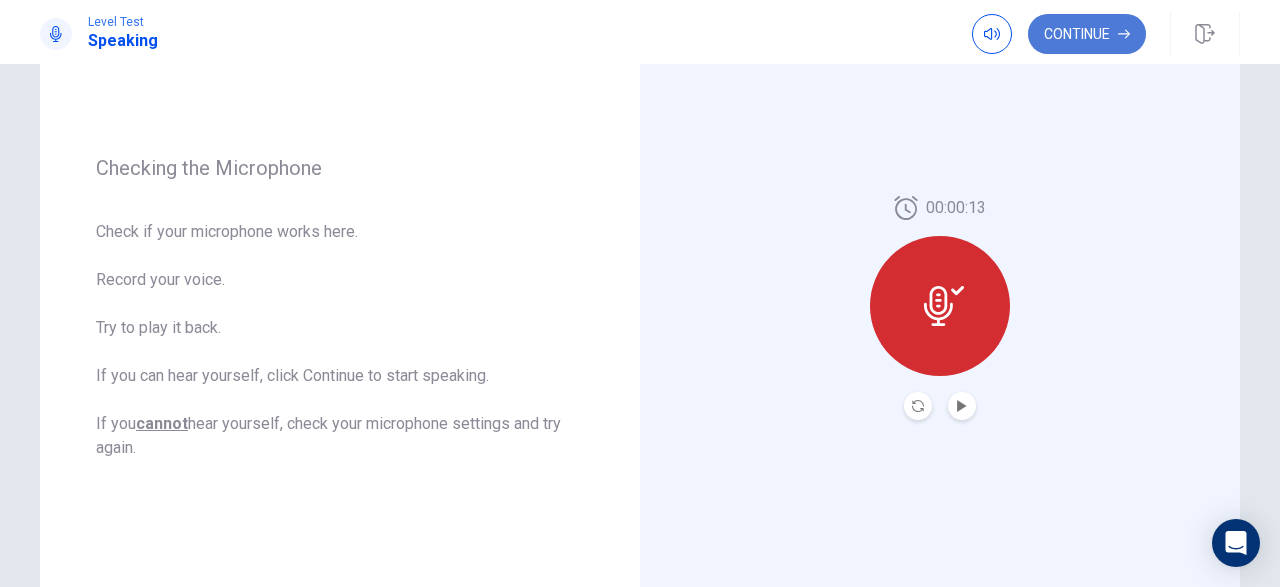 click on "Continue" at bounding box center (1087, 34) 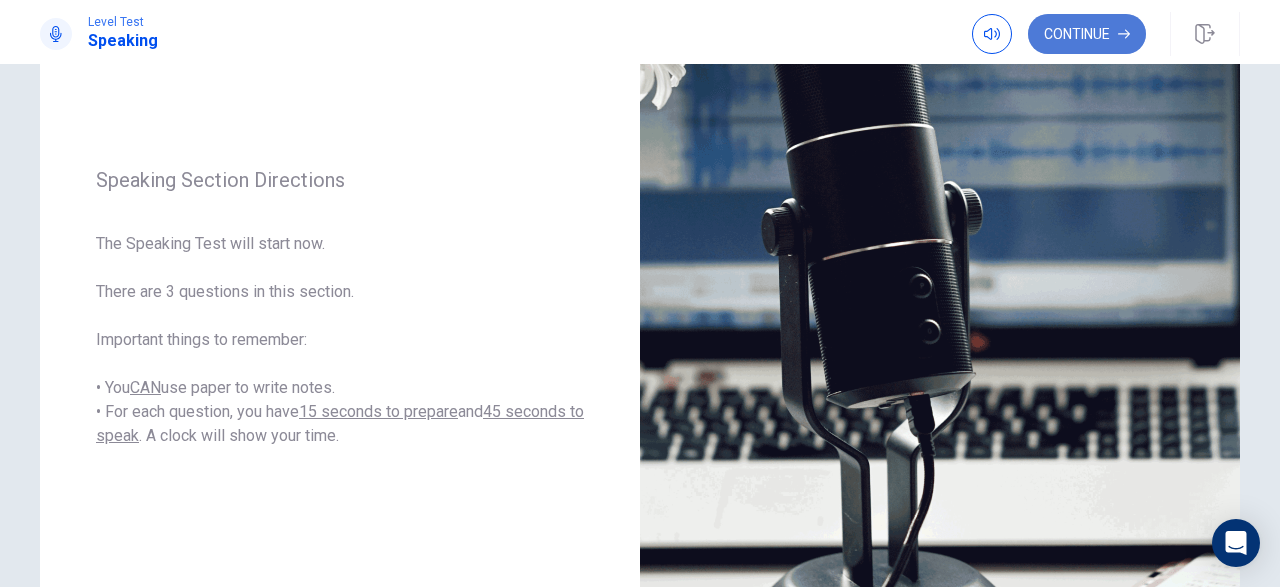 click on "Continue" at bounding box center (1087, 34) 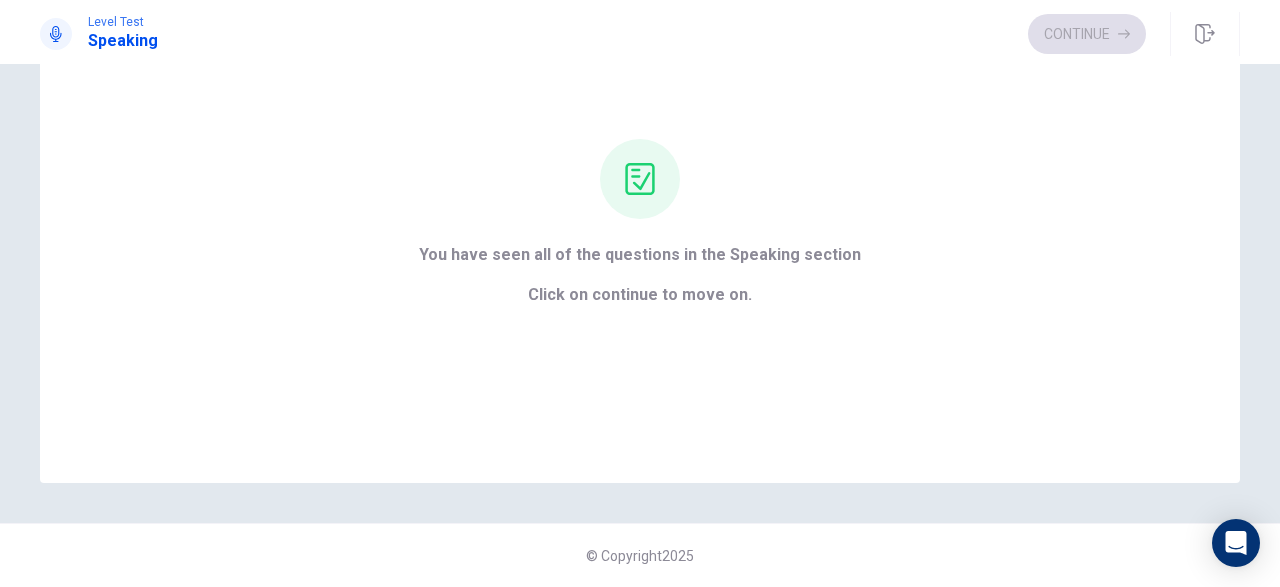 scroll, scrollTop: 140, scrollLeft: 0, axis: vertical 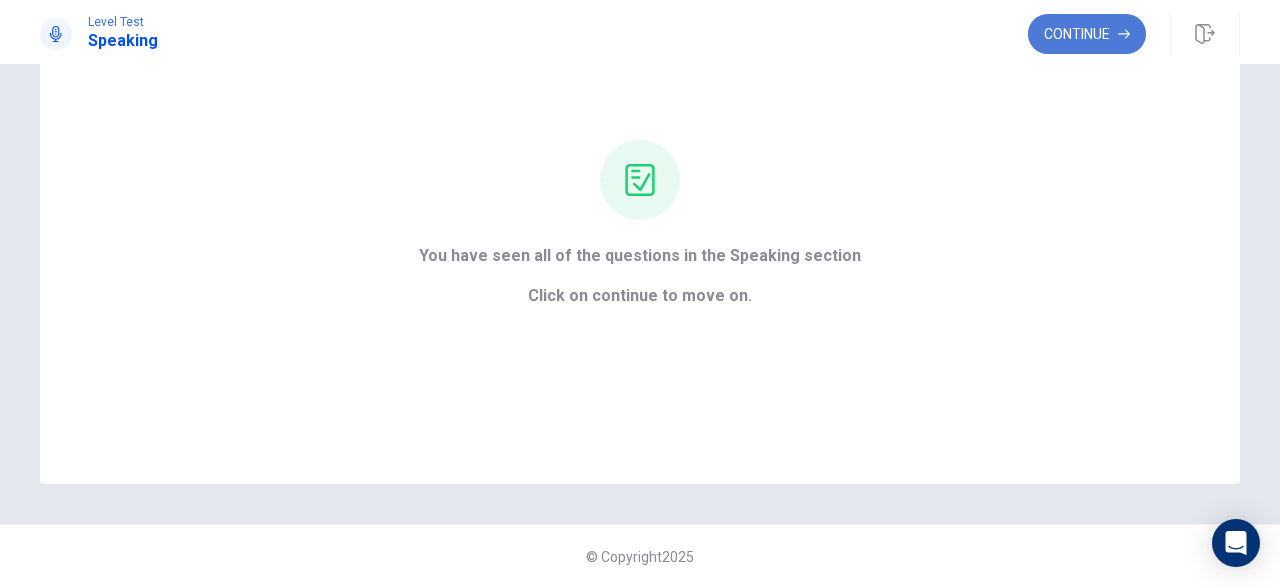 click on "Continue" at bounding box center (1087, 34) 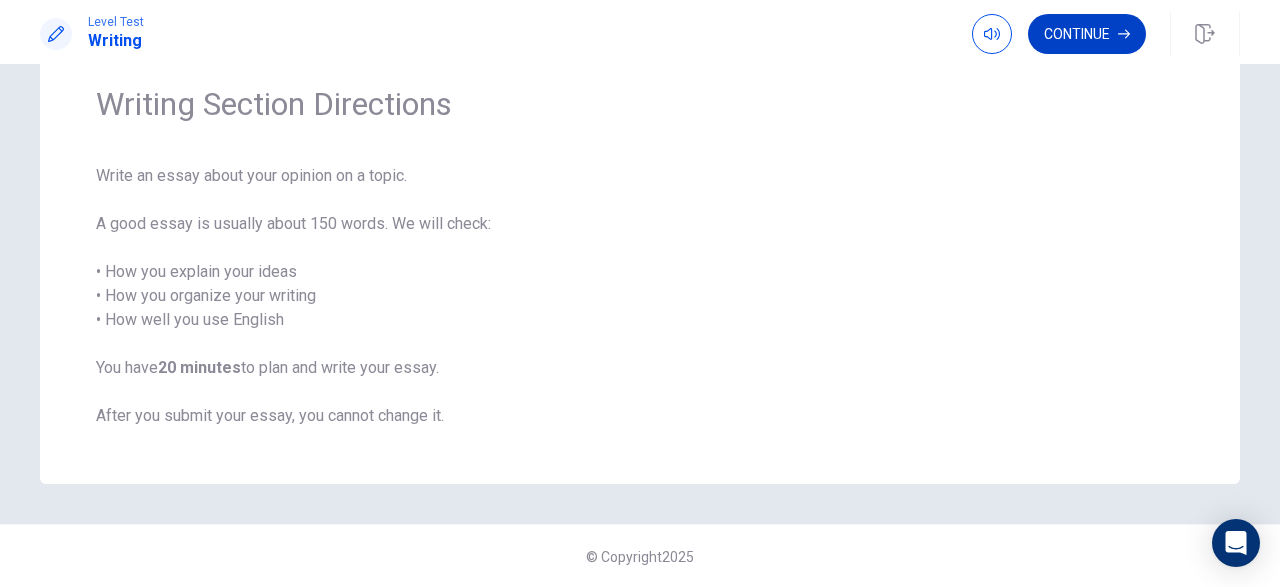 click on "Continue" at bounding box center [1087, 34] 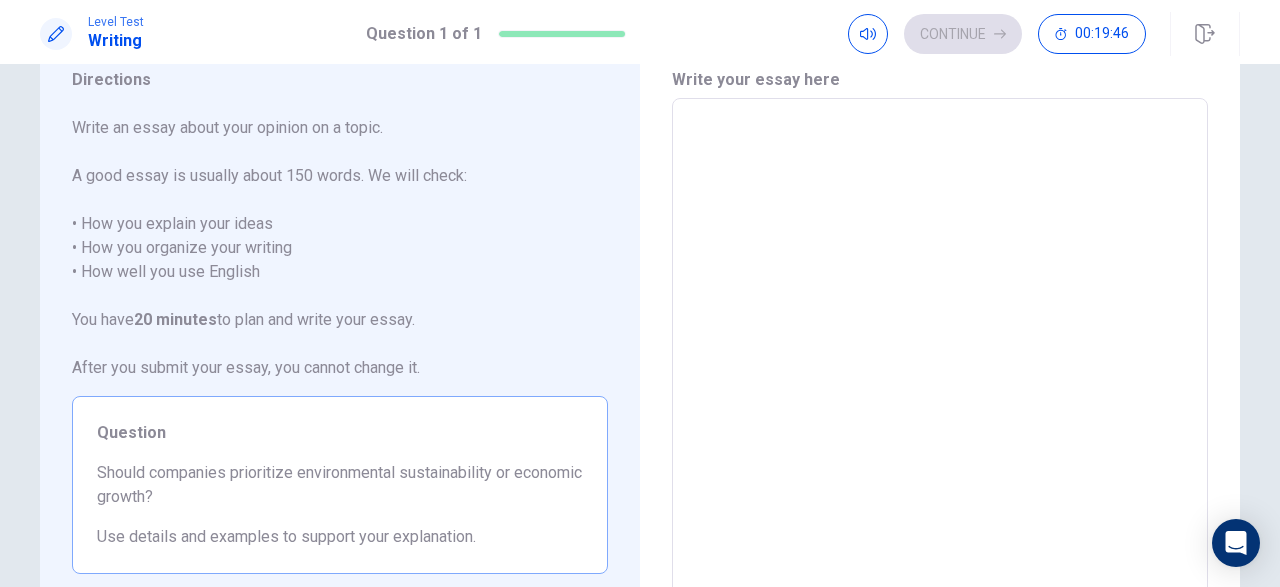 click at bounding box center [940, 375] 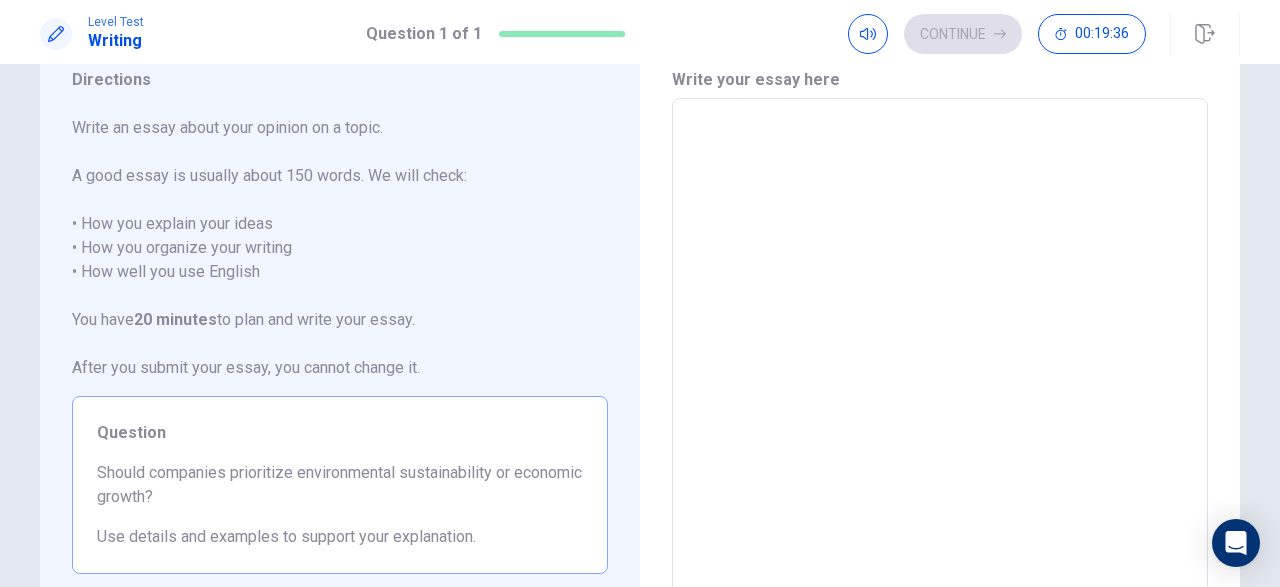 type on "*" 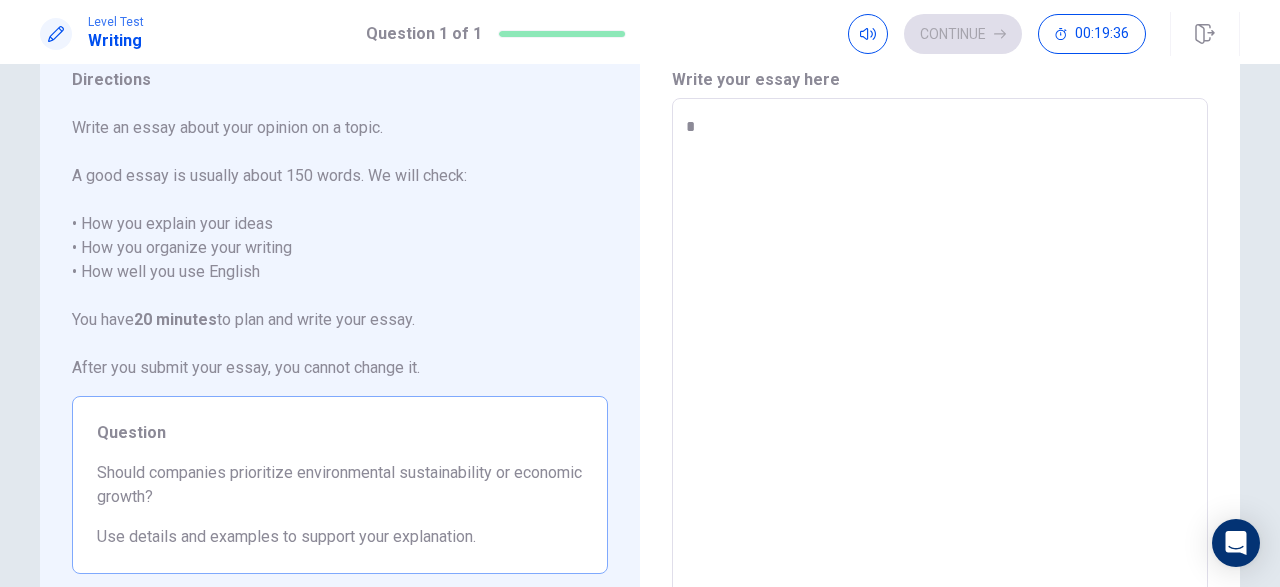 type on "*" 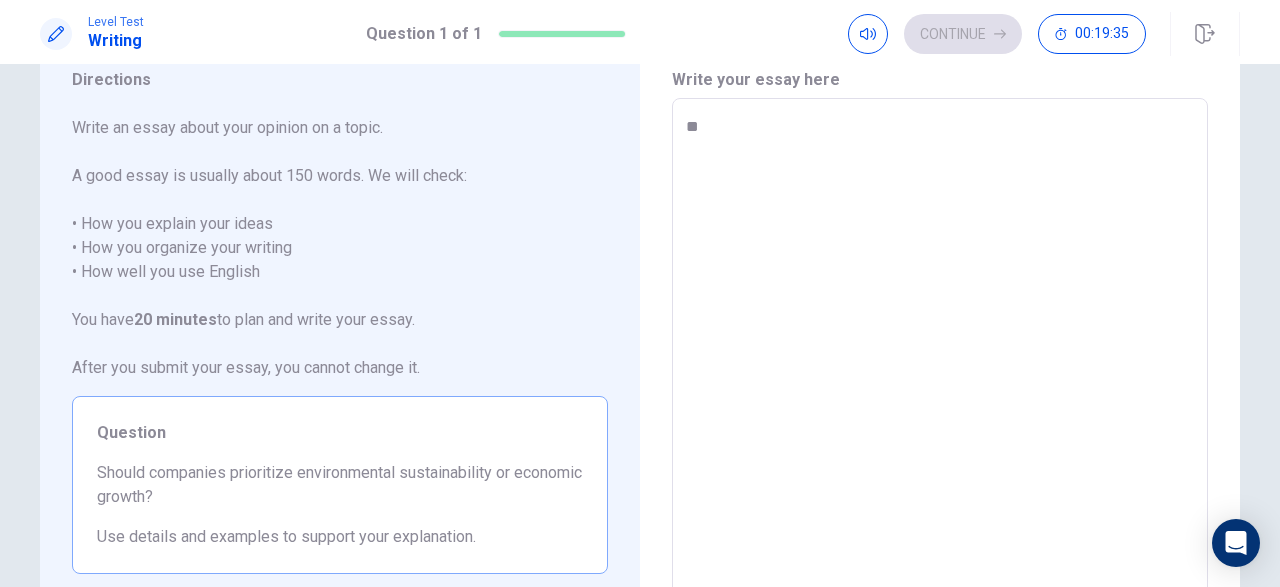 type on "*" 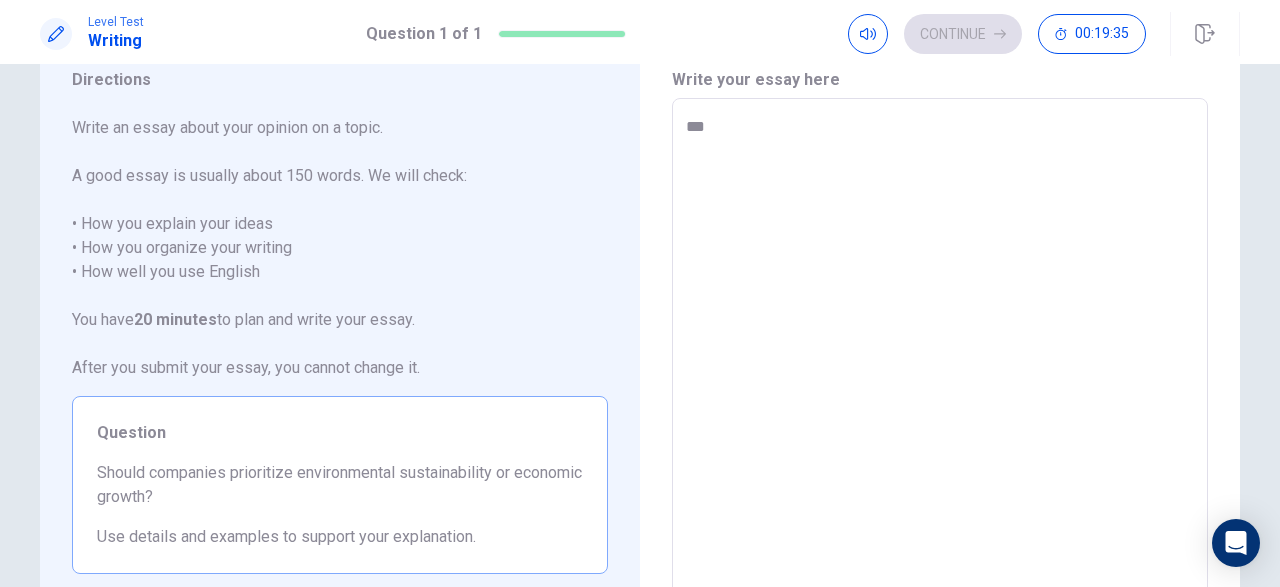 type on "****" 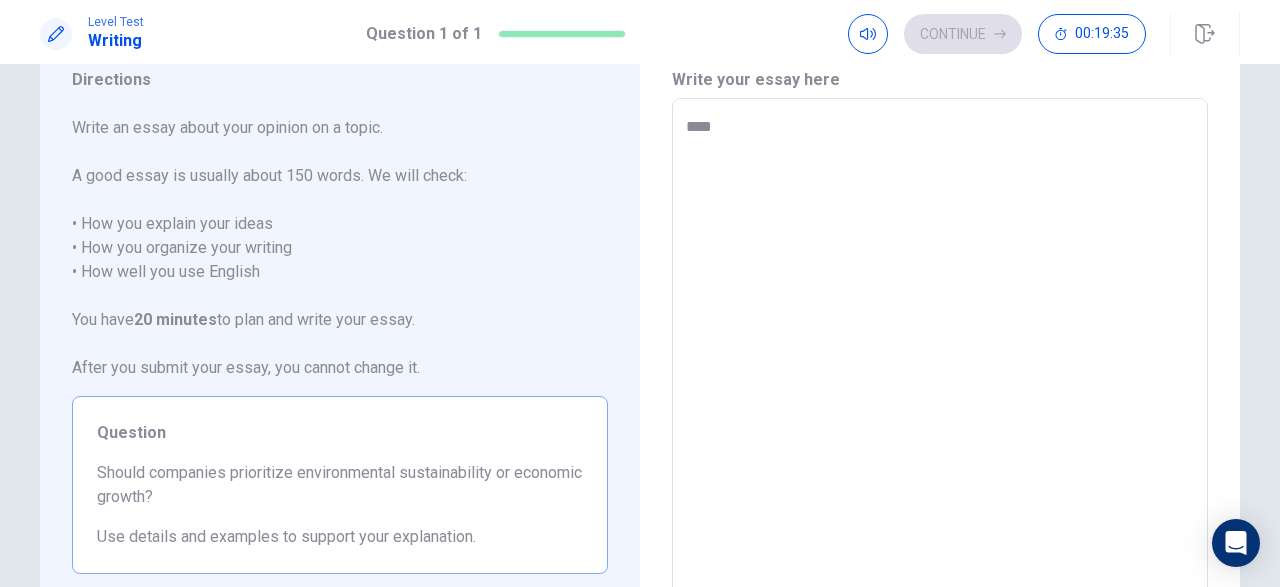 type on "*" 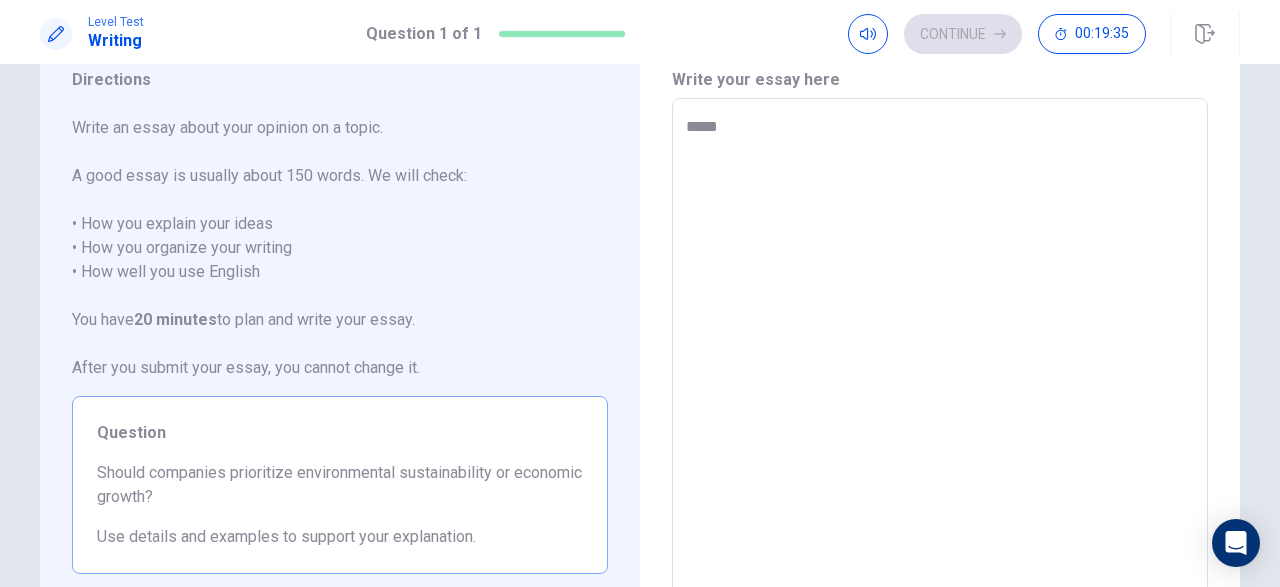 type on "******" 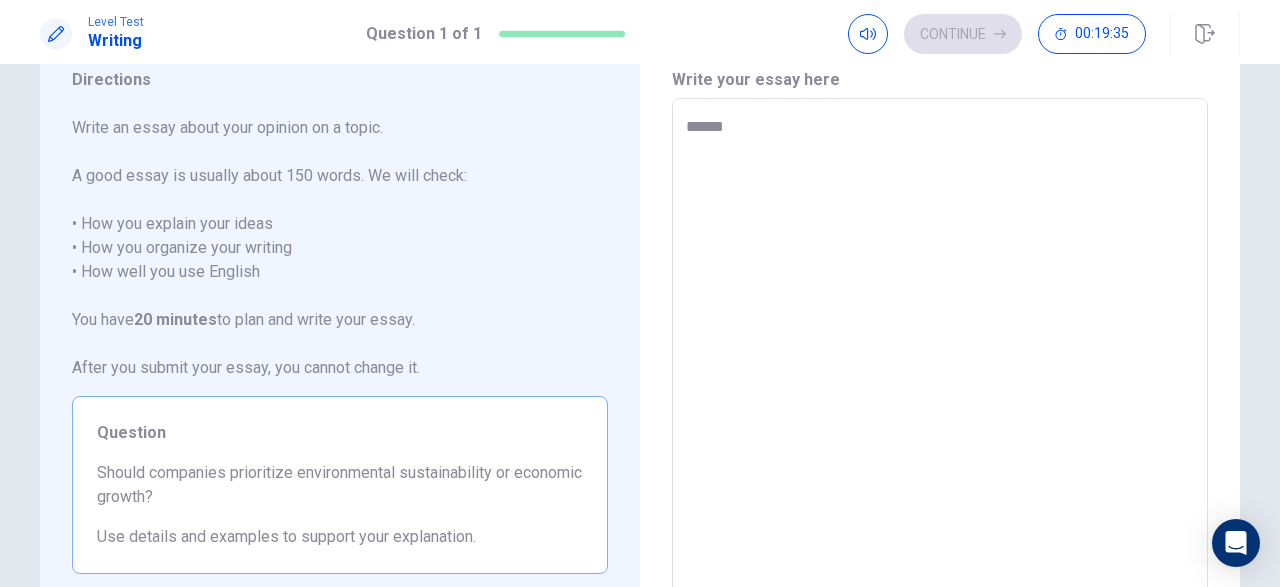 type on "*" 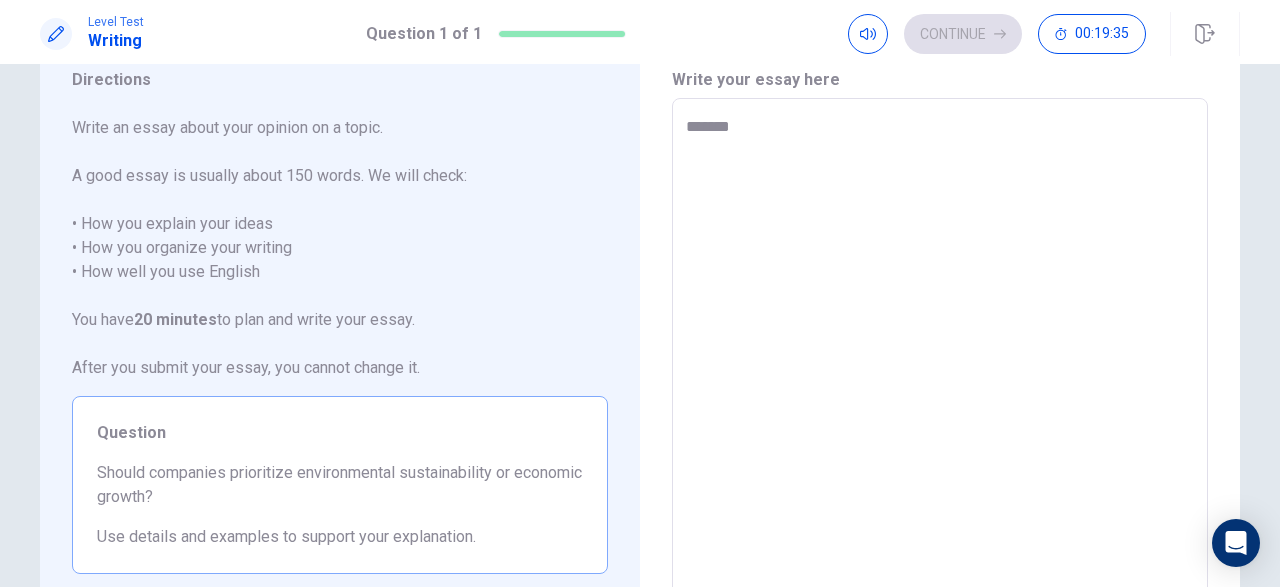 type on "*" 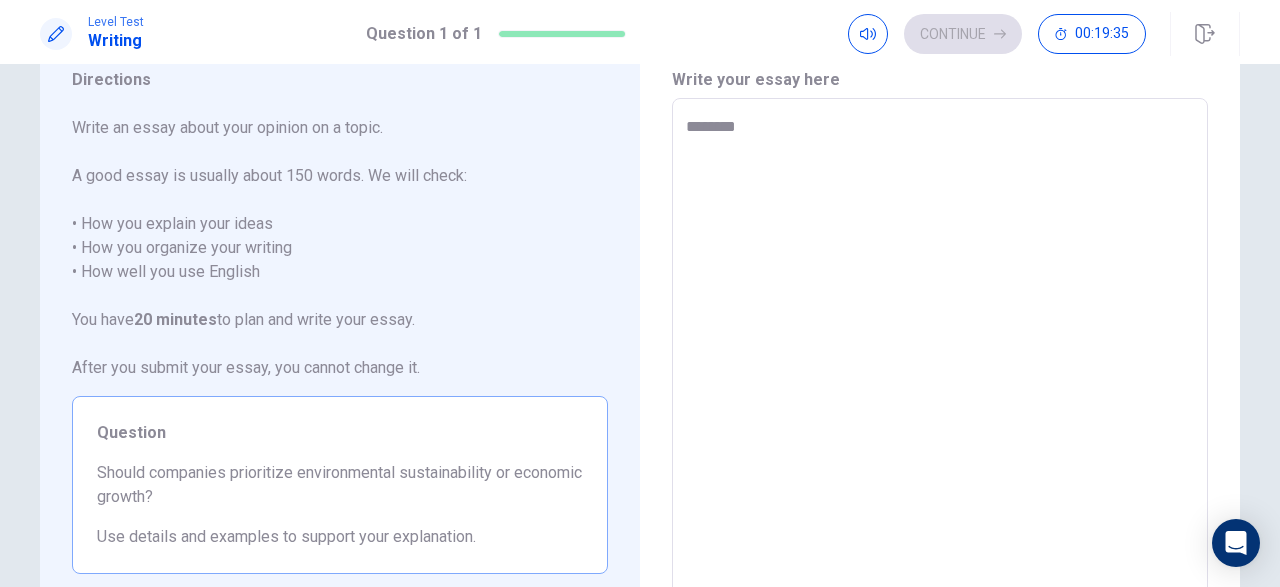 type on "*" 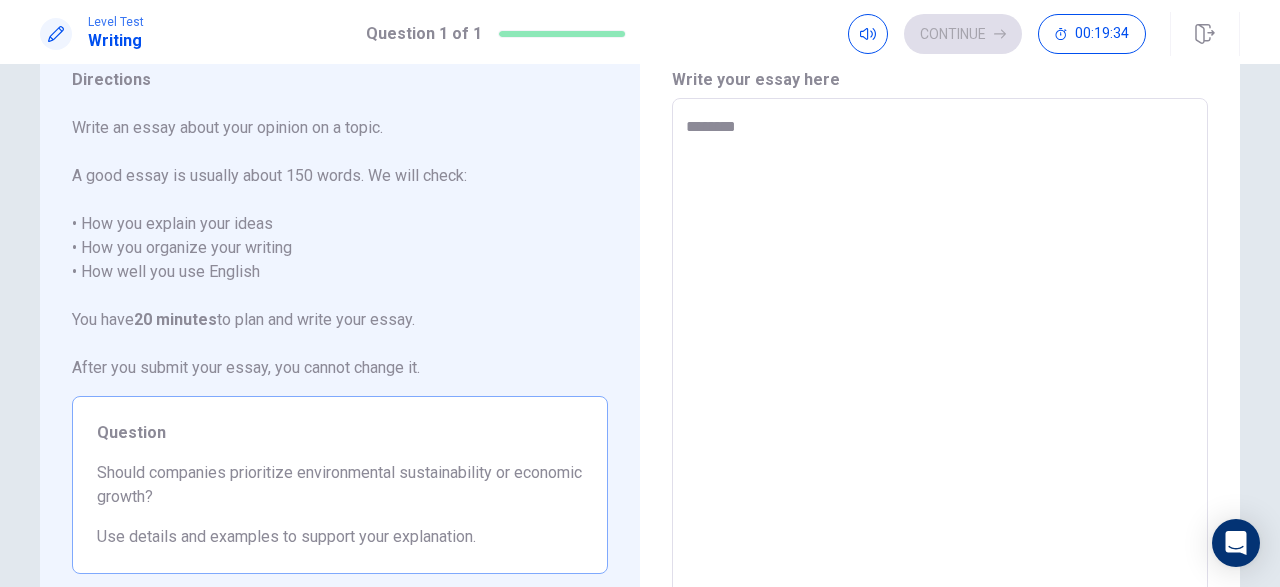 type on "*********" 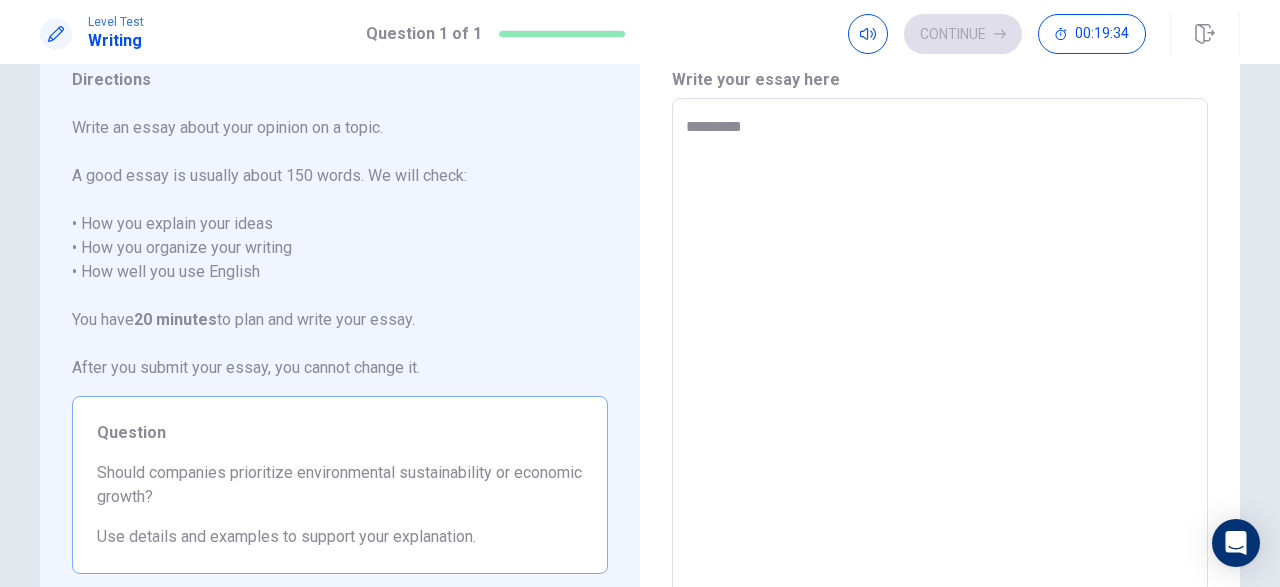 type on "*" 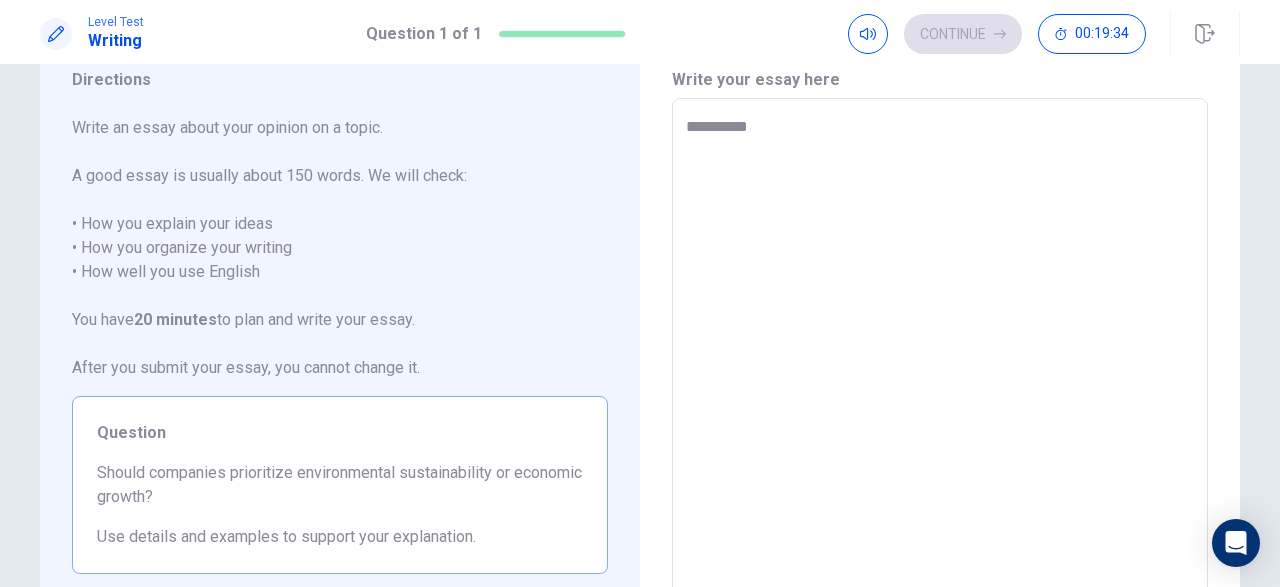 type on "*" 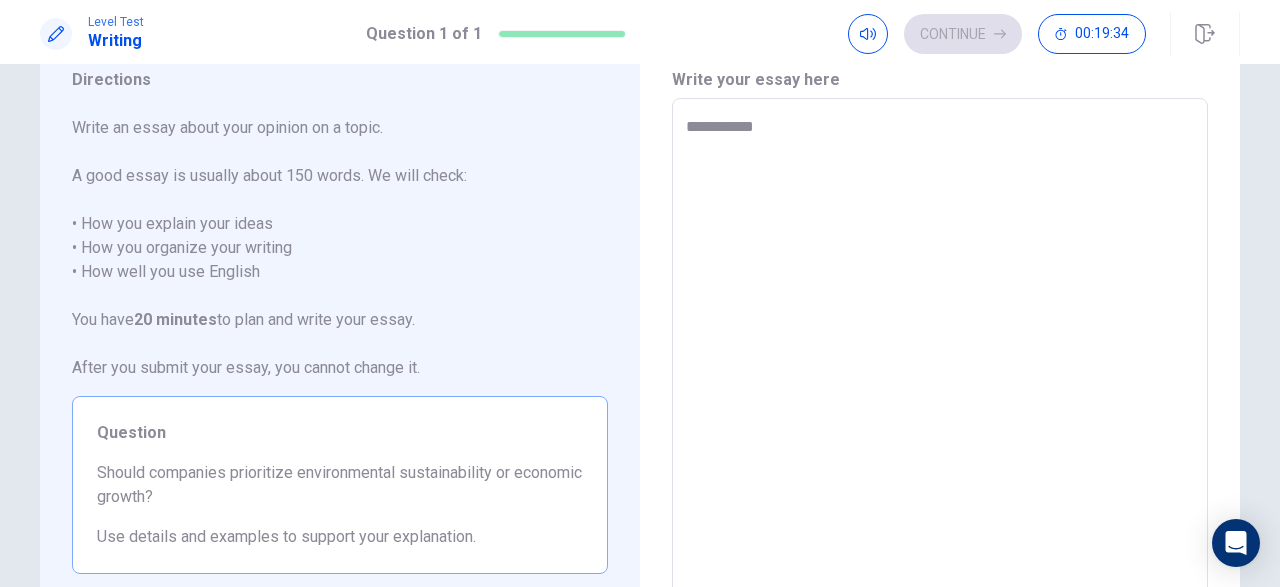type on "*" 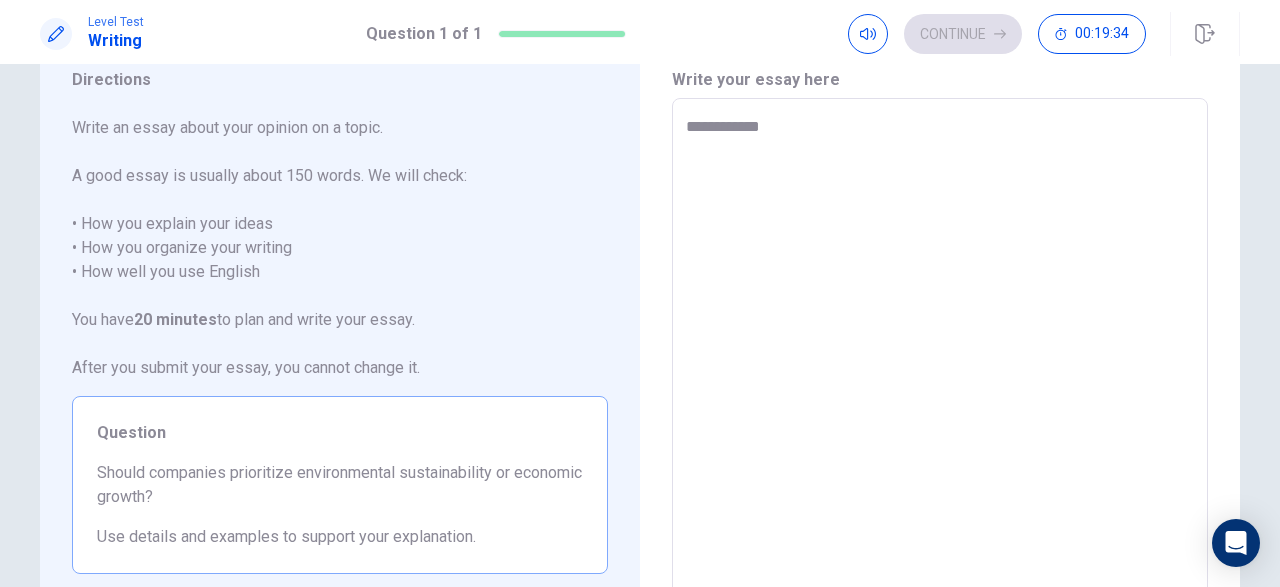 type on "*" 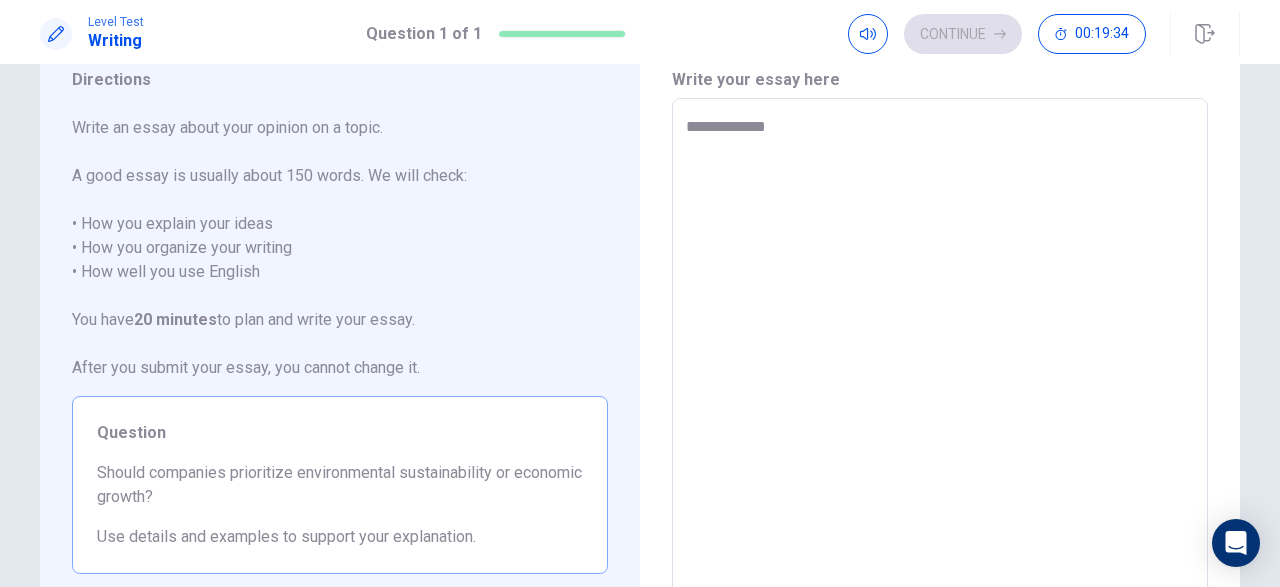 type on "*" 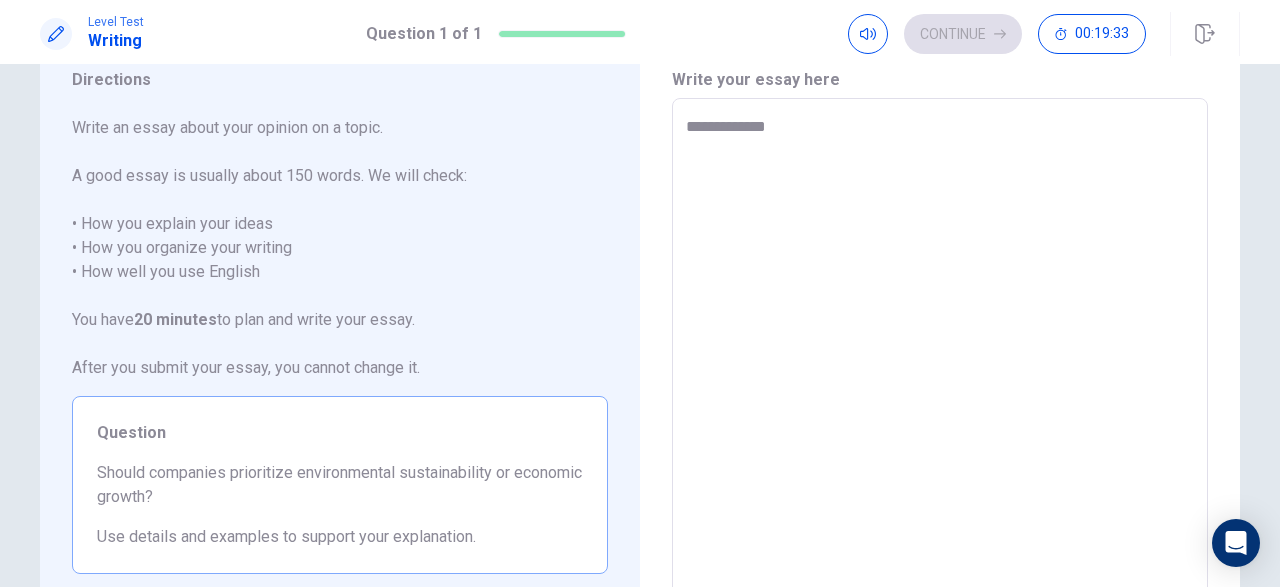 type on "**********" 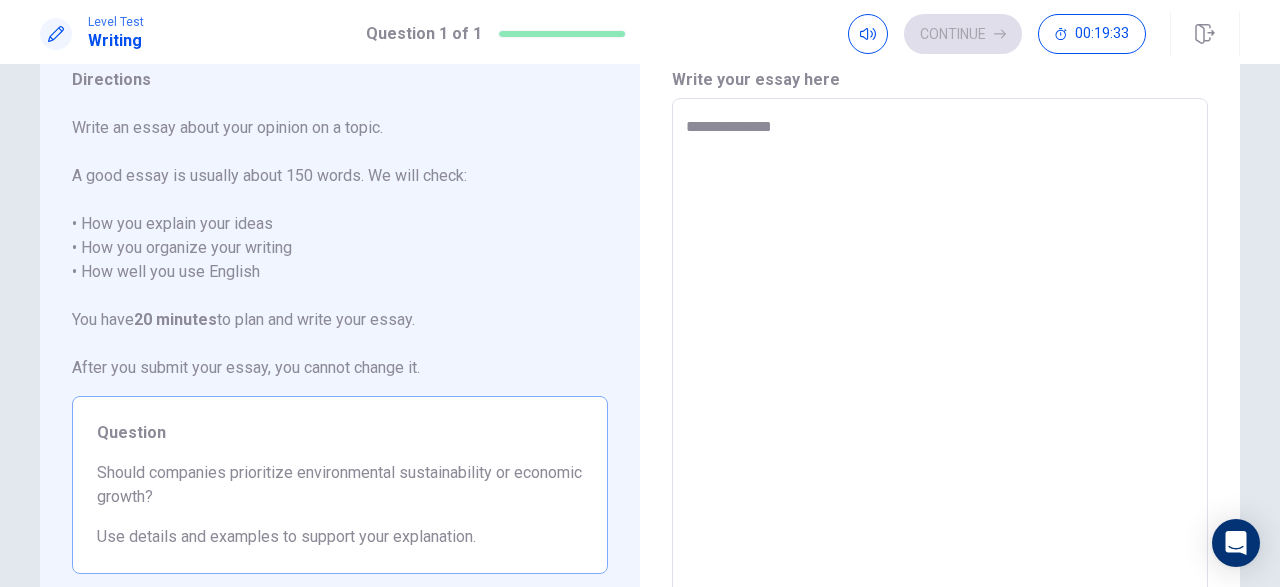 type on "*" 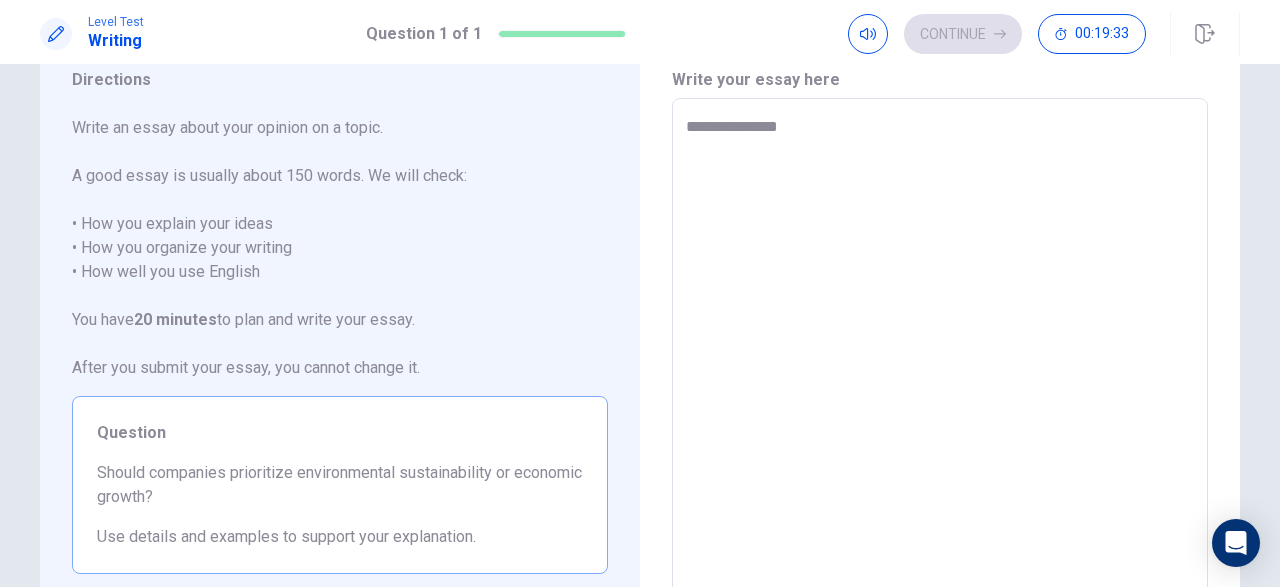 type on "*" 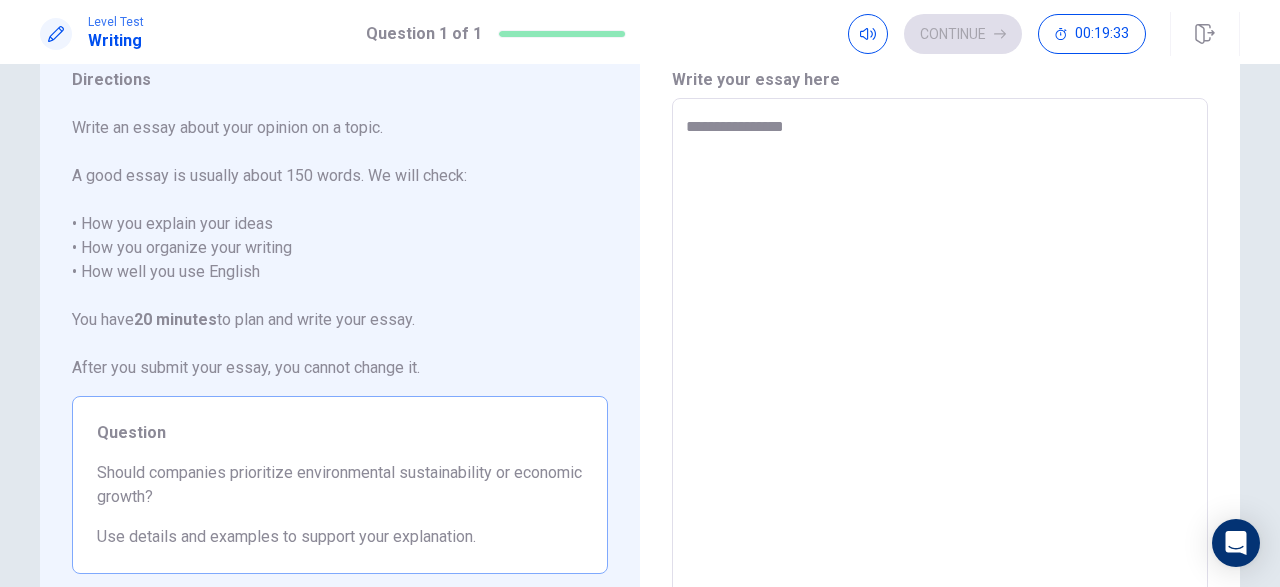 type on "**********" 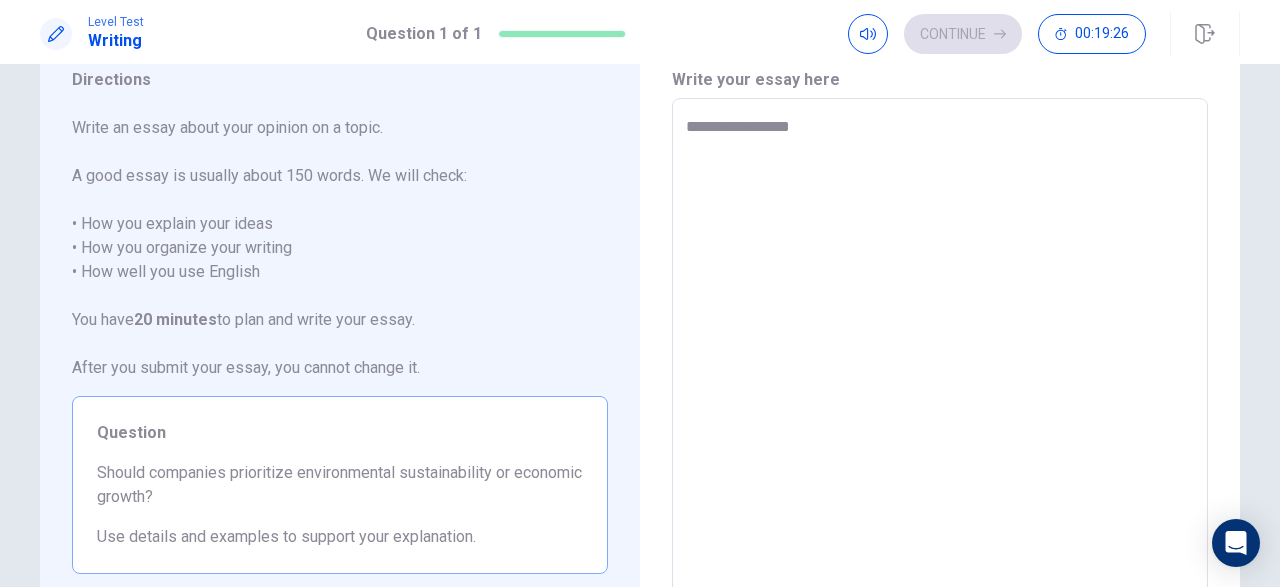 type on "*" 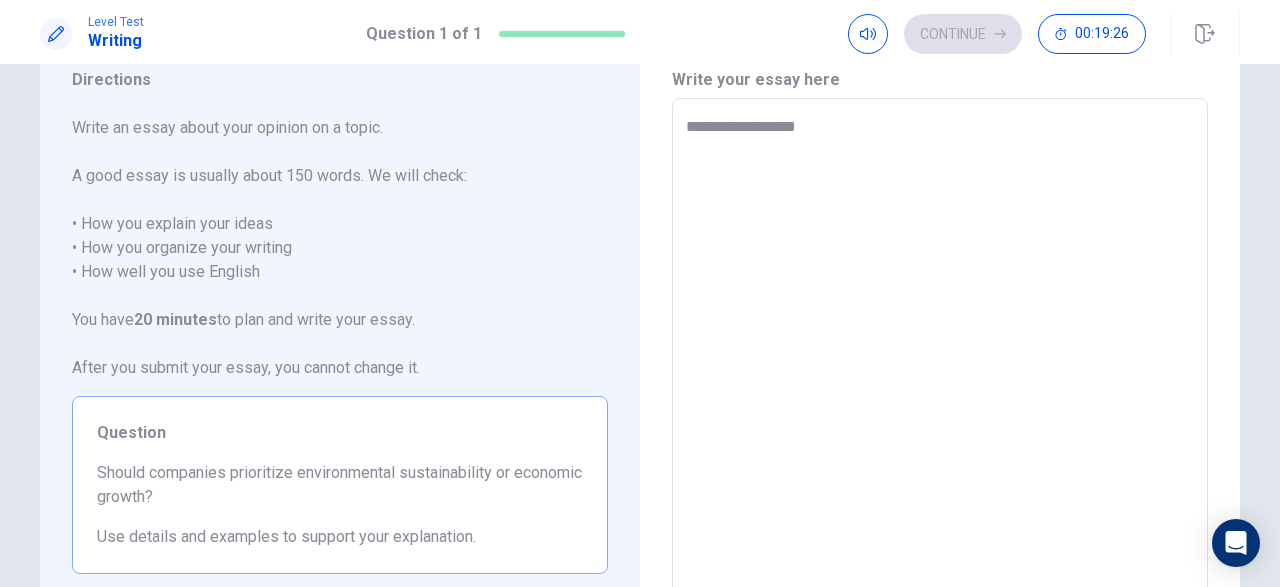 type on "*" 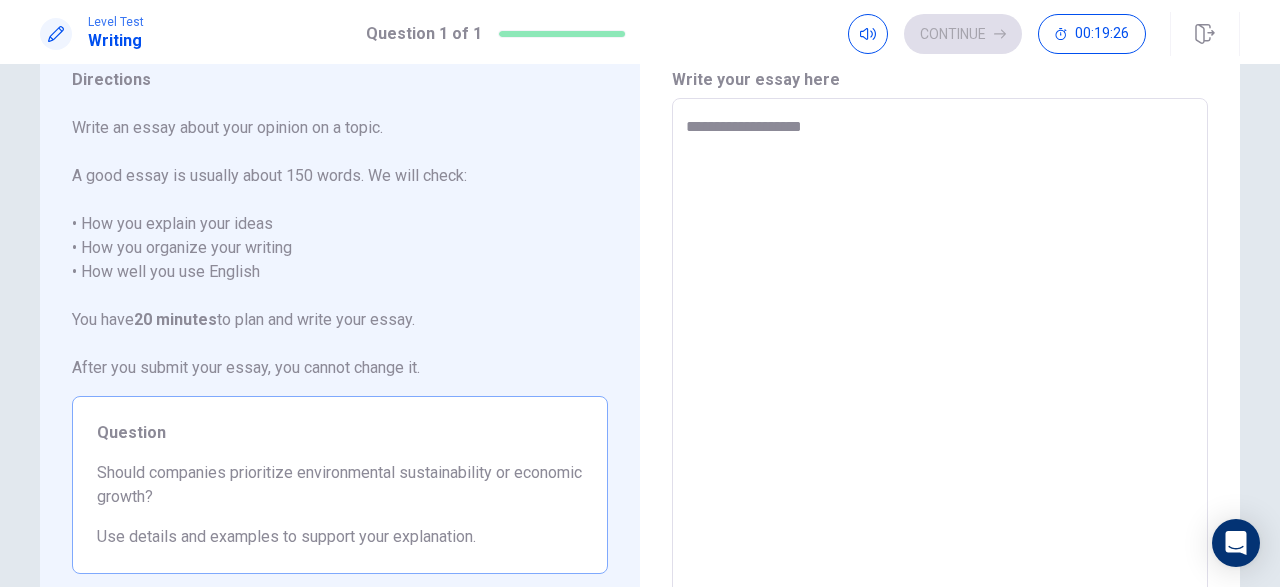 type on "*" 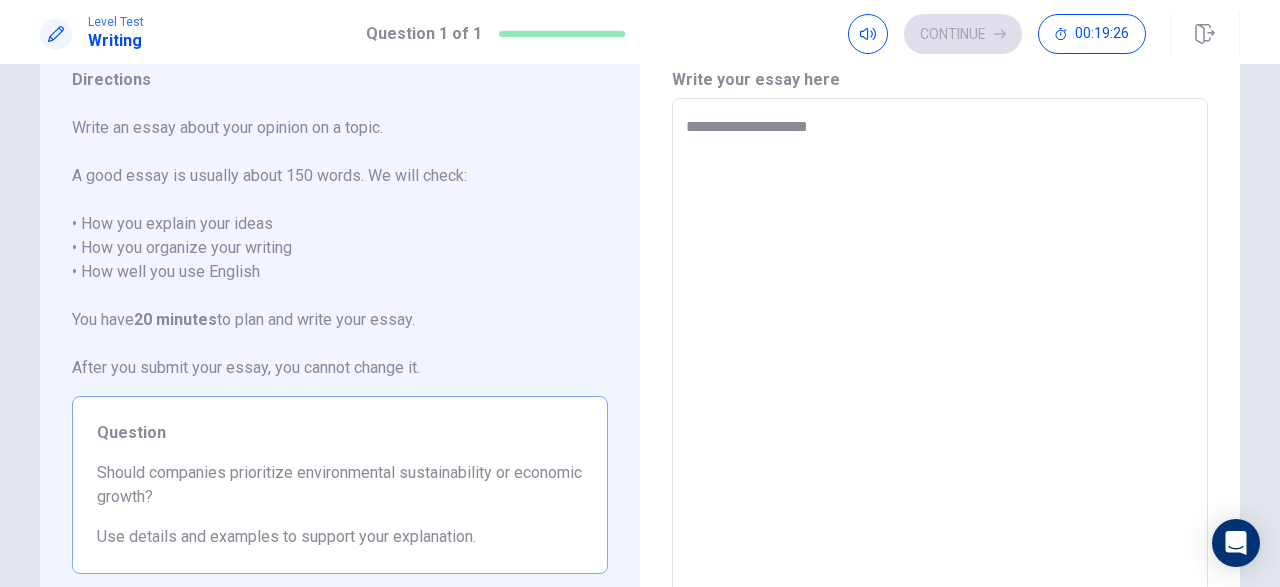 type on "**********" 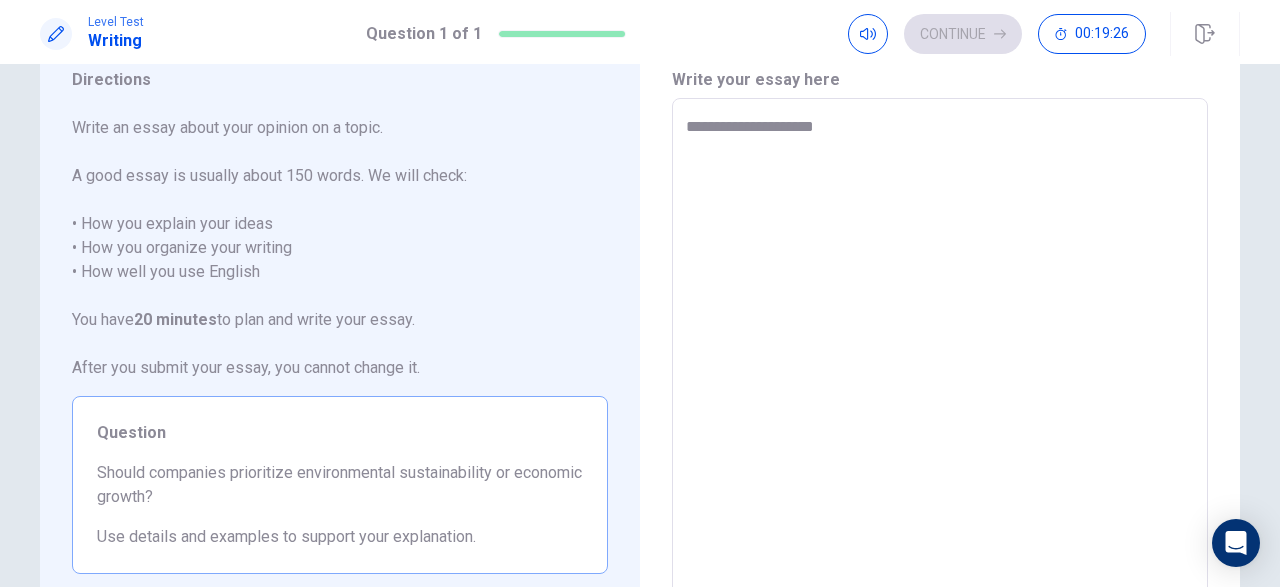 type on "*" 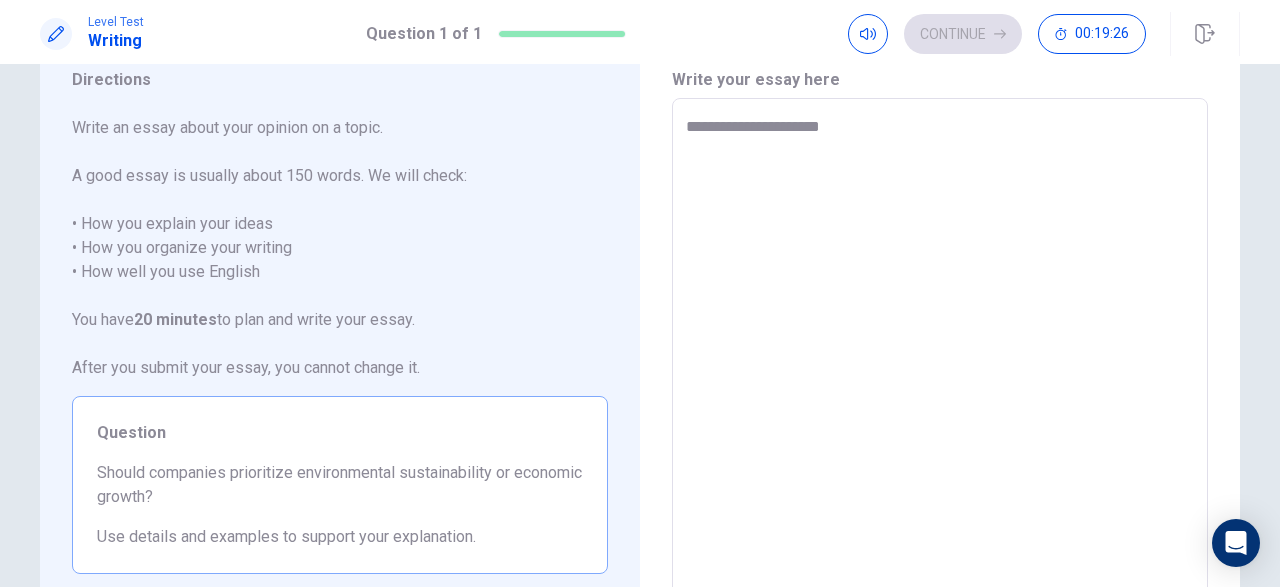 type on "*" 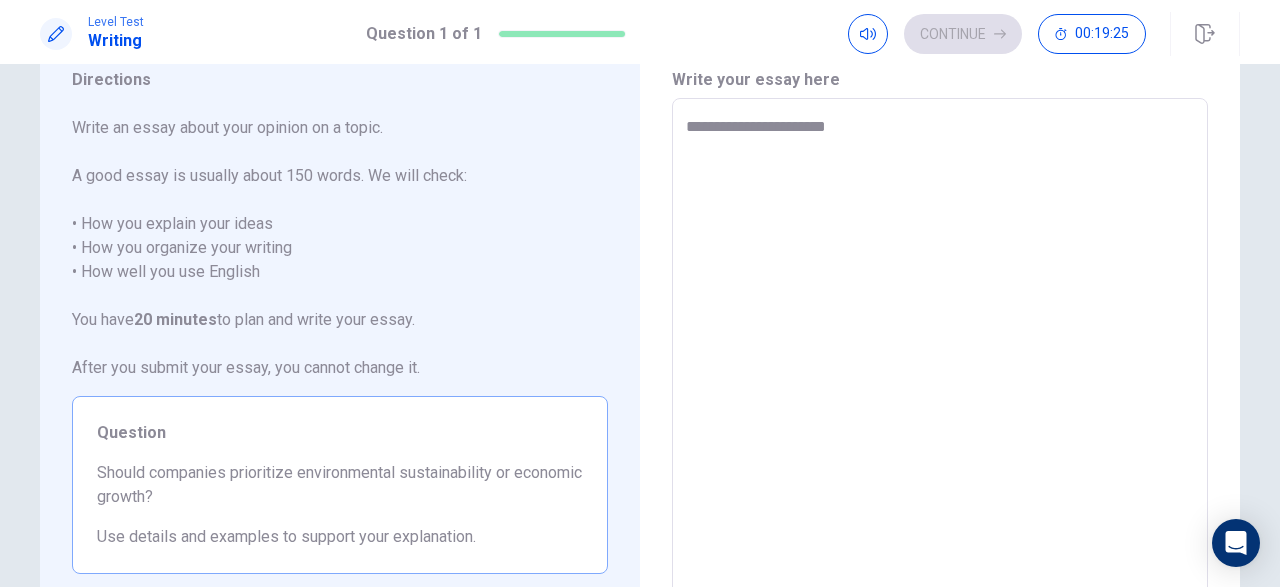 type on "*" 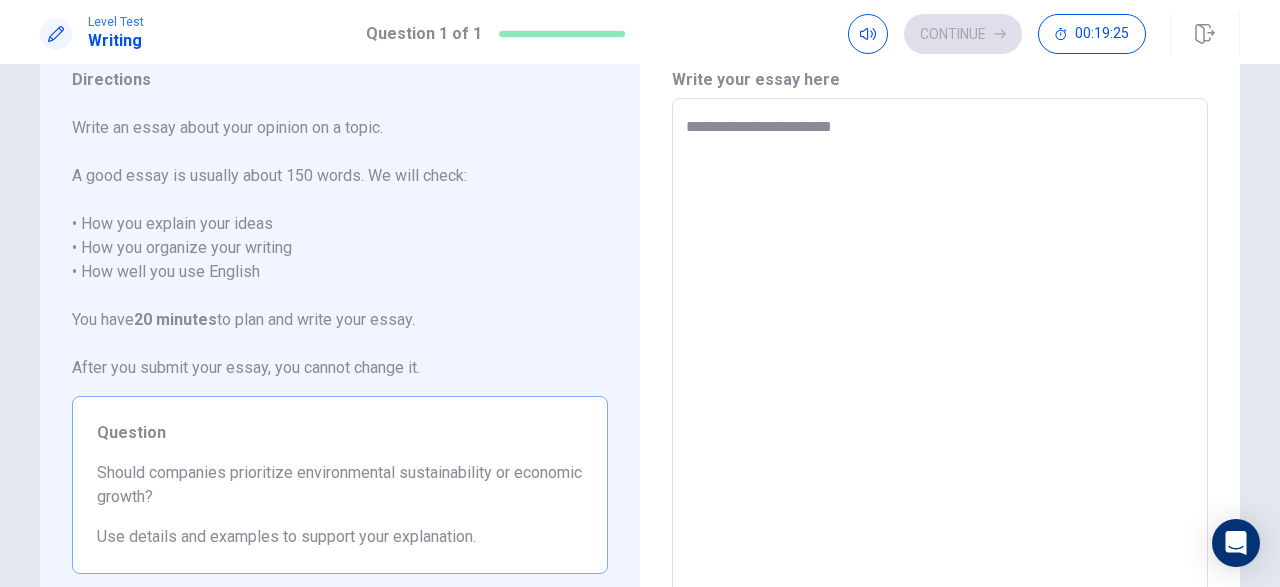 type on "*" 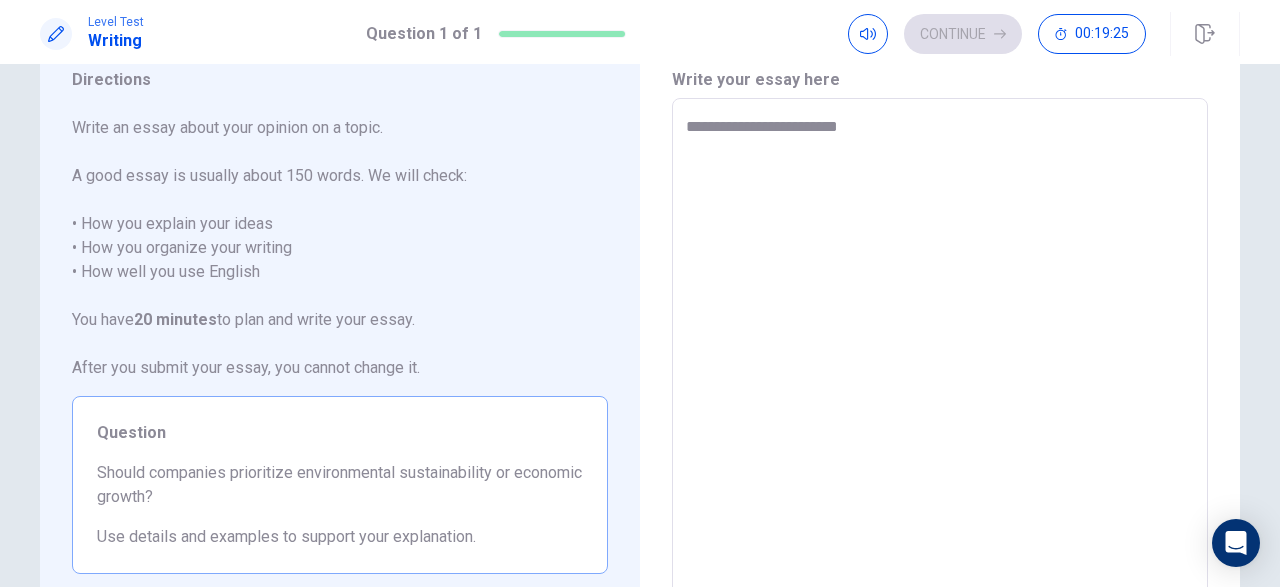 type on "**********" 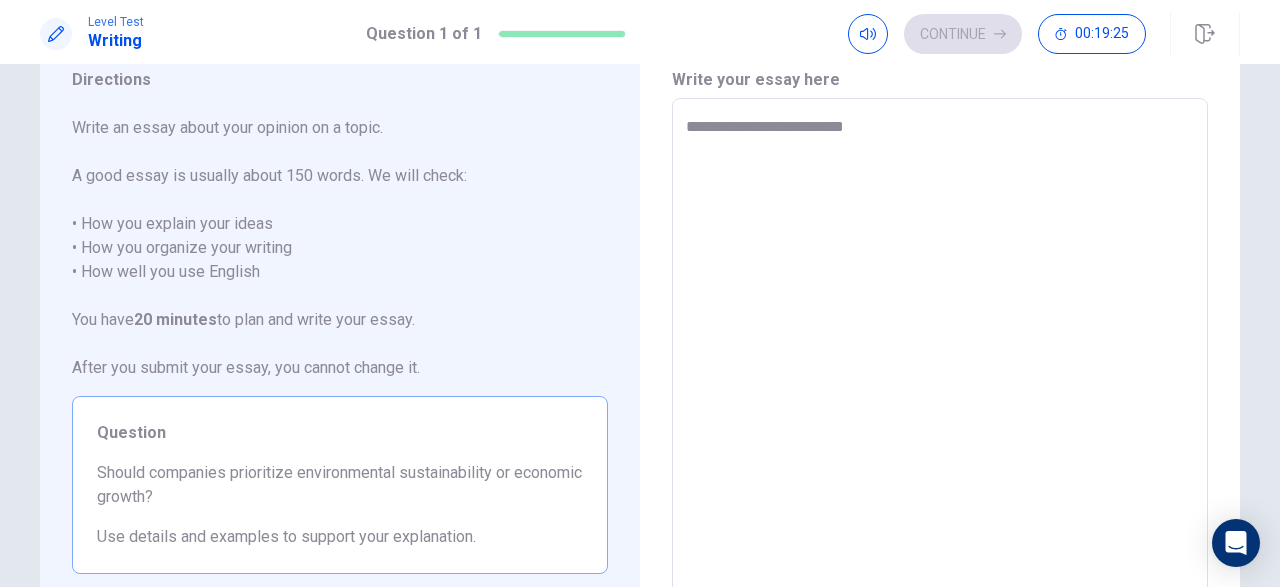 type on "*" 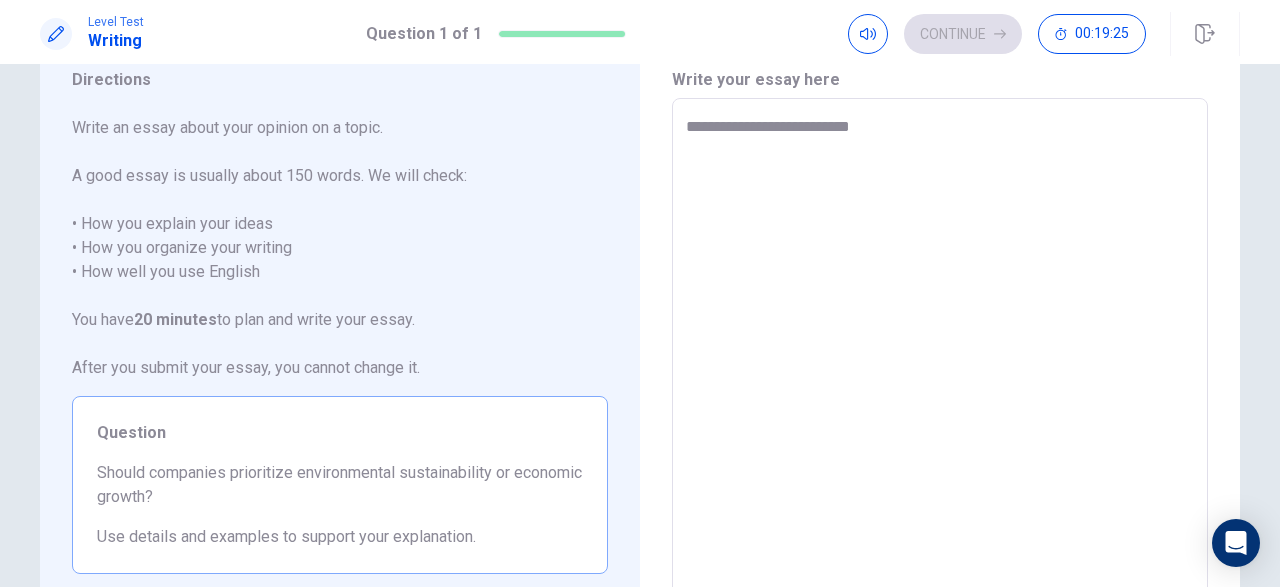 type on "*" 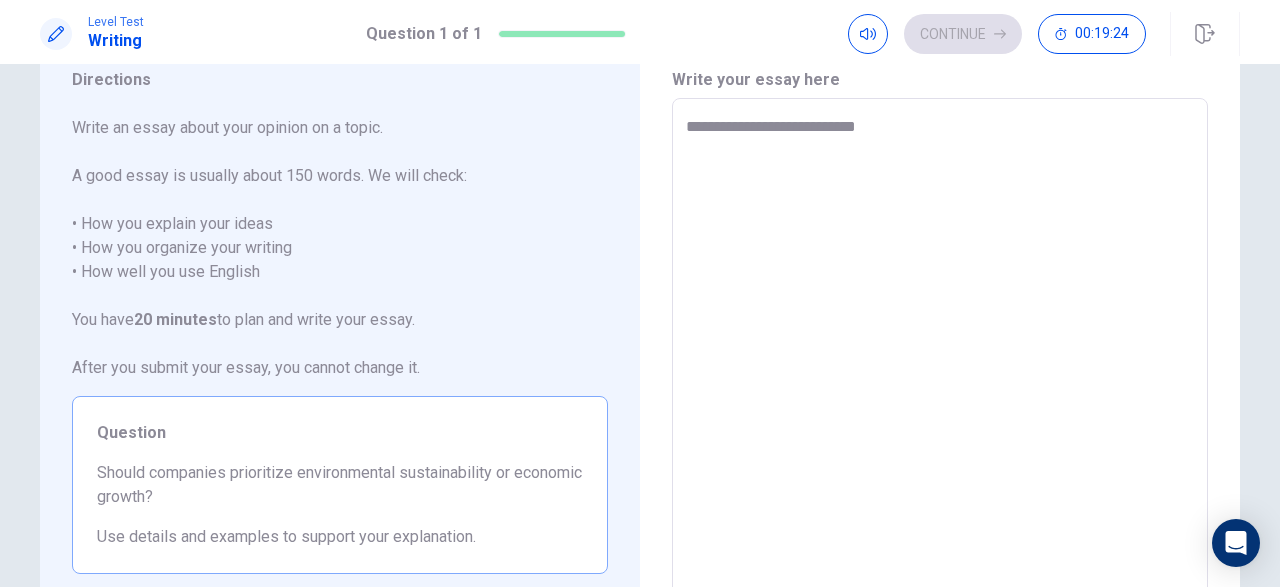 type on "*" 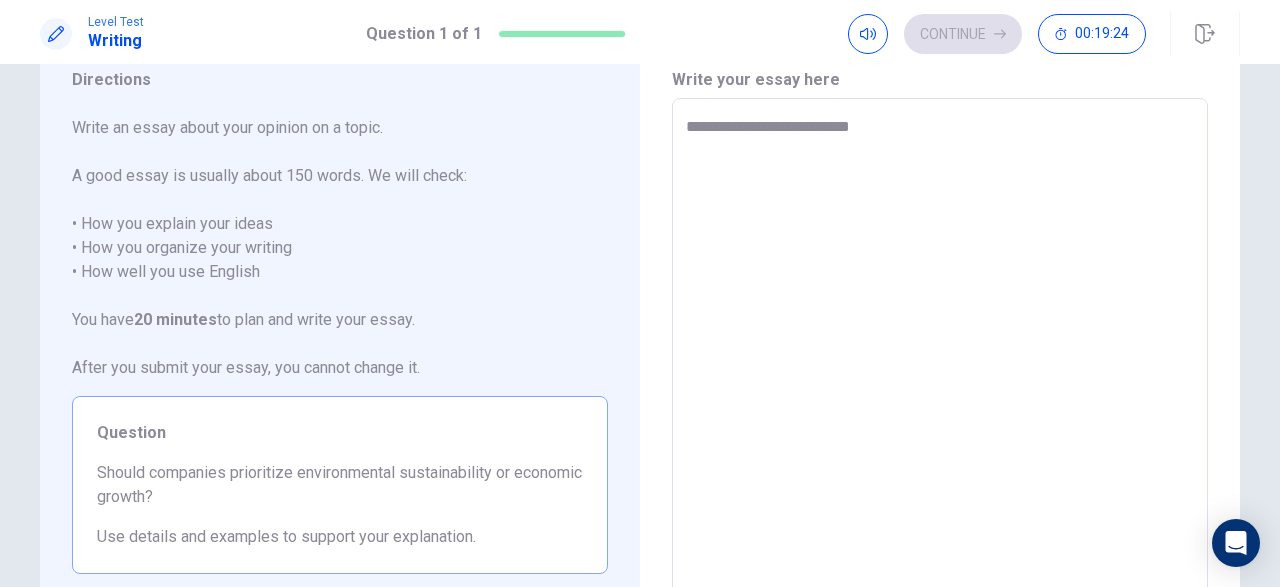 type on "*" 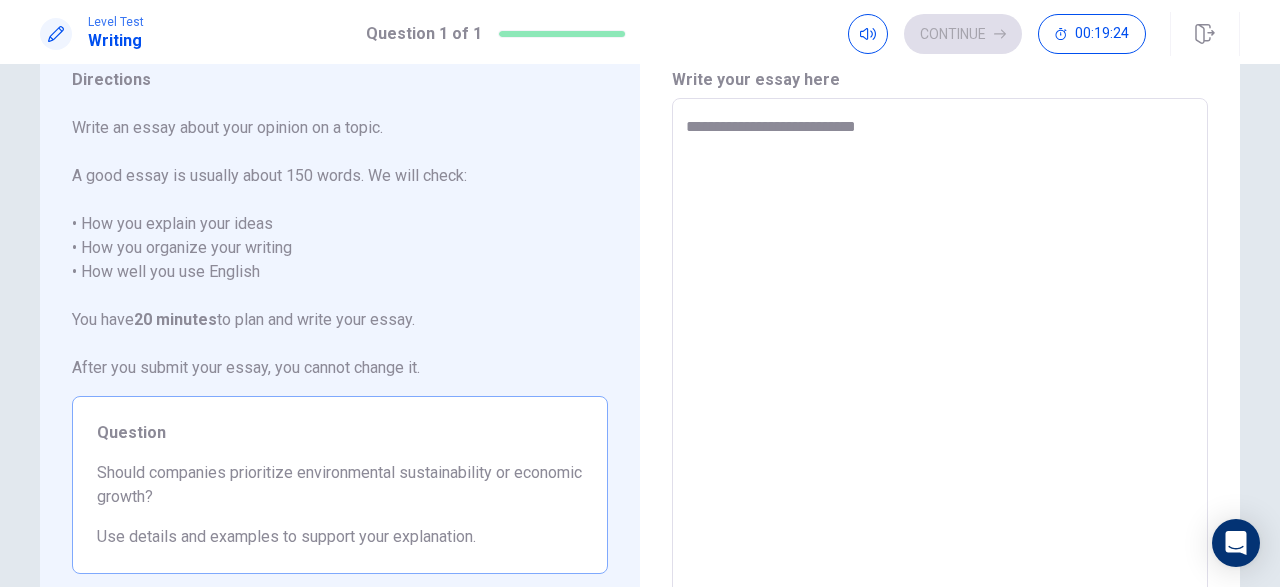 type on "*" 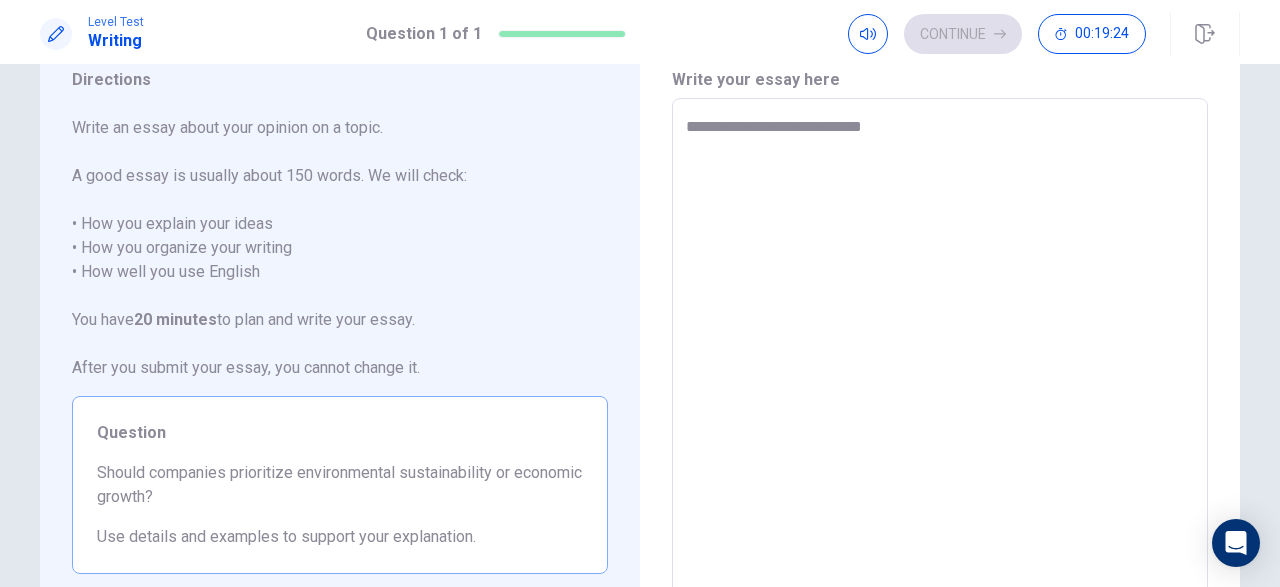 type on "*" 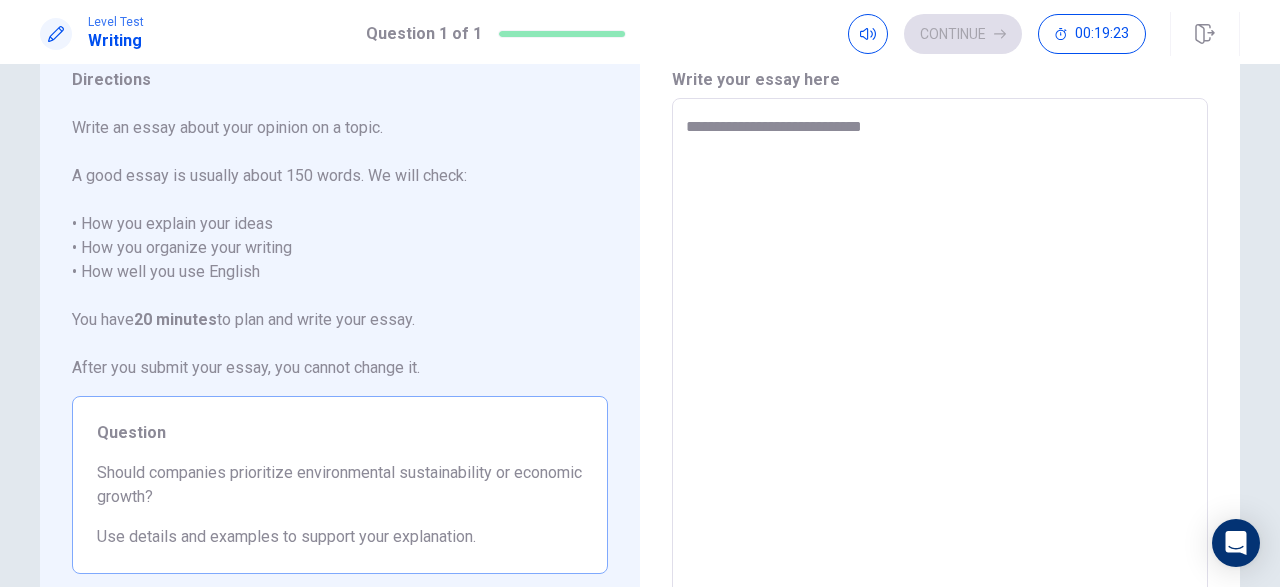 type on "**********" 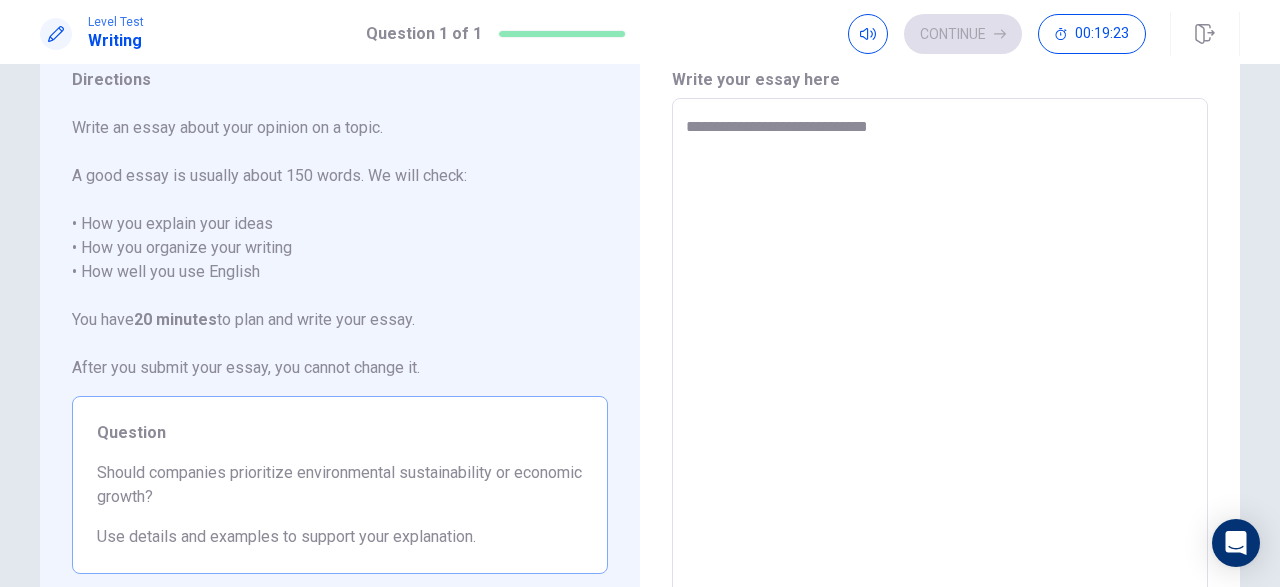 type on "**********" 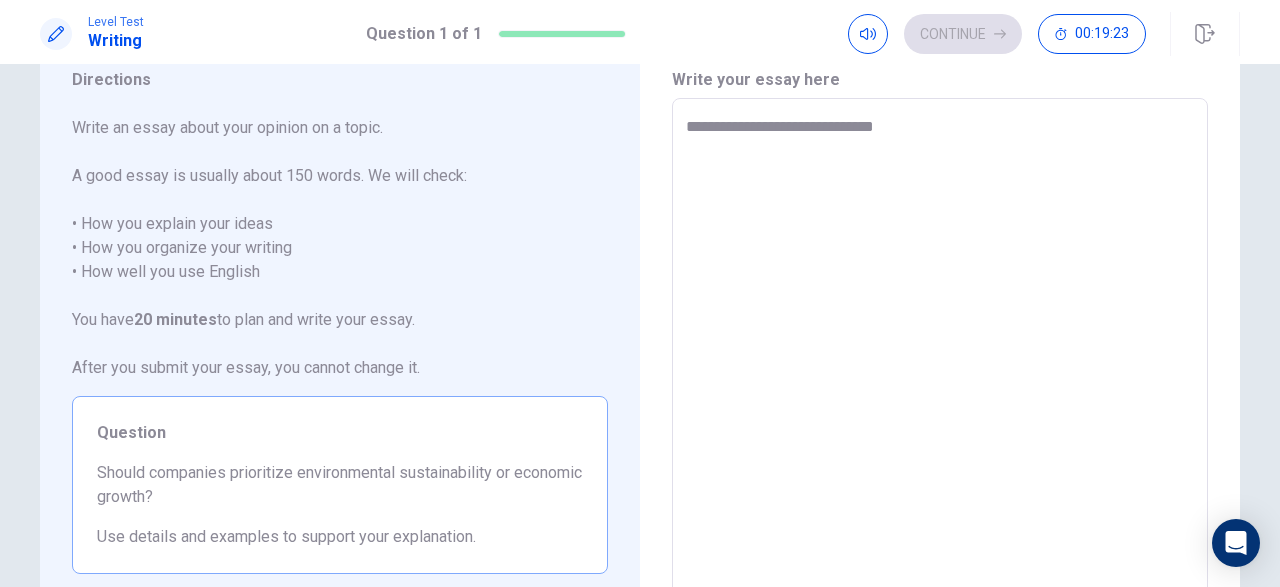 type on "*" 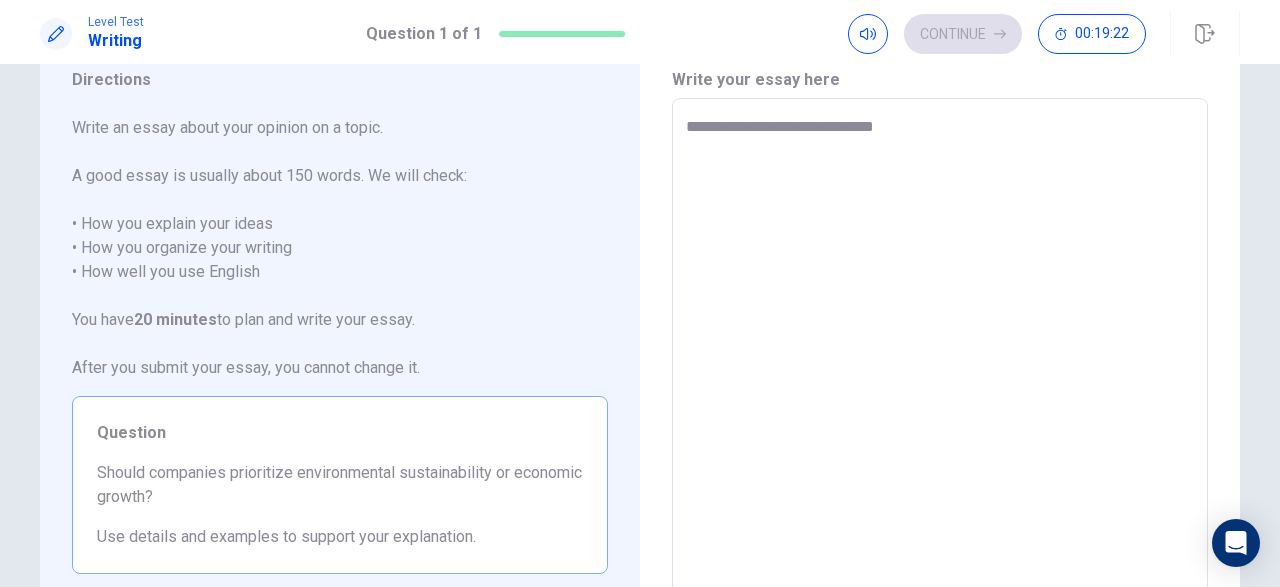 type on "**********" 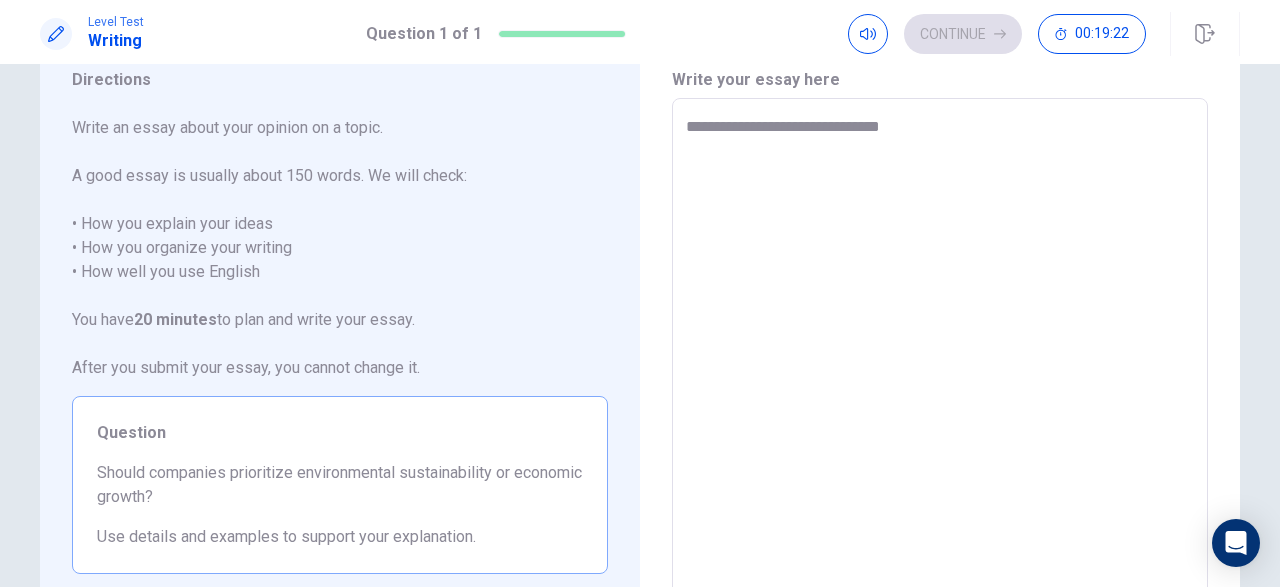 type on "**********" 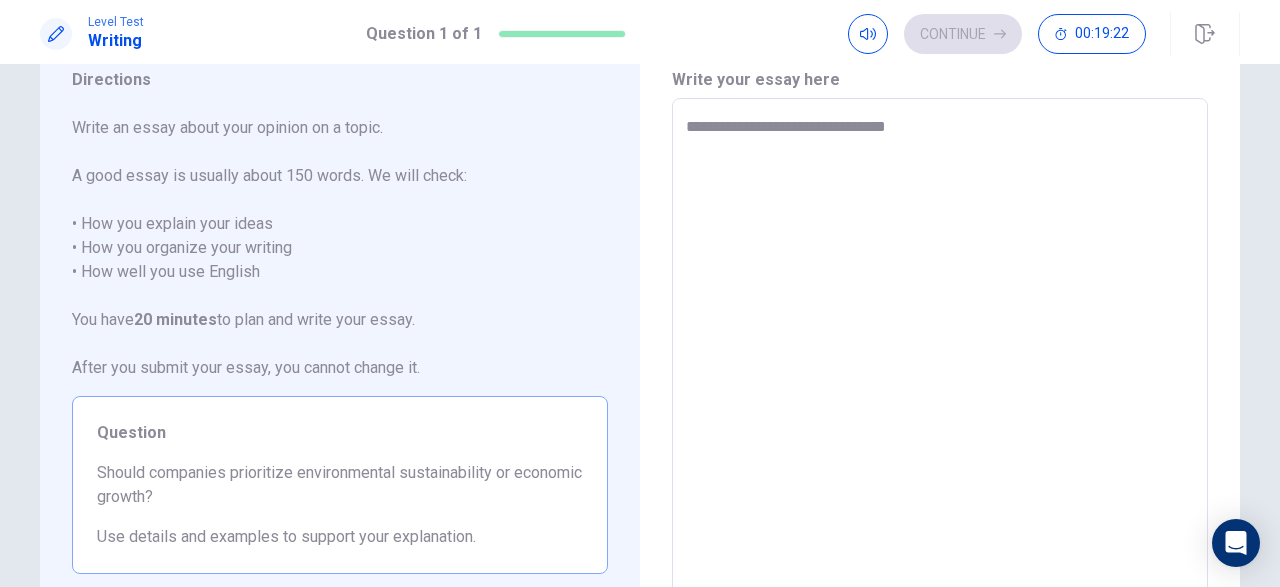 type on "**********" 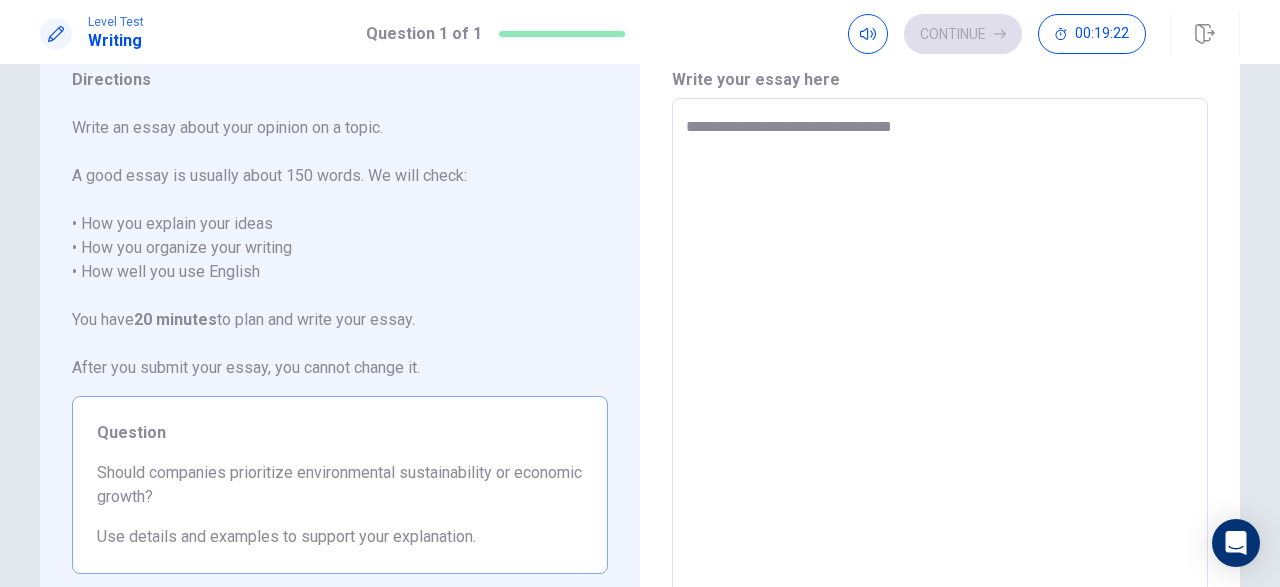 type on "*" 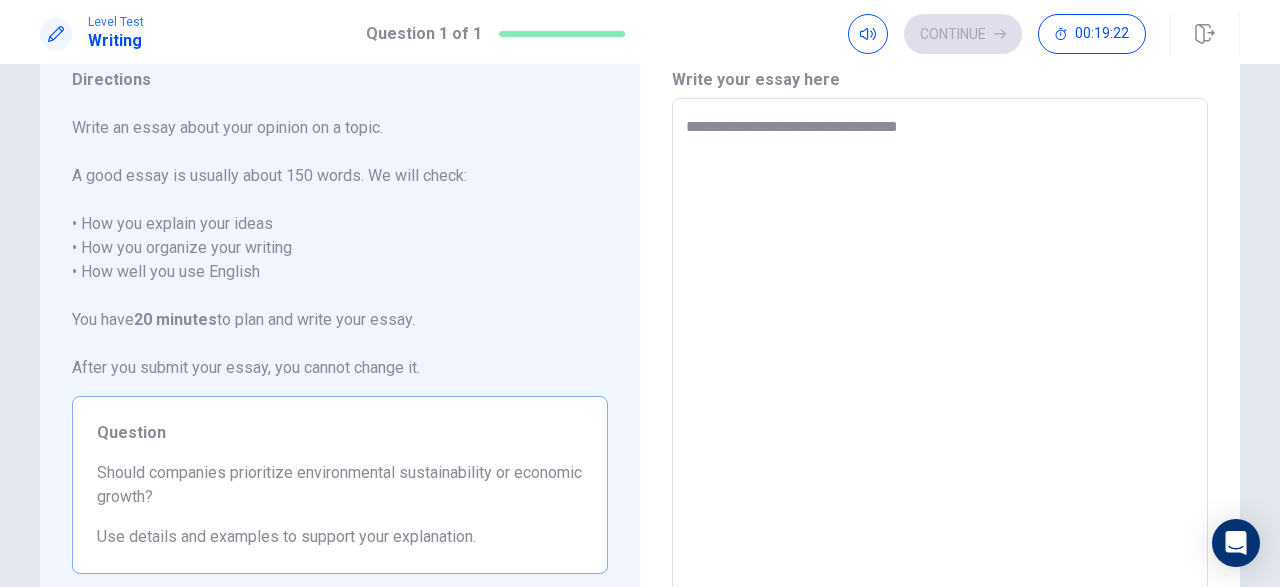 type on "*" 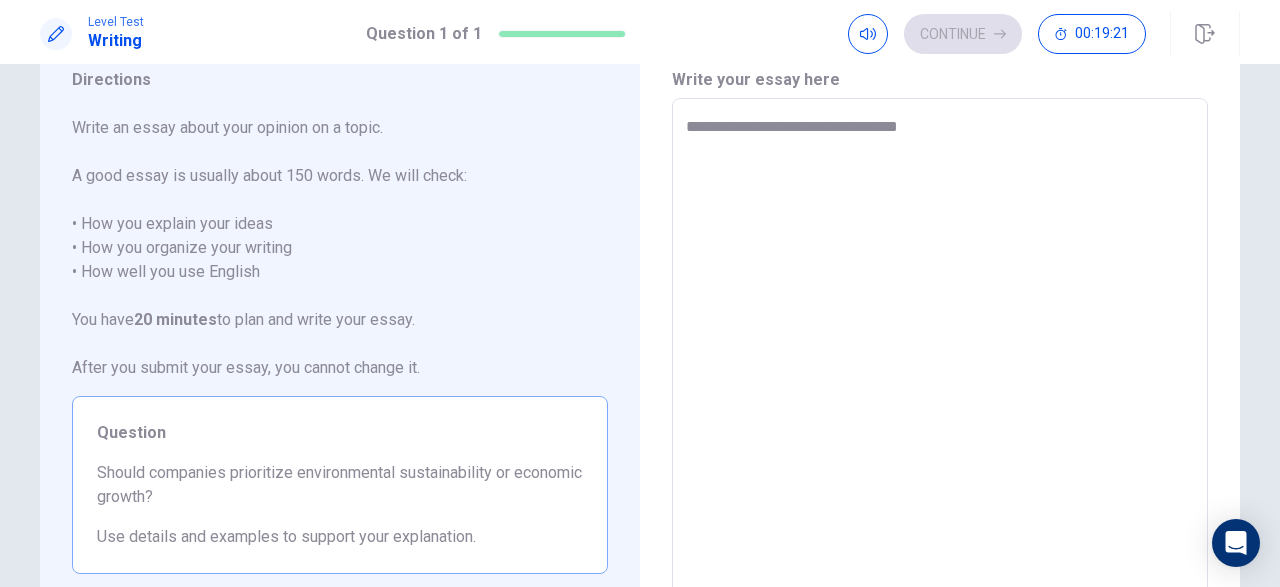 type on "**********" 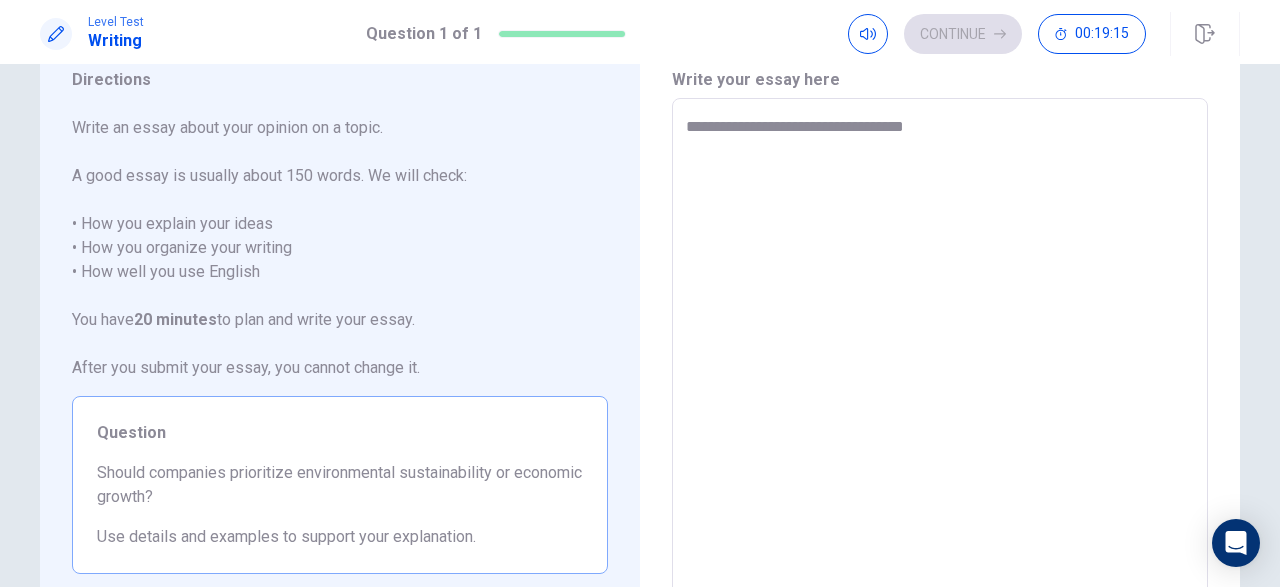 type on "*" 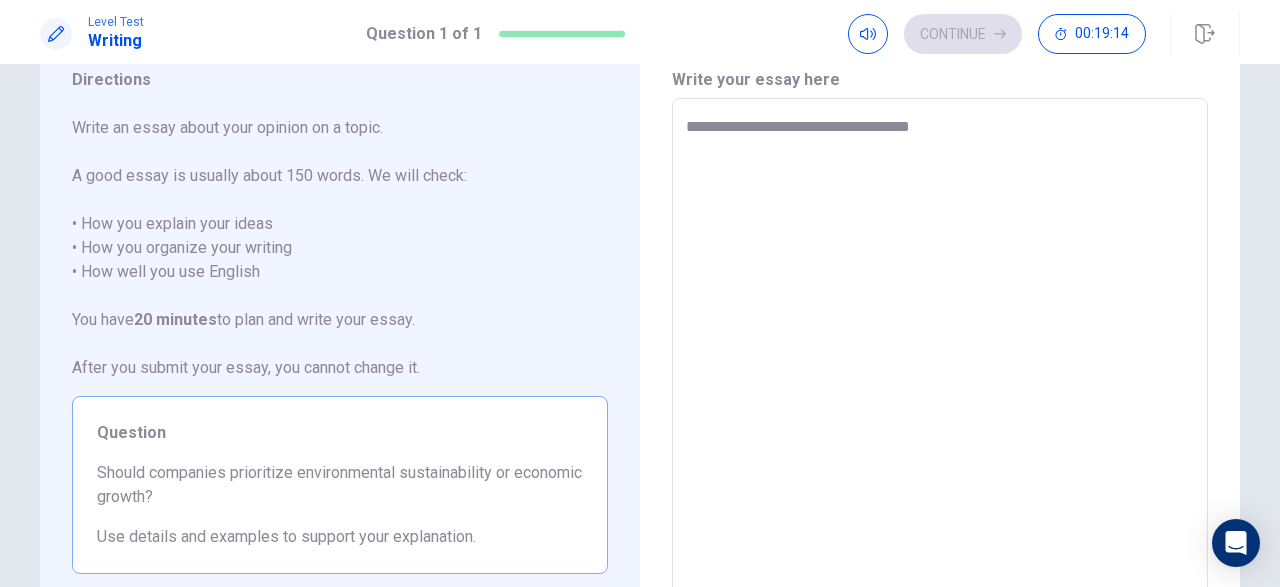 type on "*" 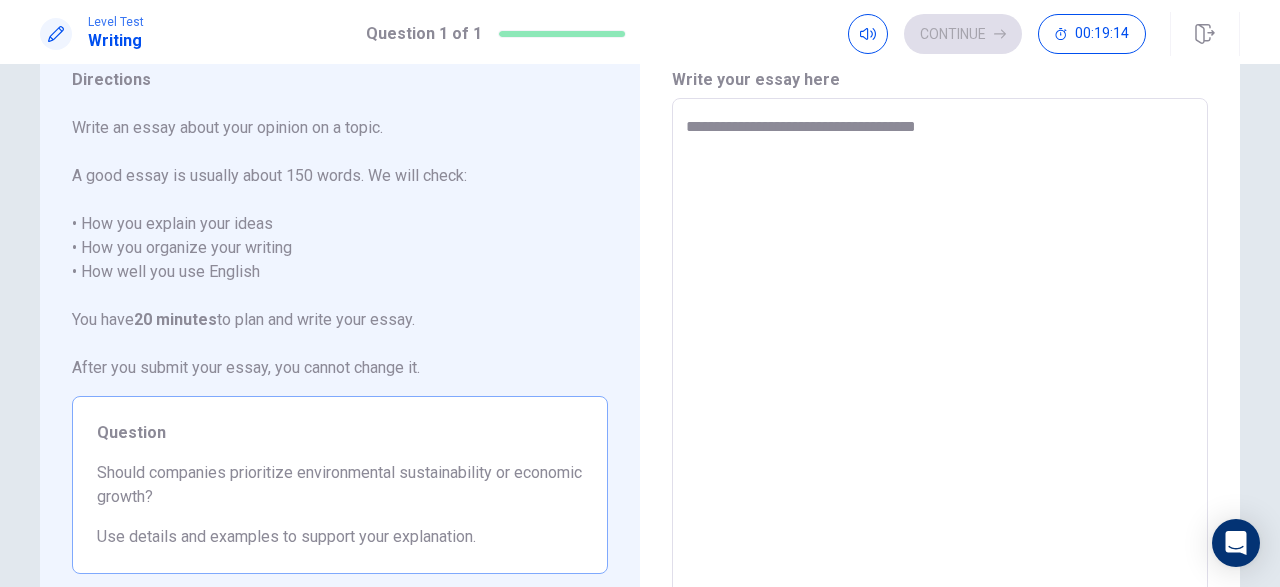 type on "*" 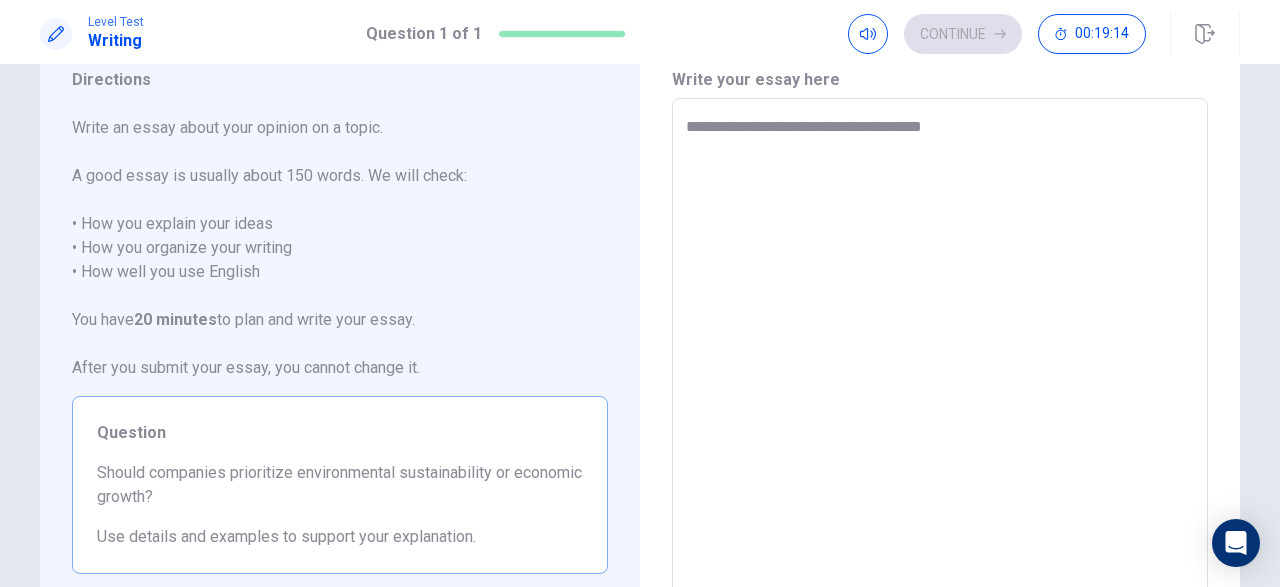 type on "*" 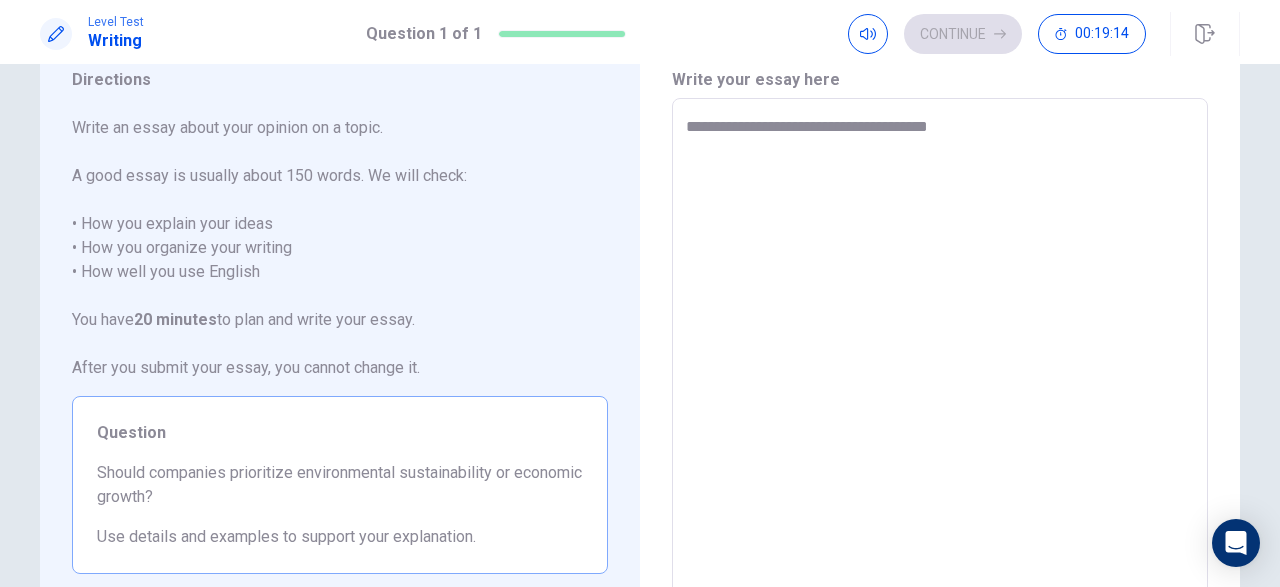 type on "*" 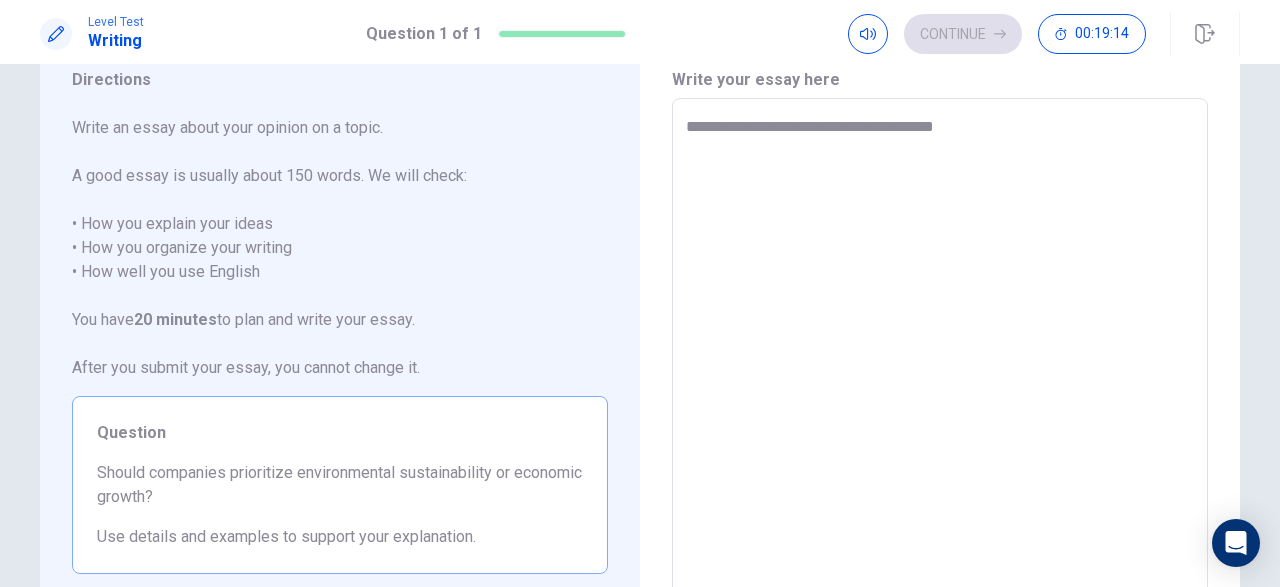 type on "*" 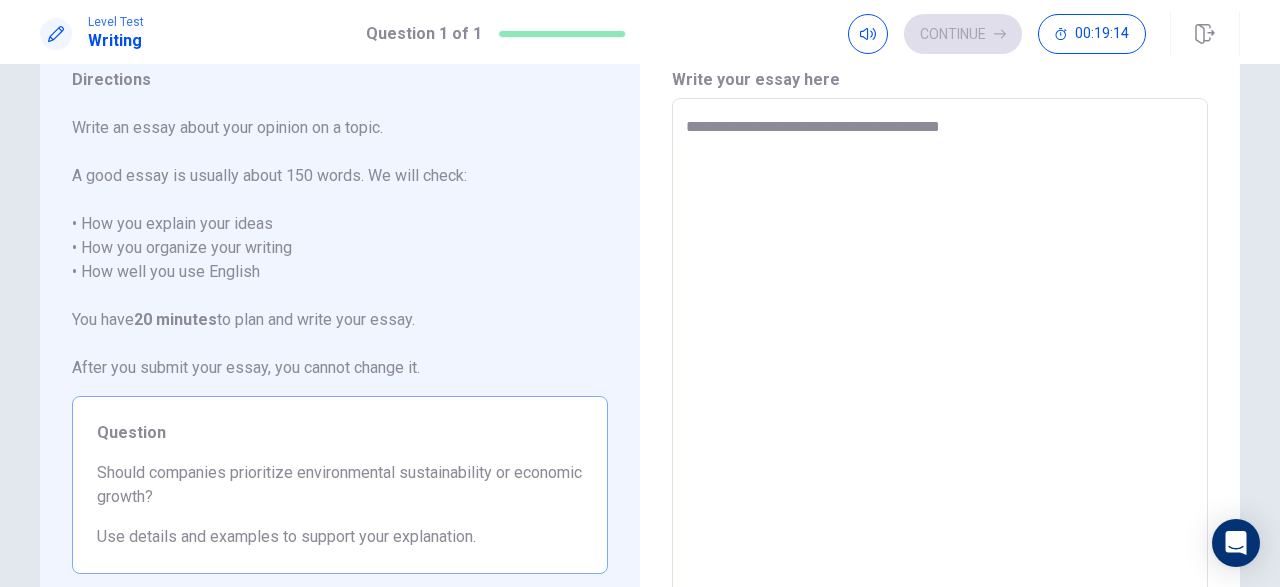 type on "*" 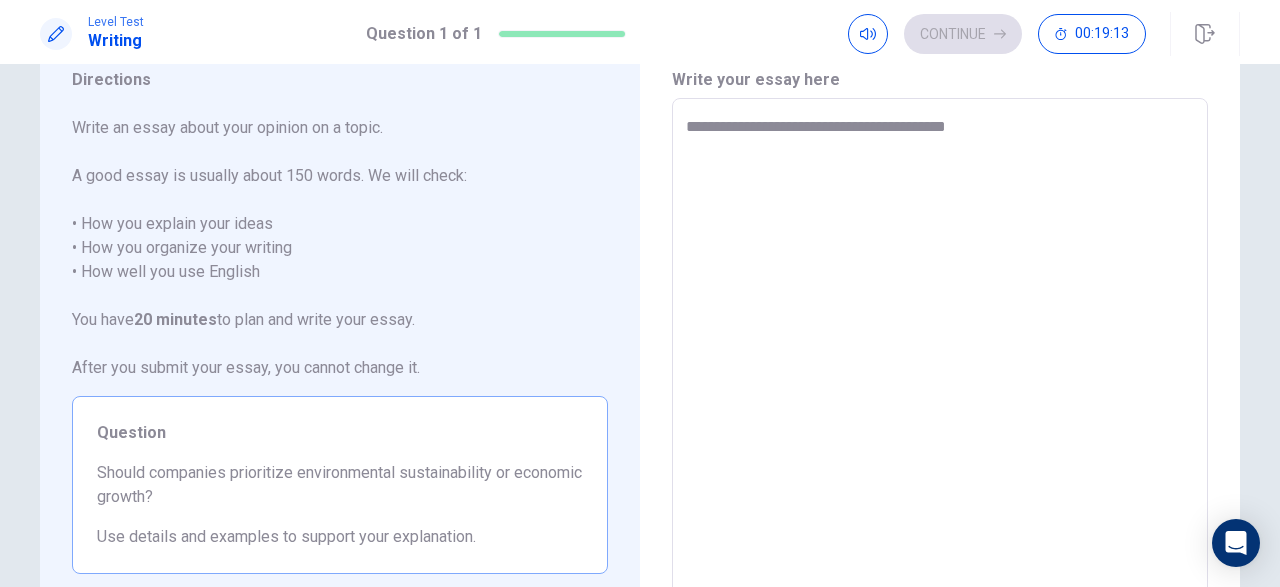 type on "*" 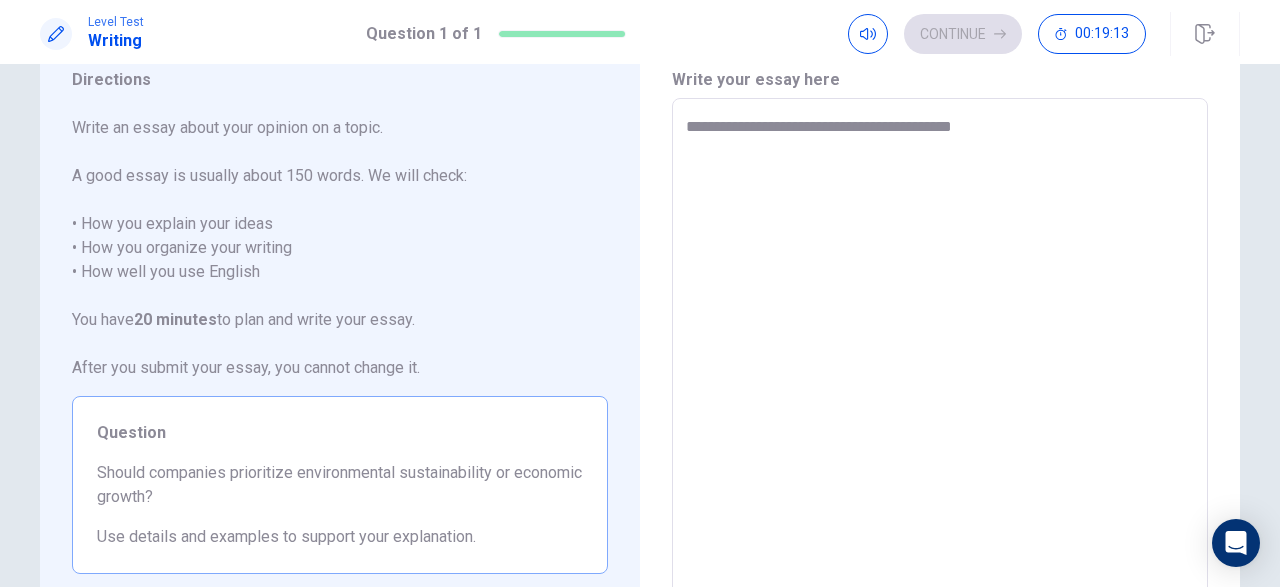 type on "*" 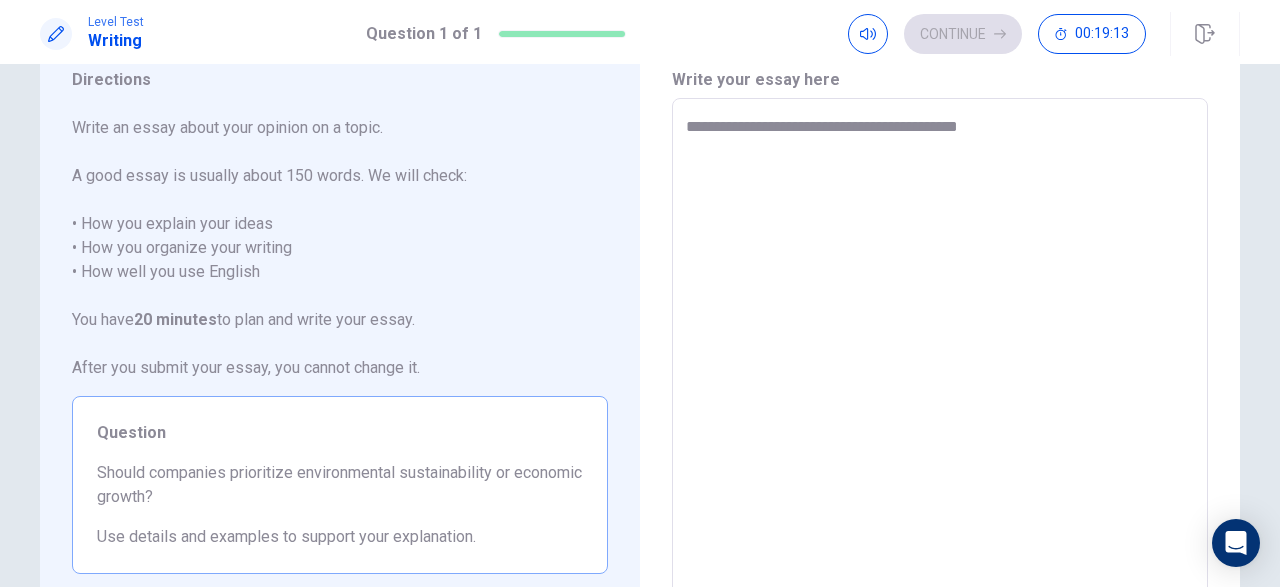 type on "**********" 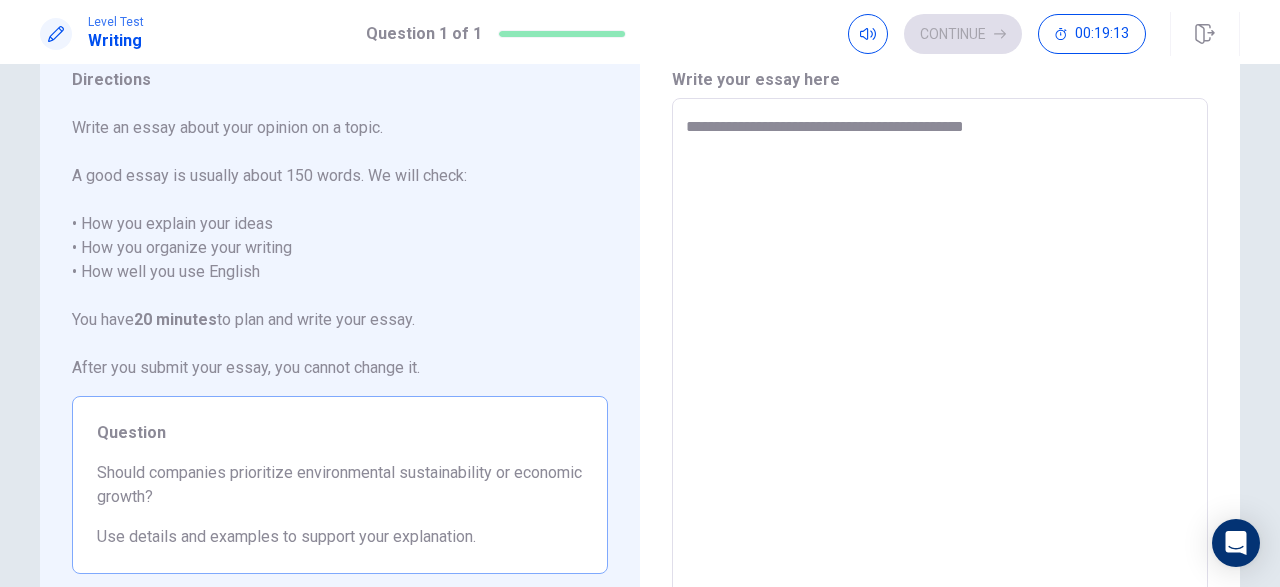 type on "*" 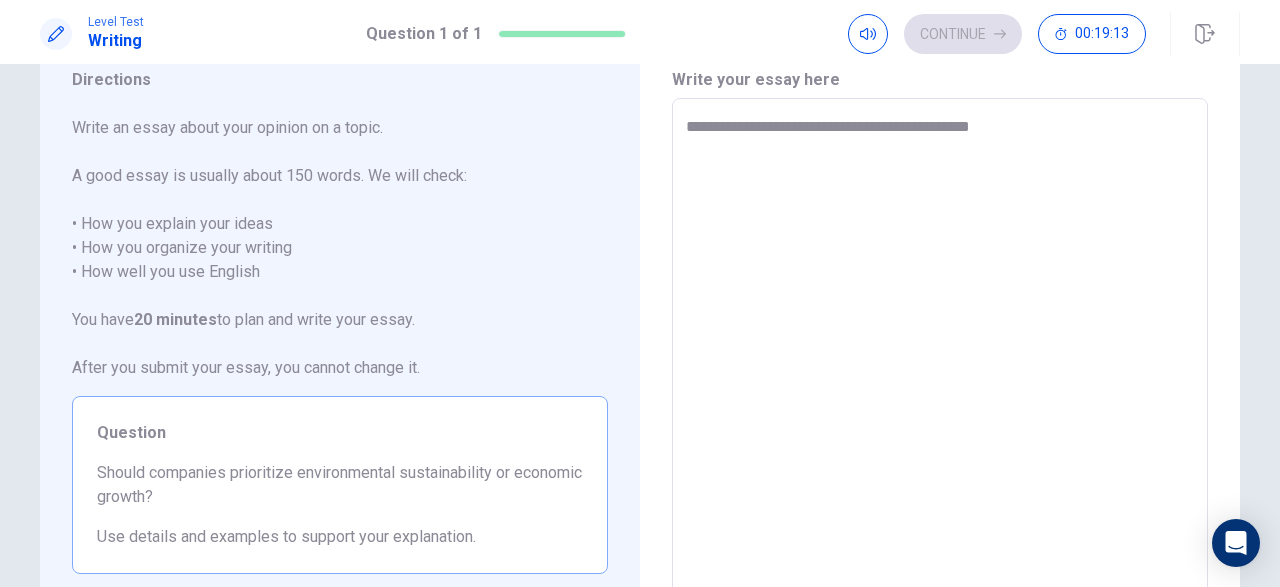 type on "*" 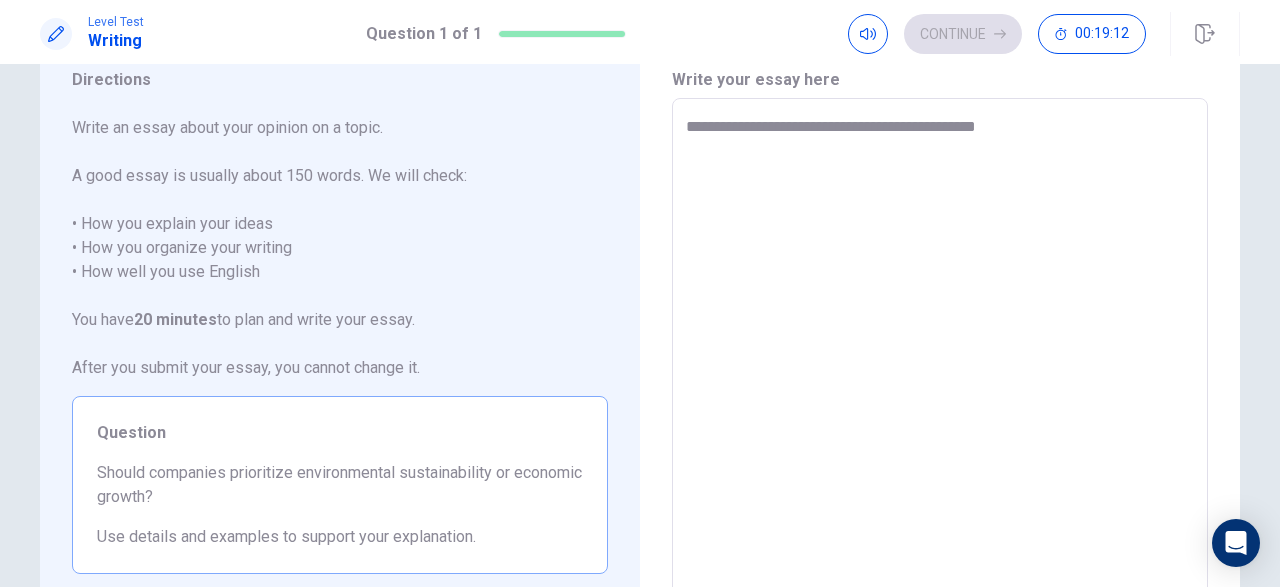 type on "*" 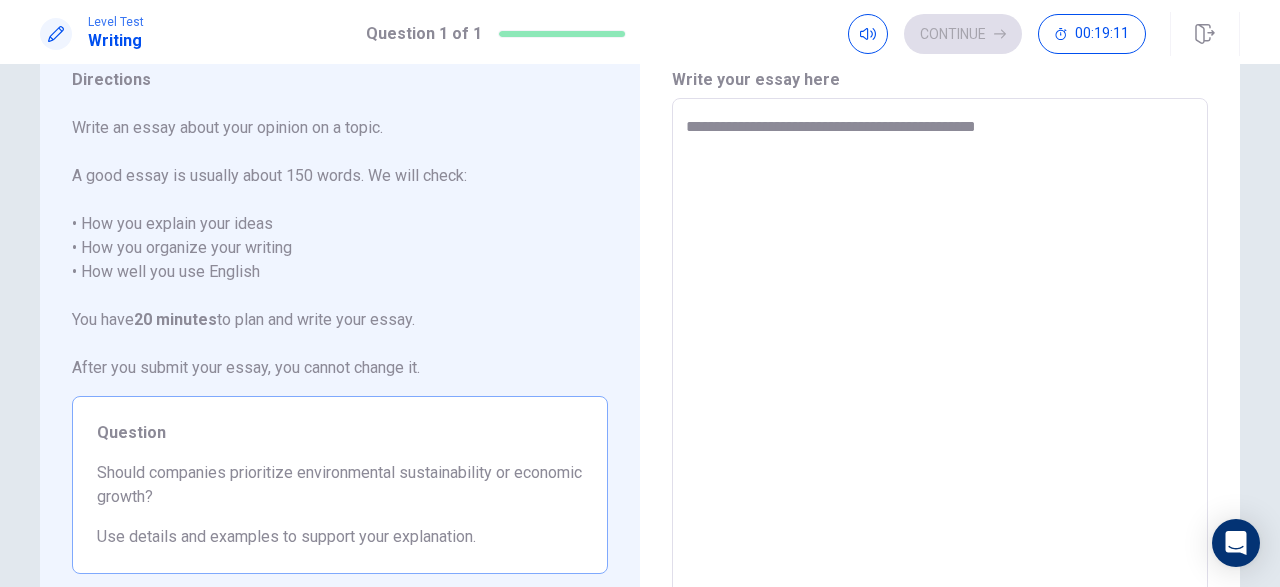 type on "**********" 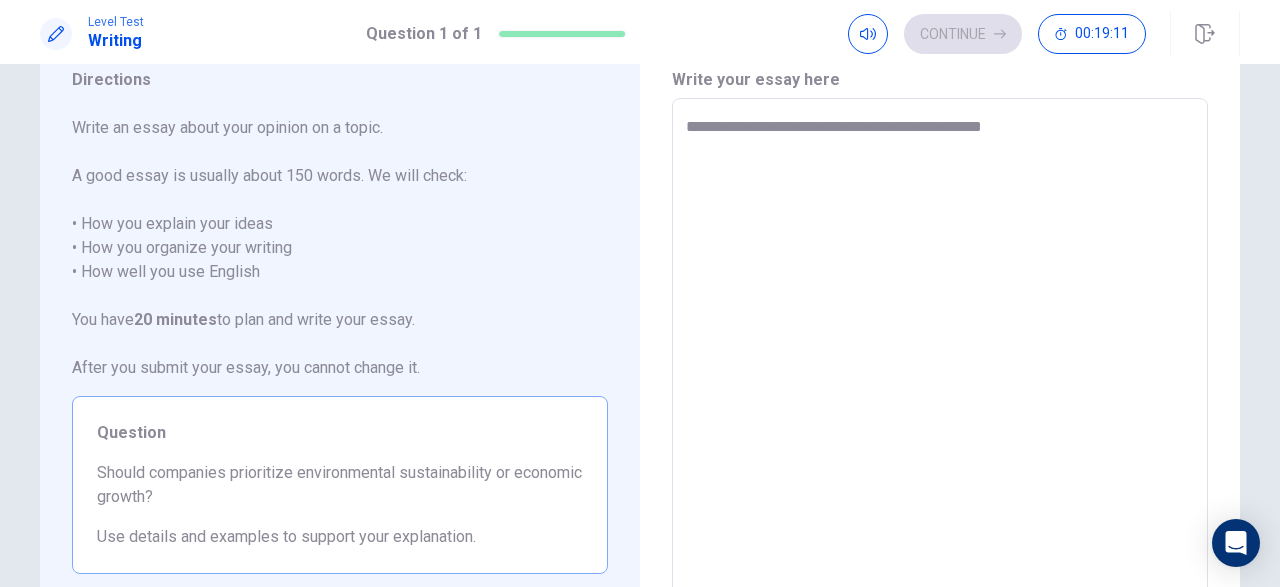 type on "**********" 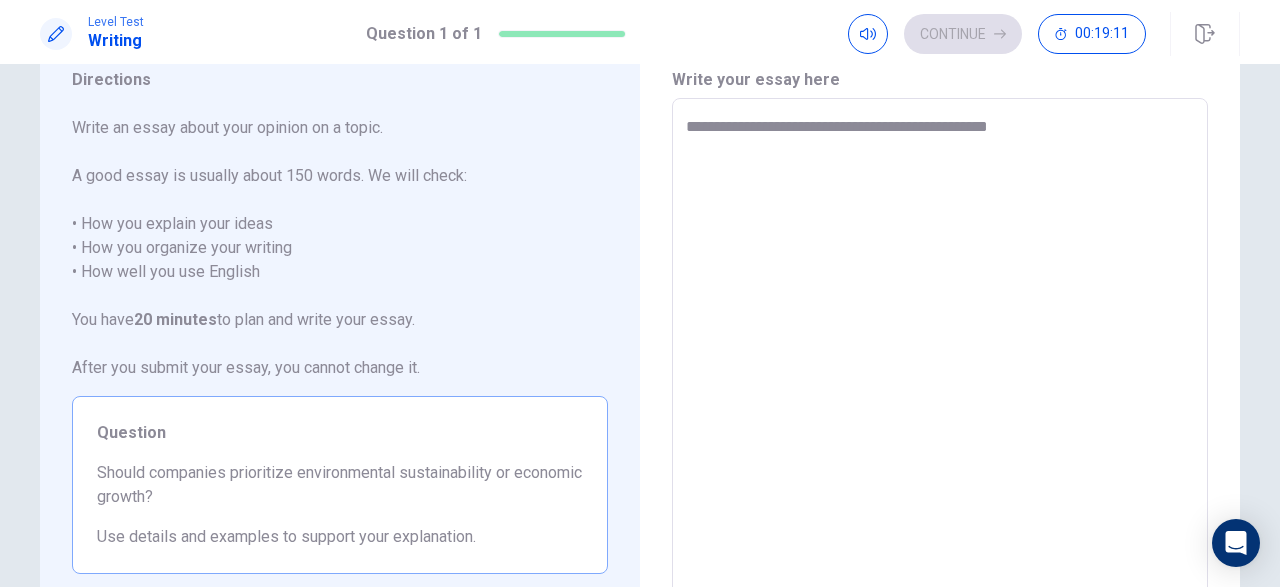 type on "*" 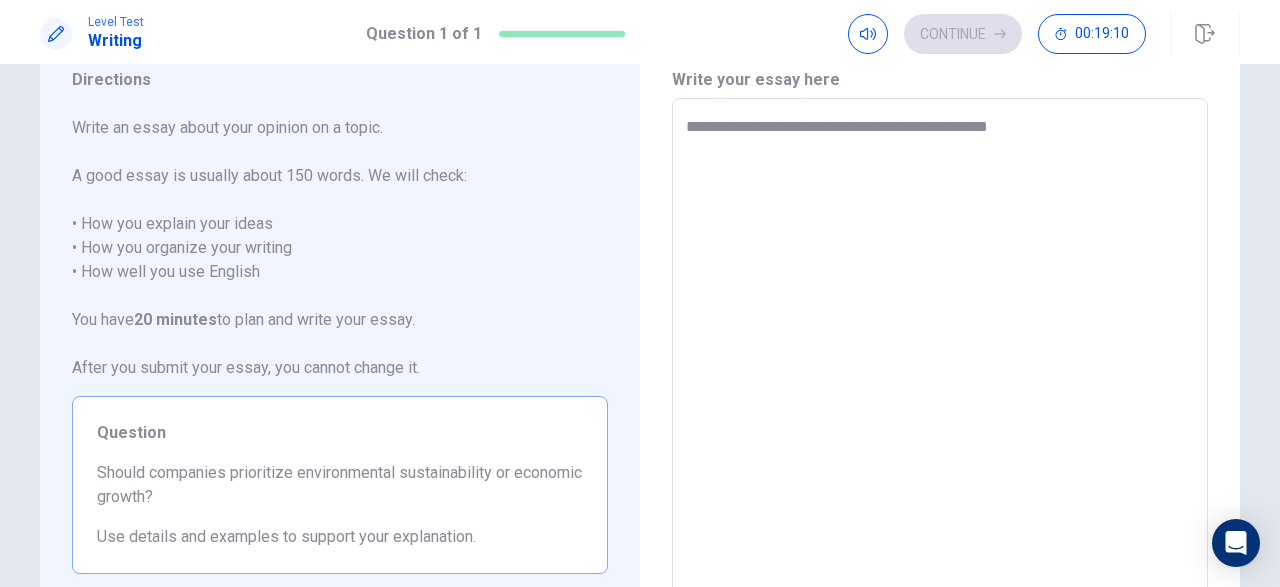 type on "**********" 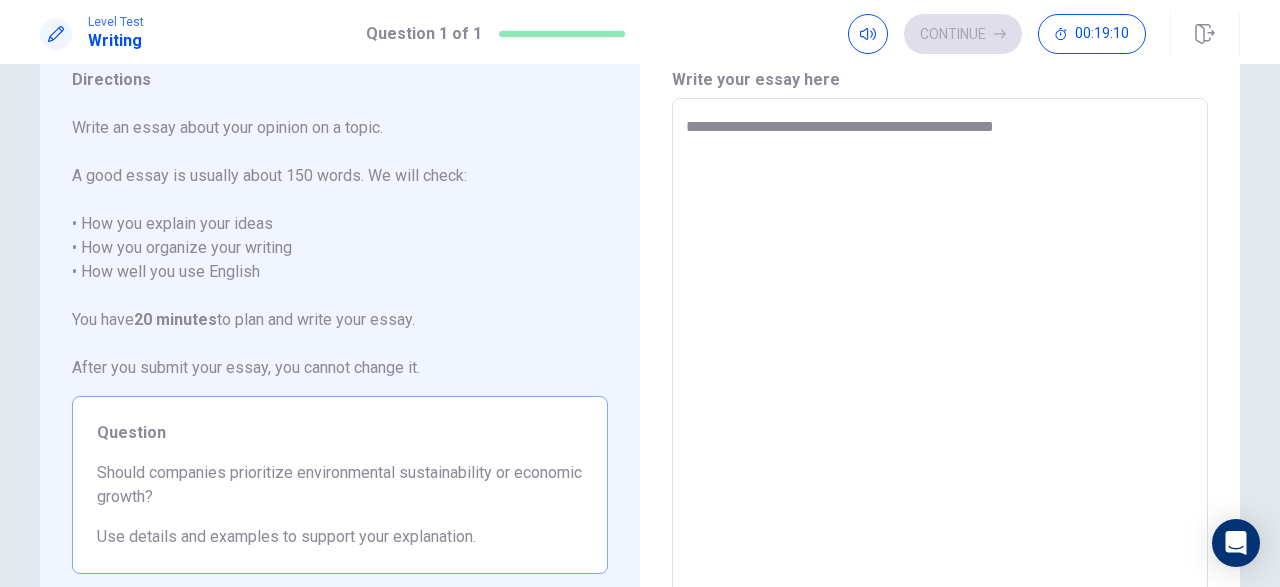 type on "*" 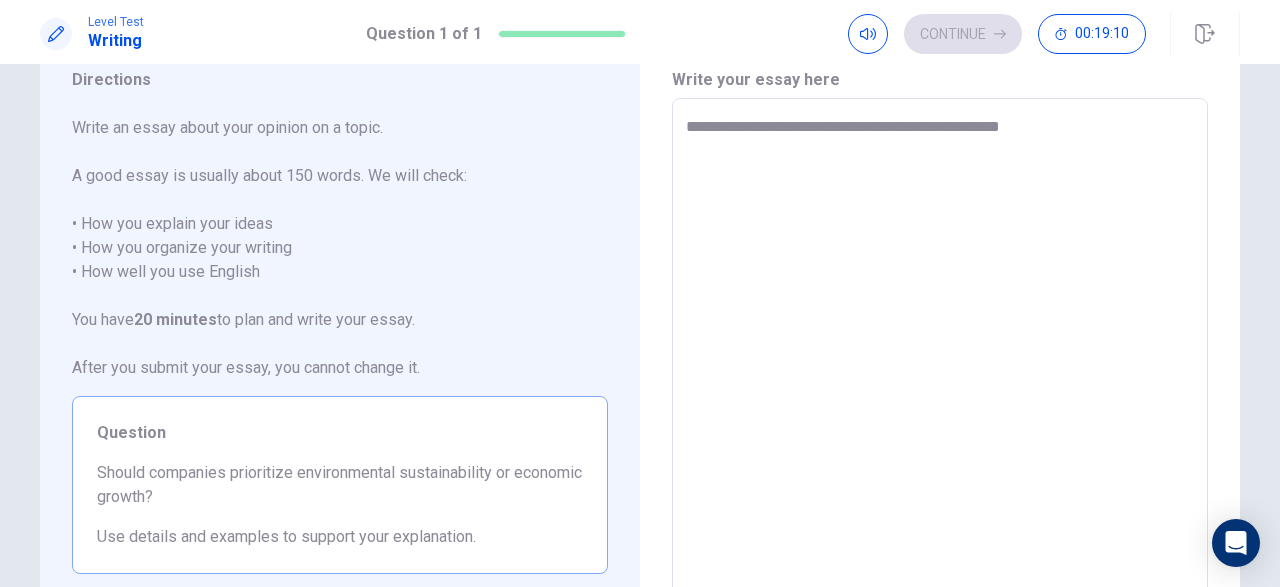 type on "*" 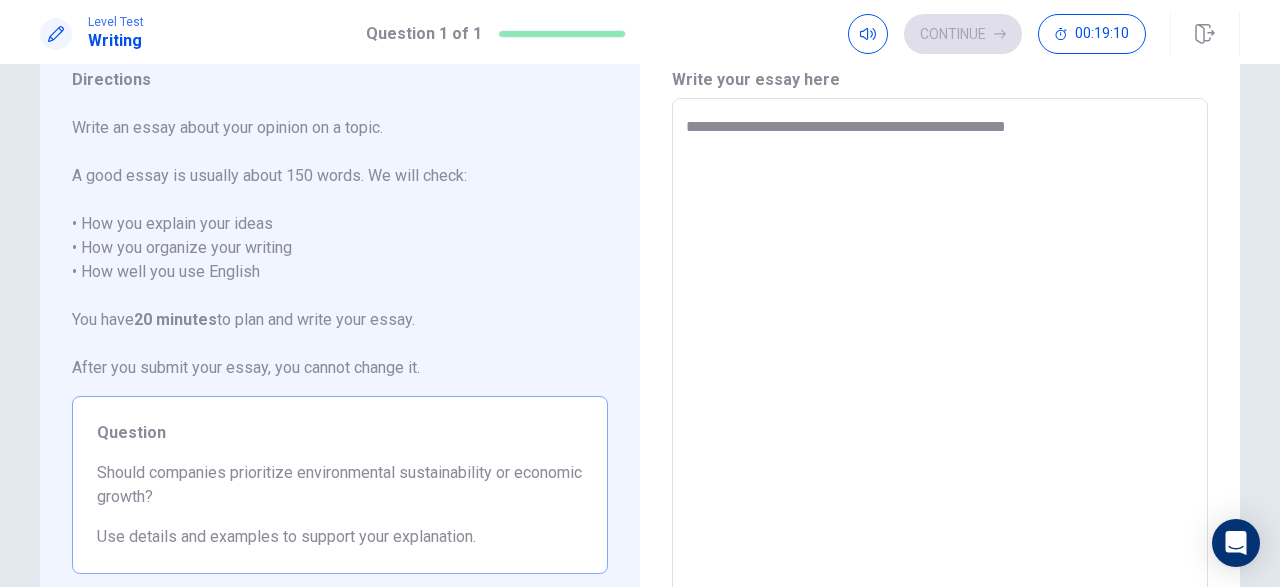 type on "*" 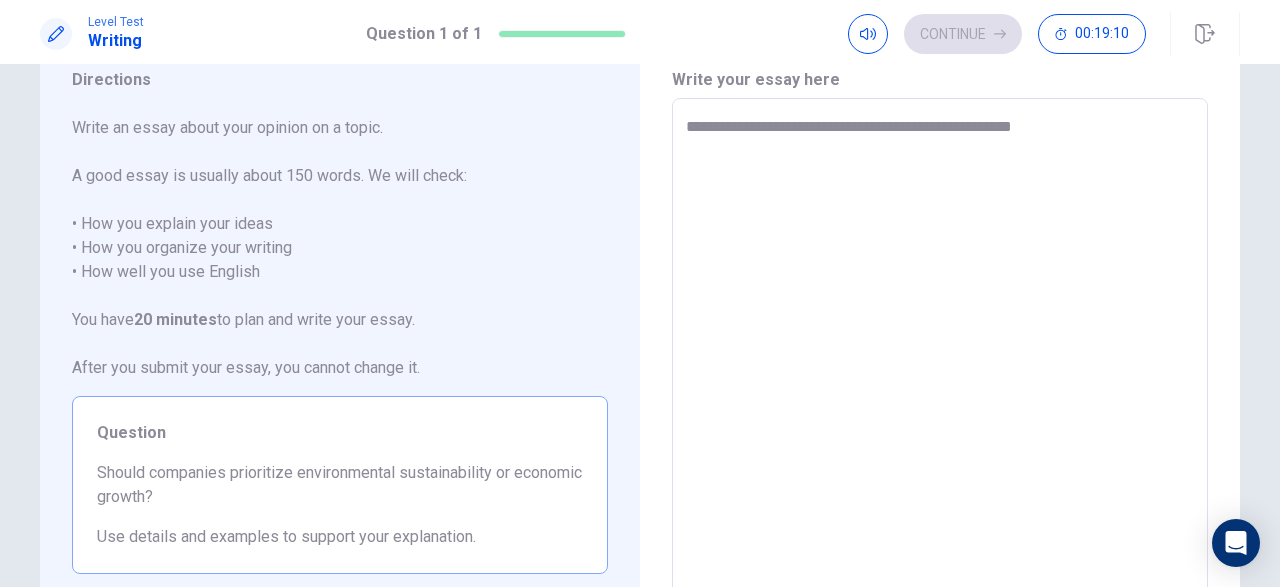 type on "*" 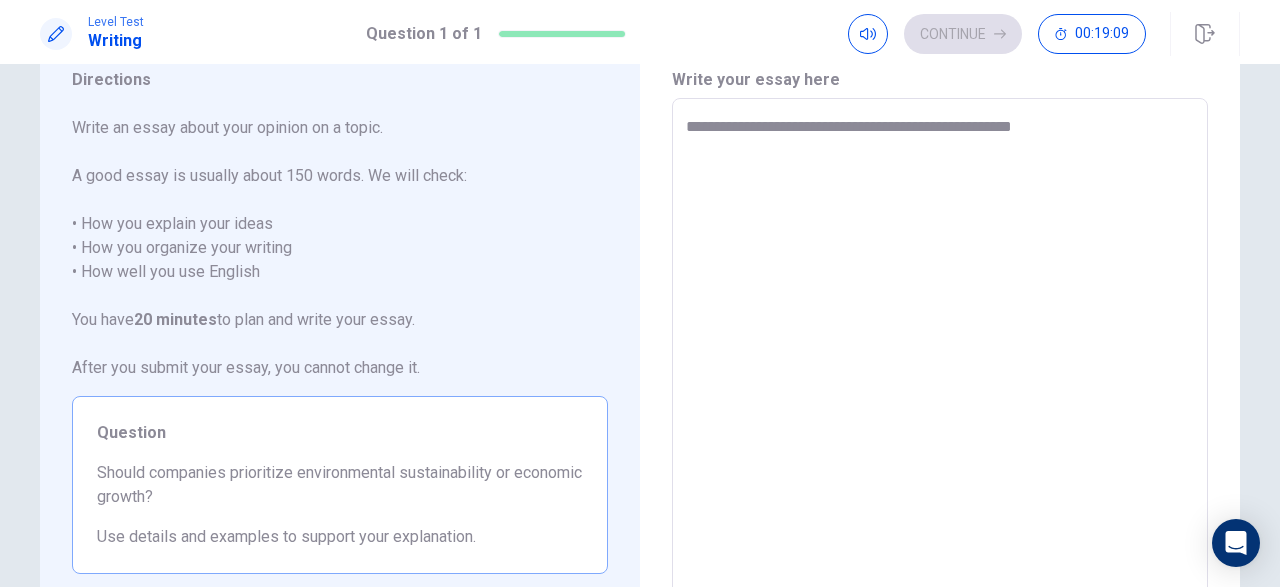 type on "**********" 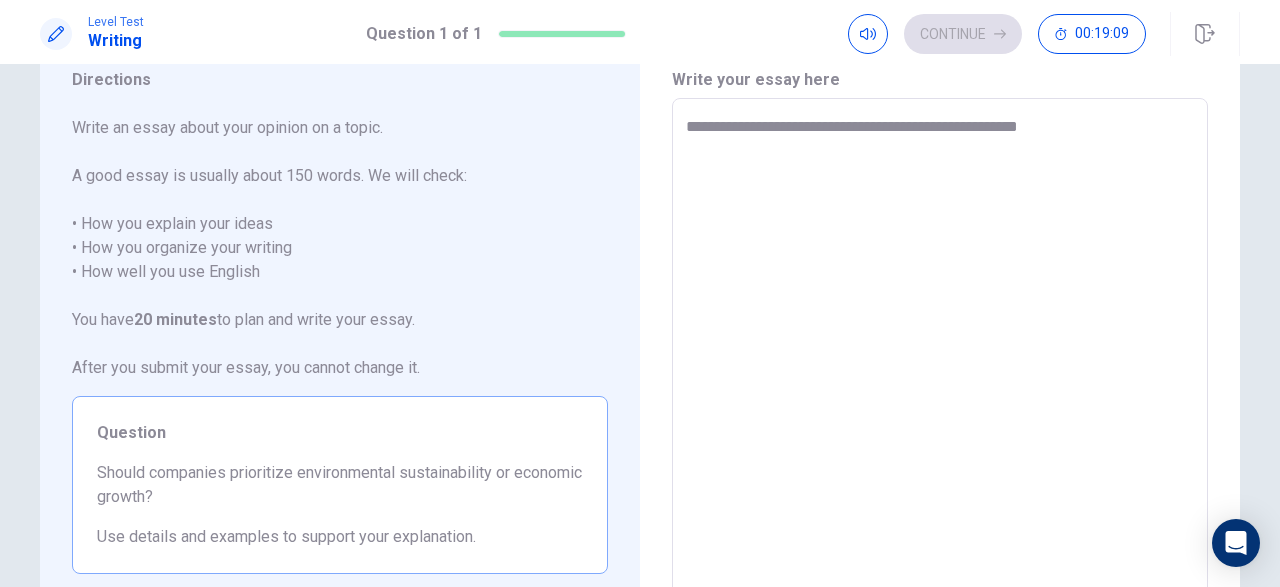 type on "*" 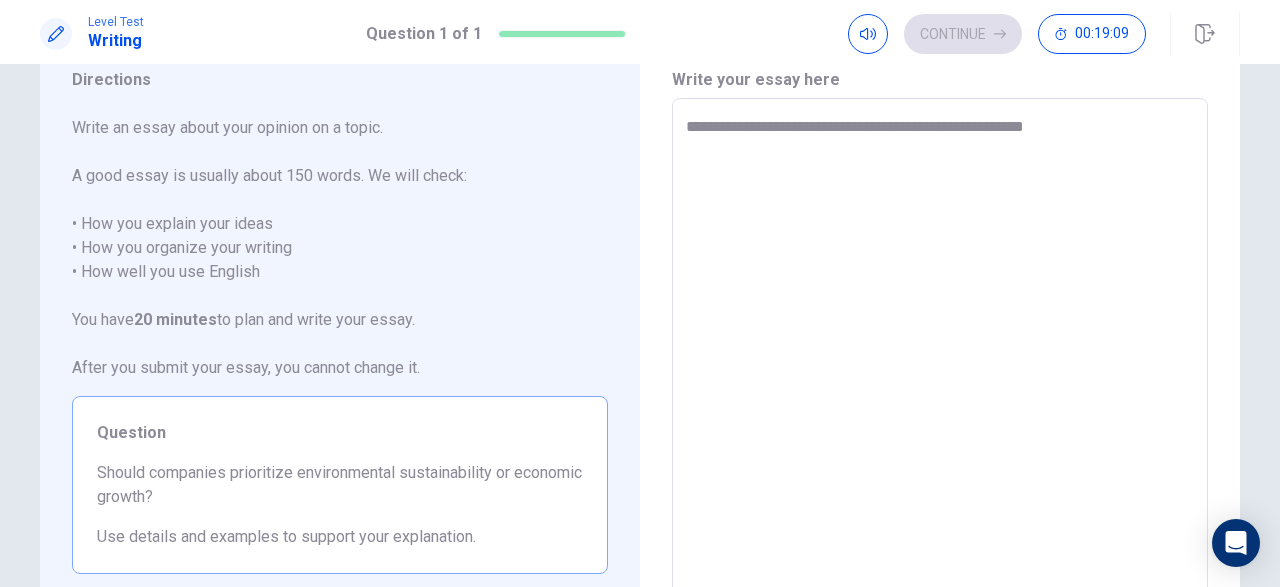type on "*" 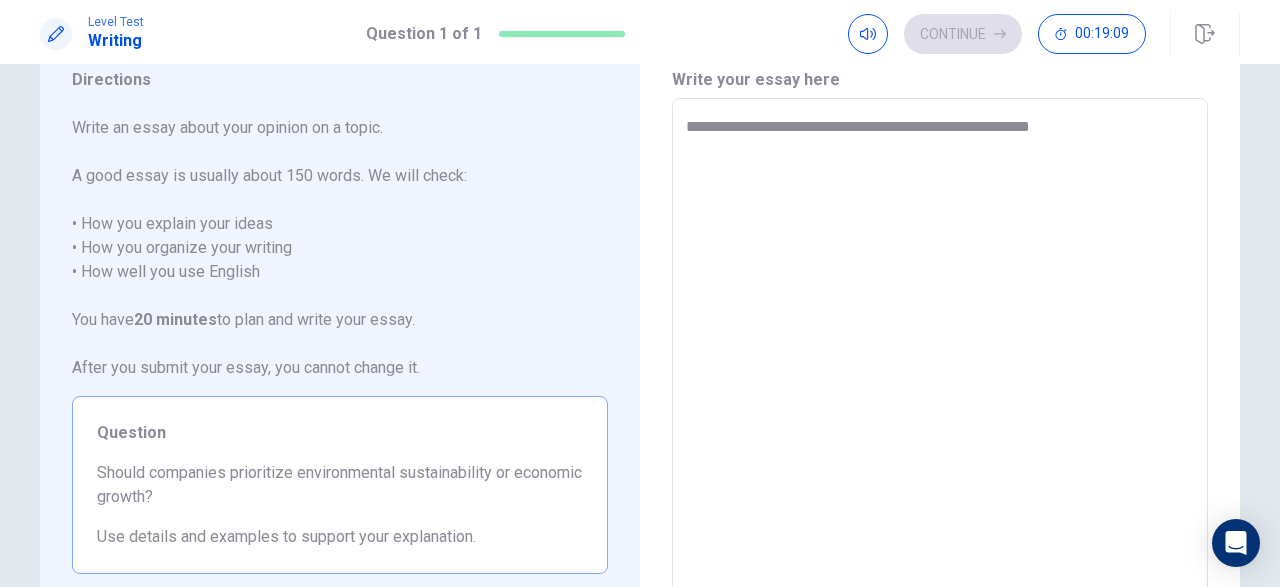 type on "*" 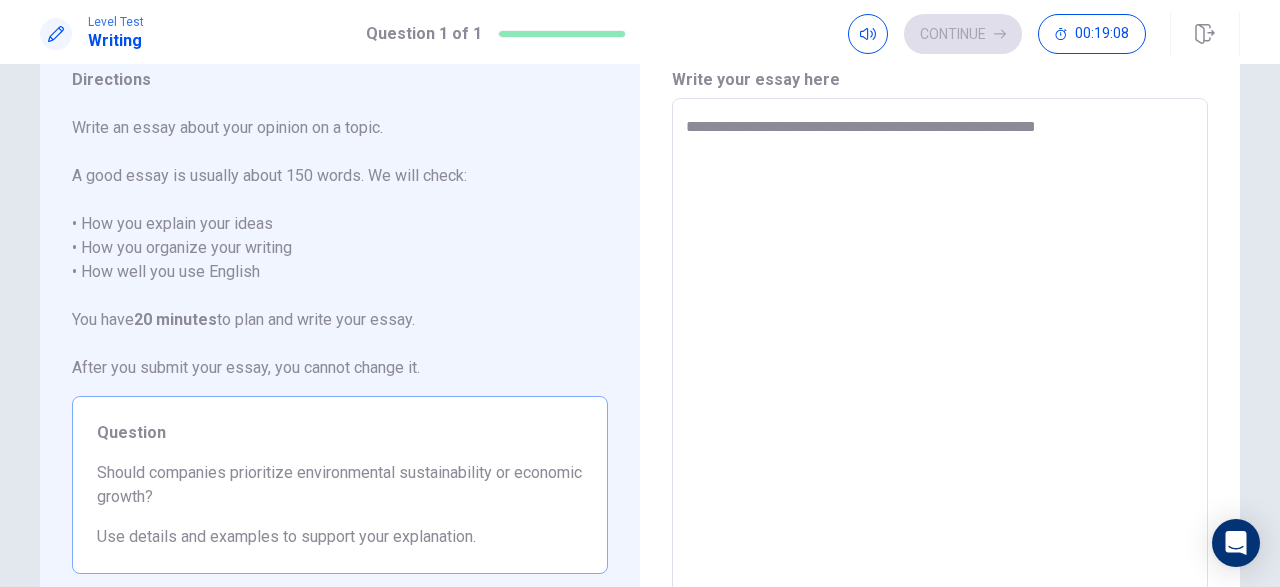 type on "*" 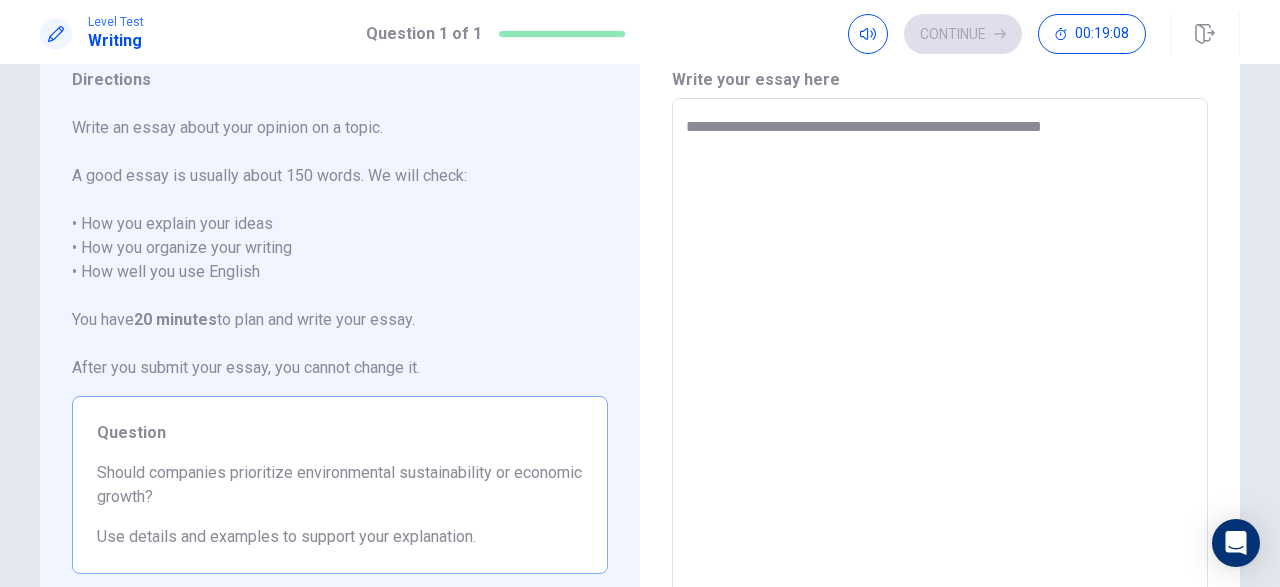 type on "**********" 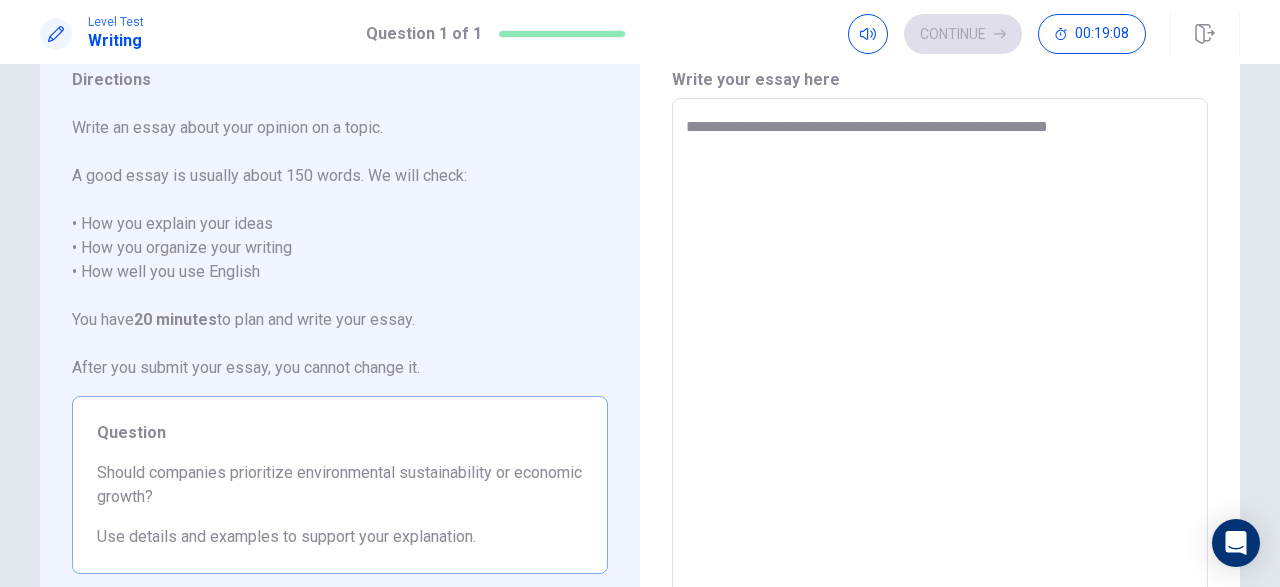 type on "*" 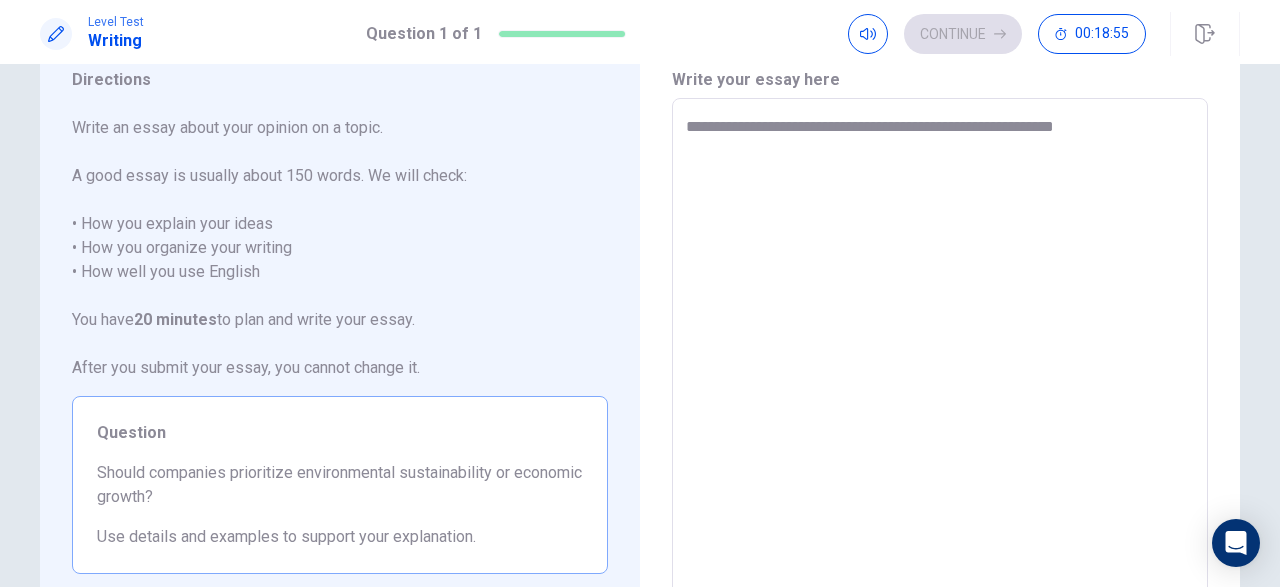 type on "*" 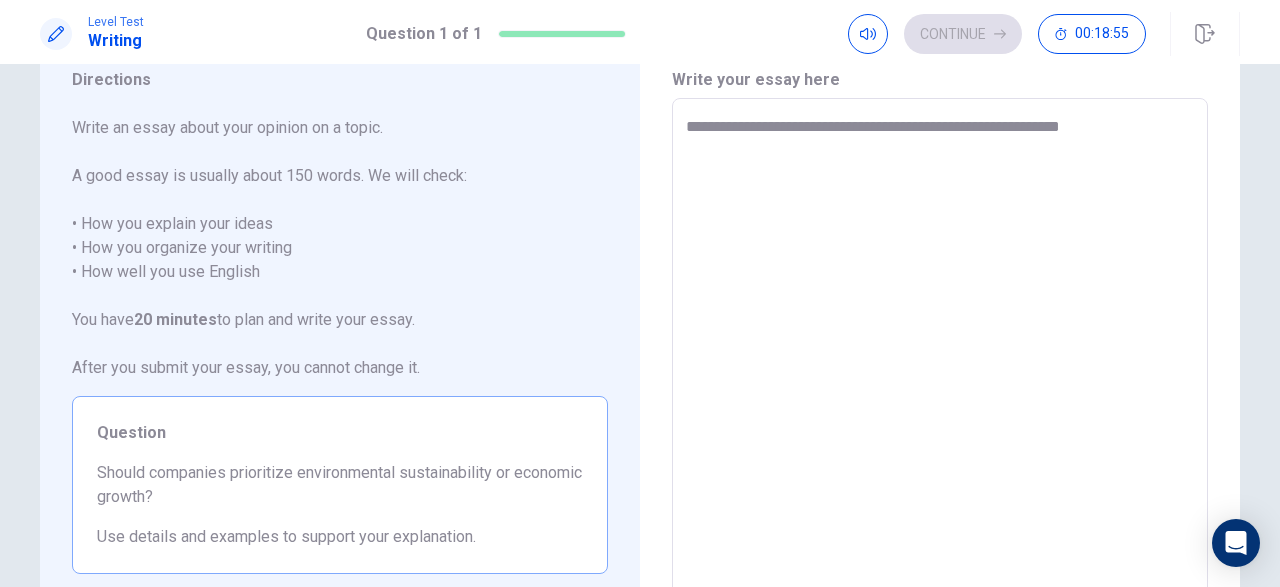 type on "*" 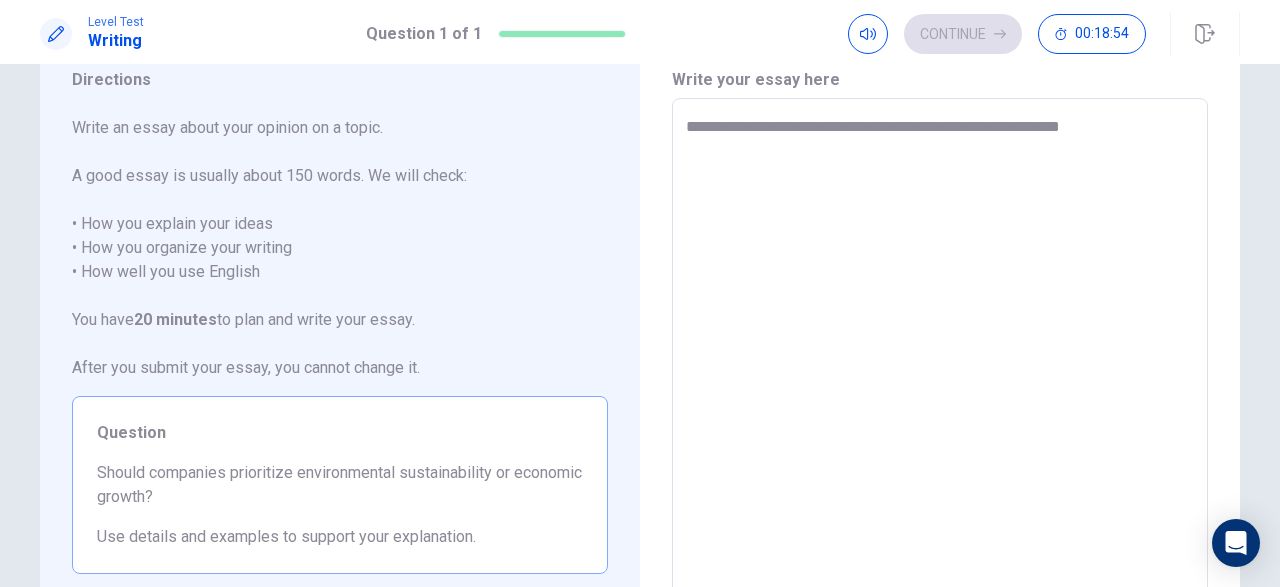 type on "**********" 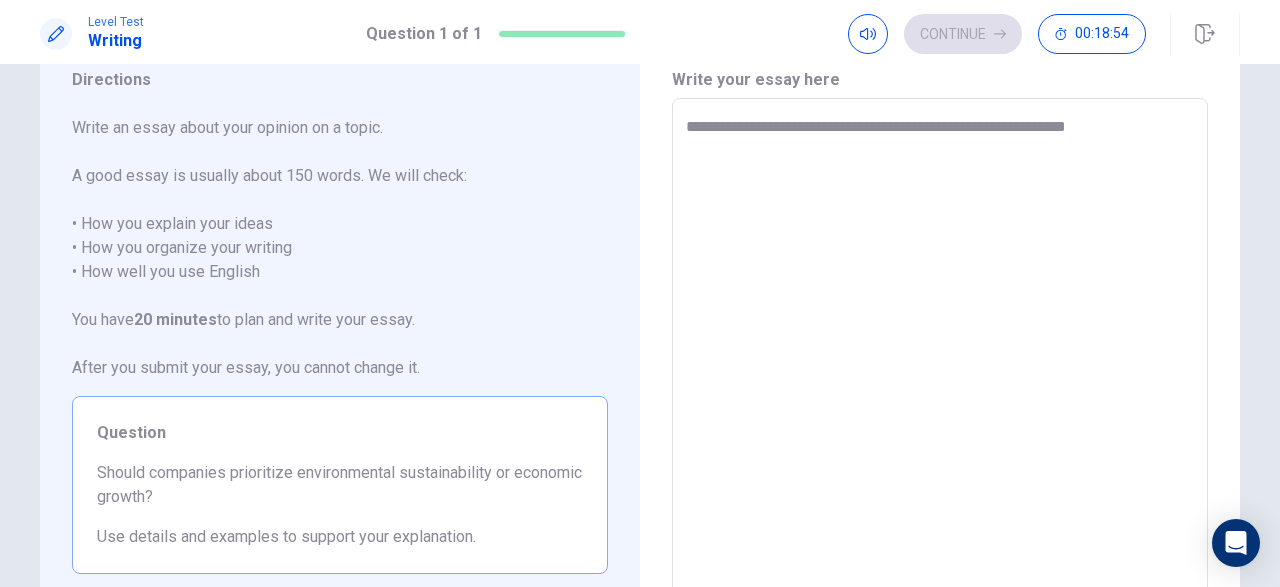 type on "*" 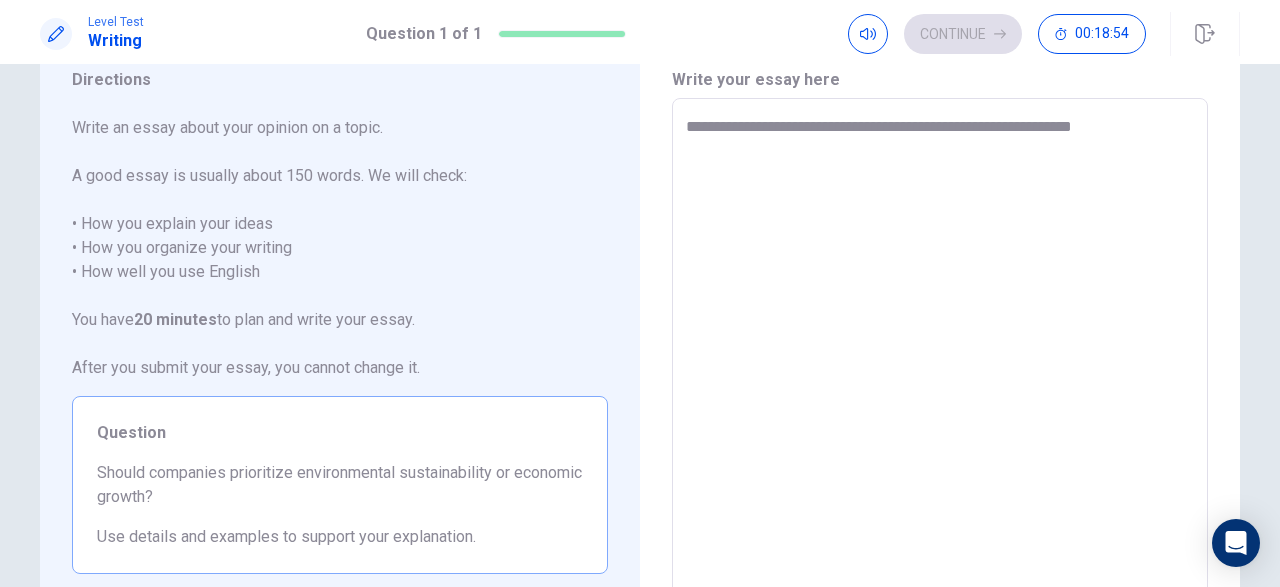 type on "*" 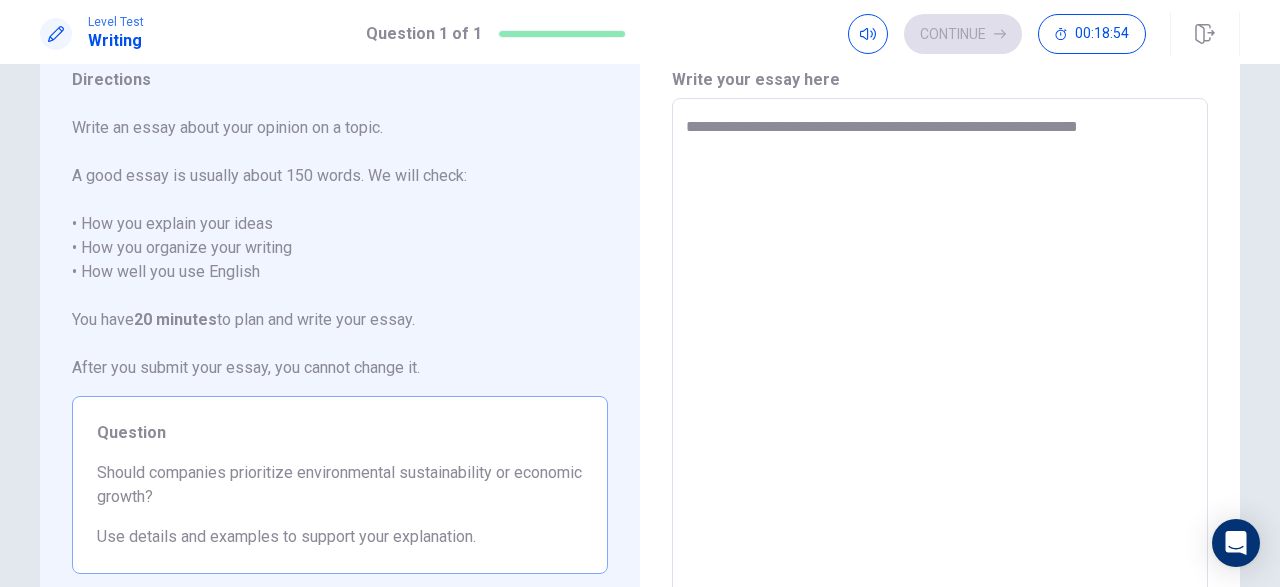 type on "*" 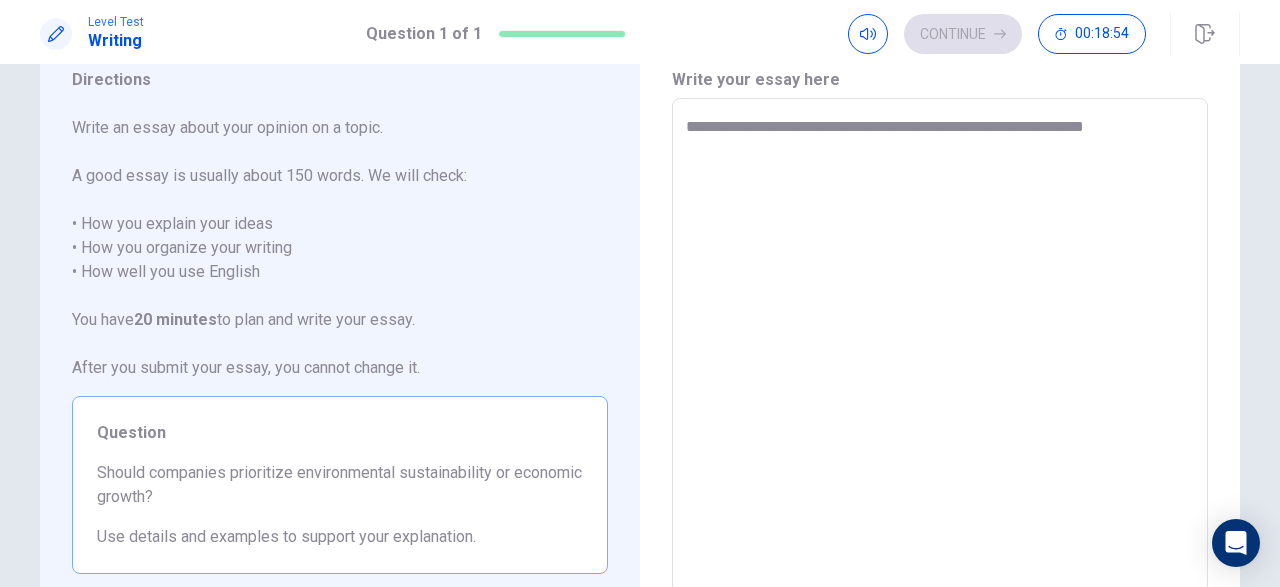 type on "*" 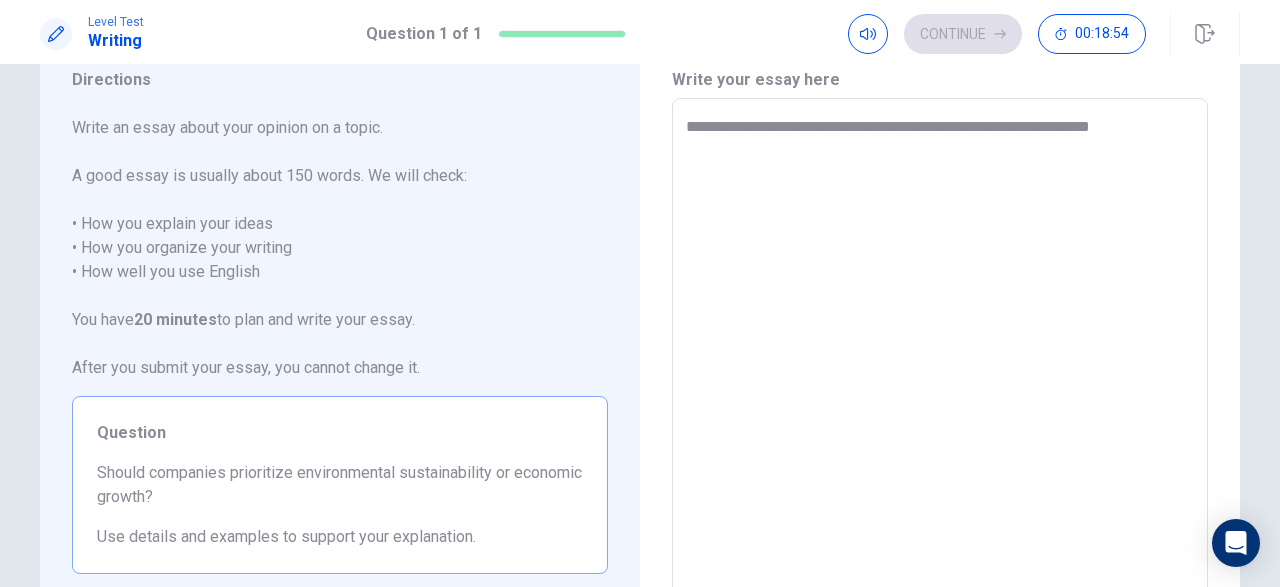 type on "*" 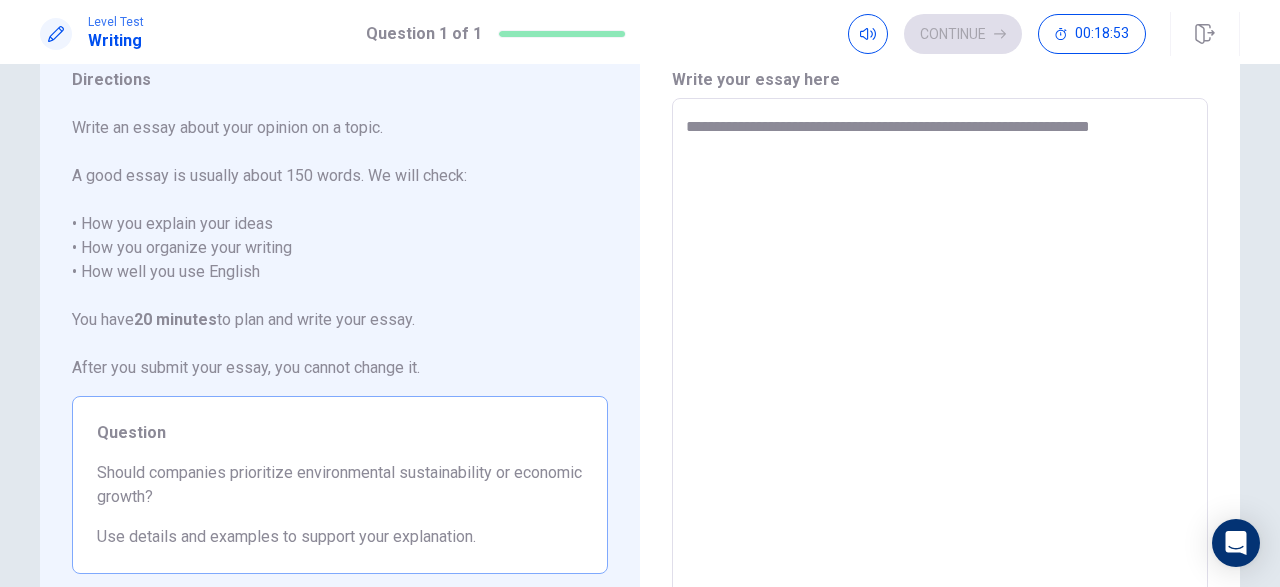 type on "**********" 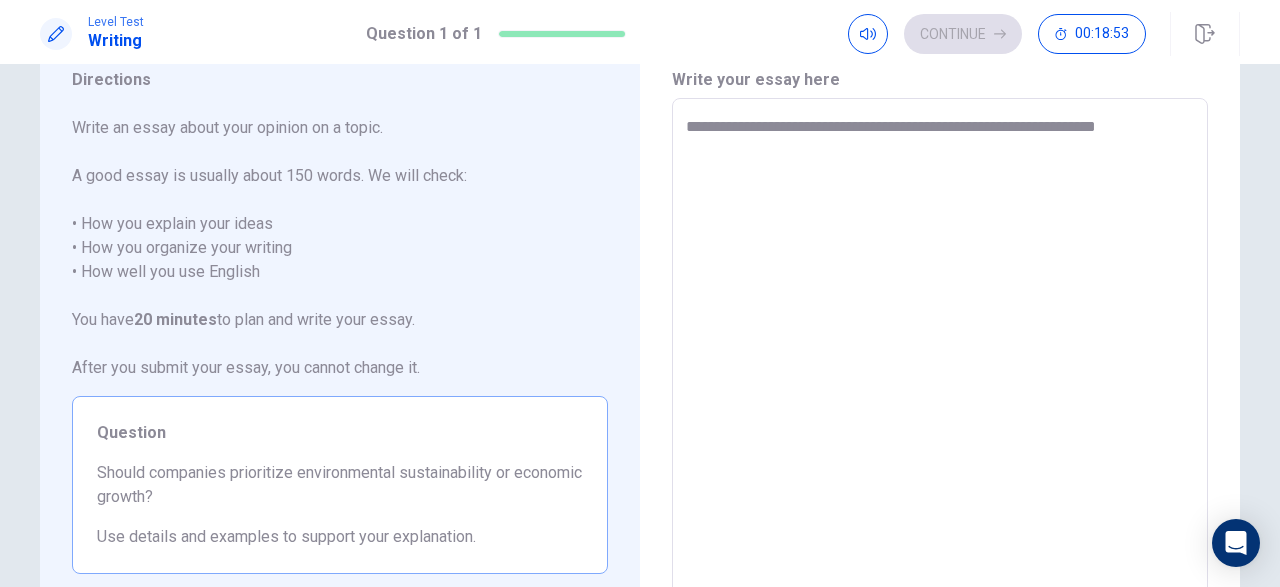type on "*" 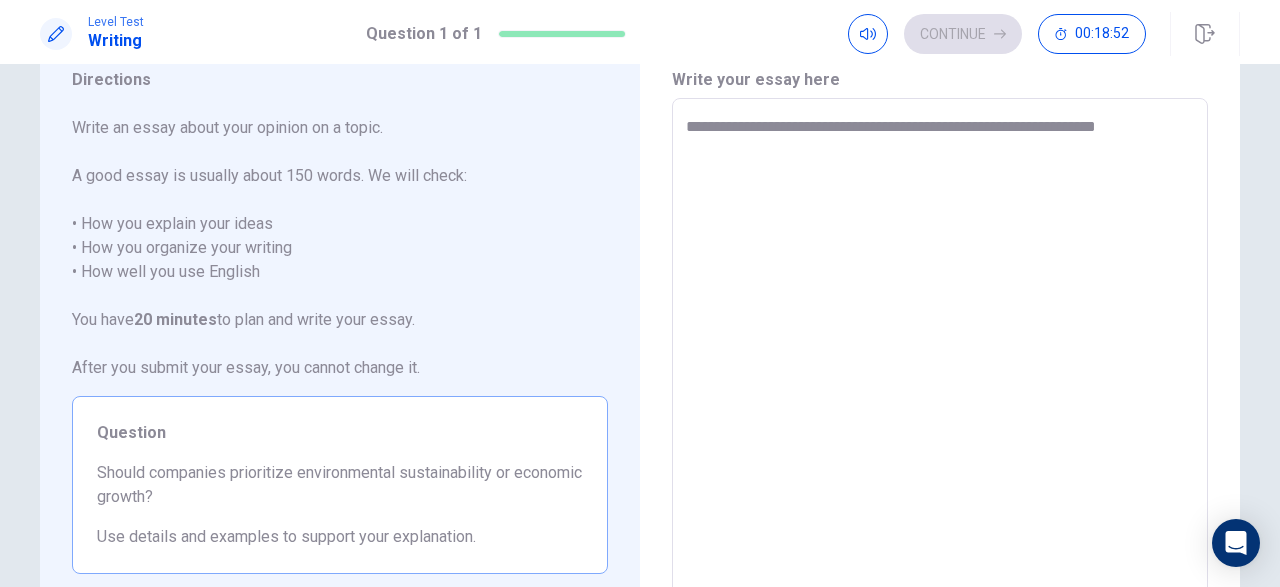 type on "**********" 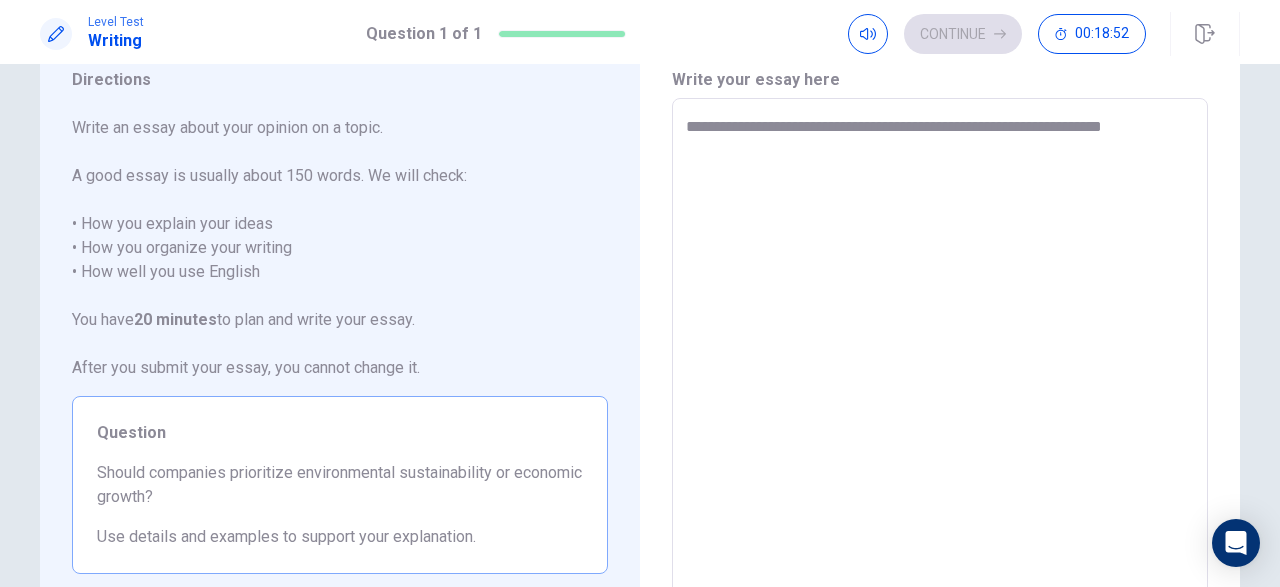 type on "*" 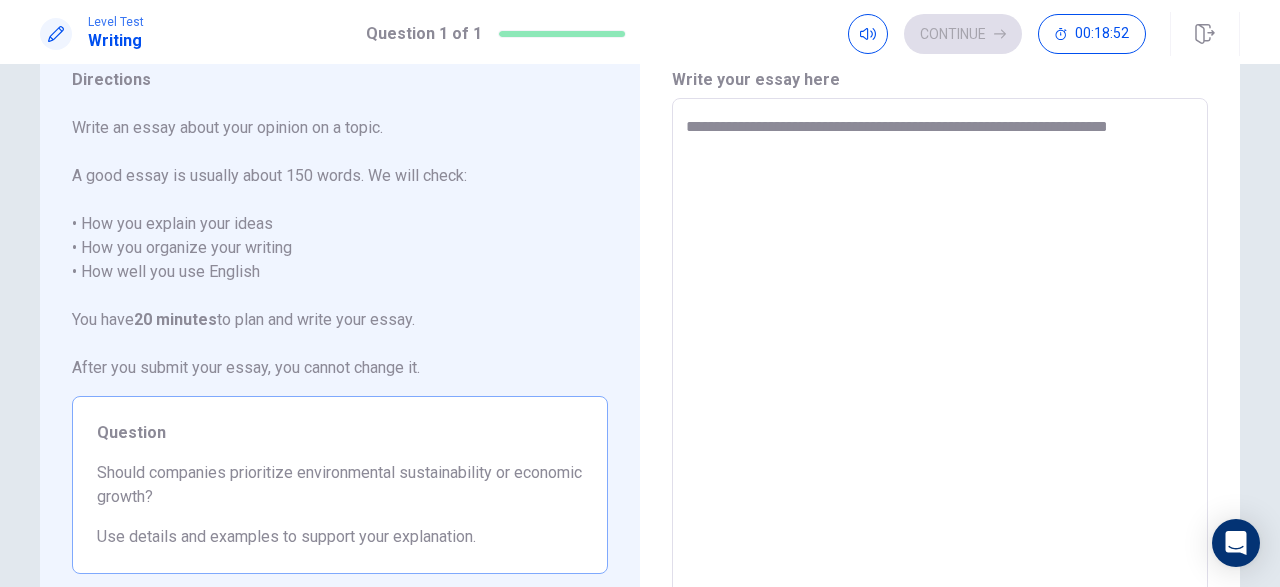 type on "*" 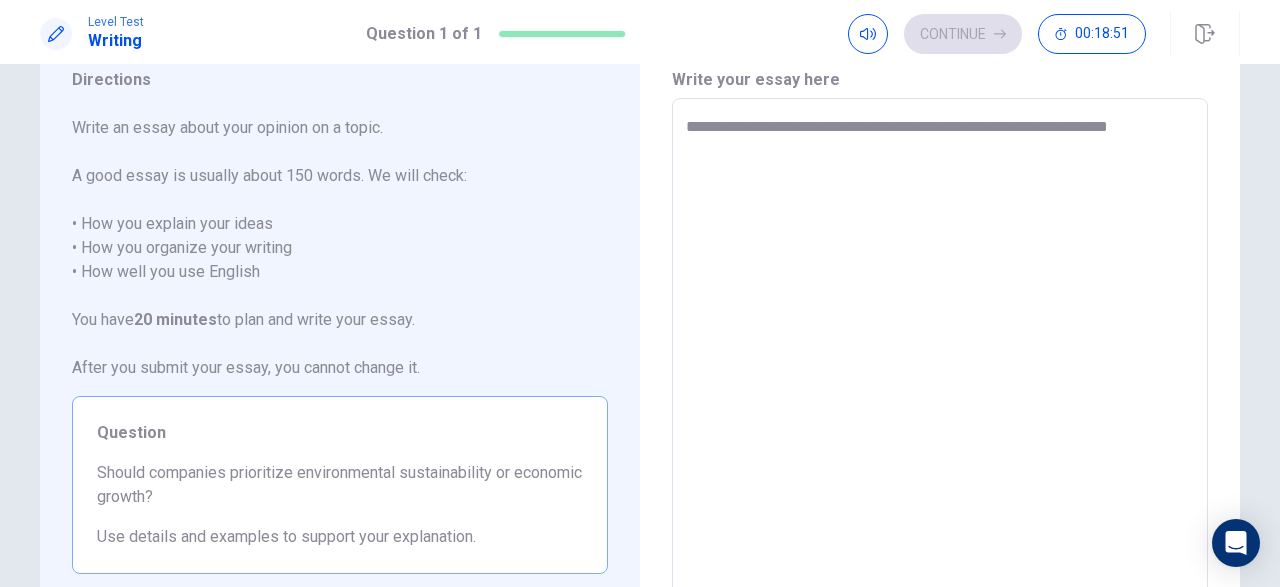 type on "**********" 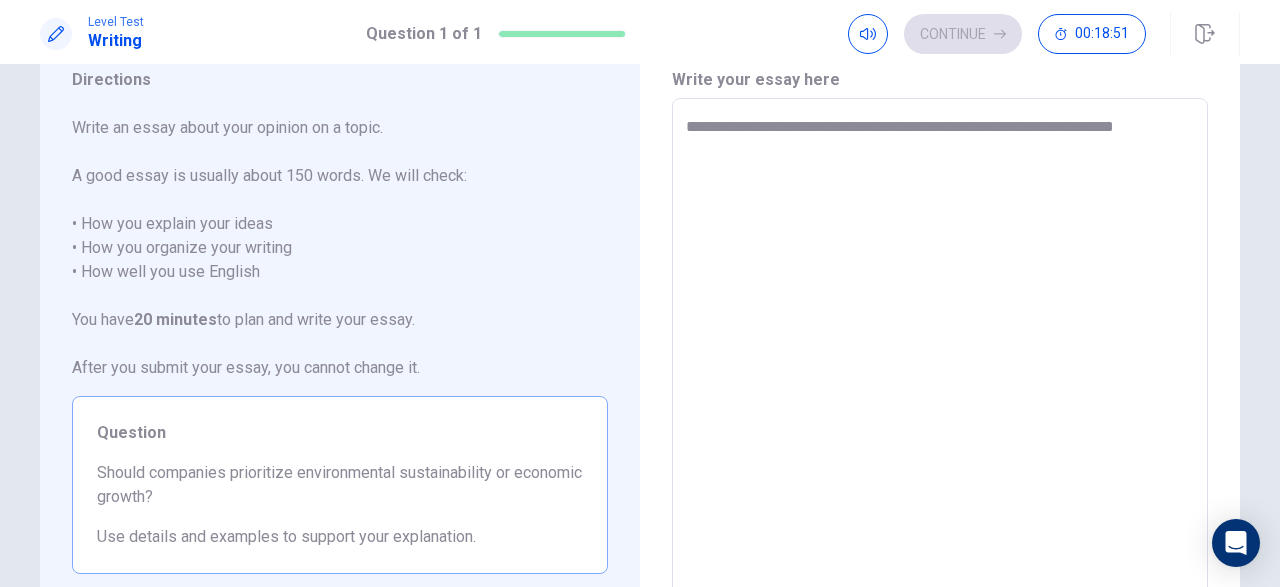 type on "*" 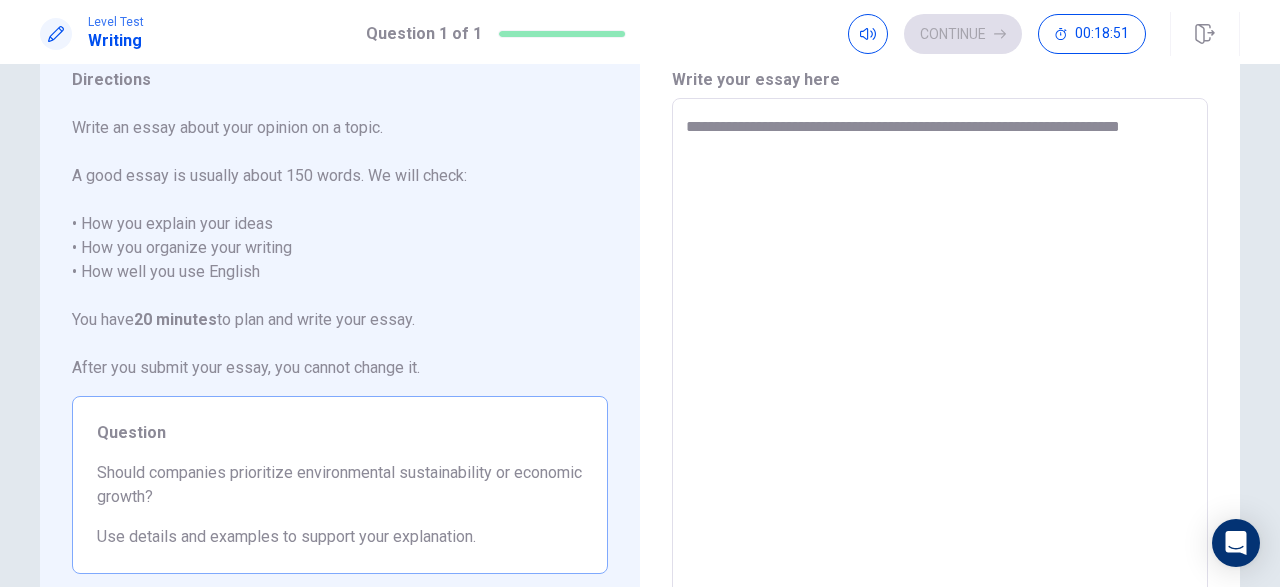 type on "*" 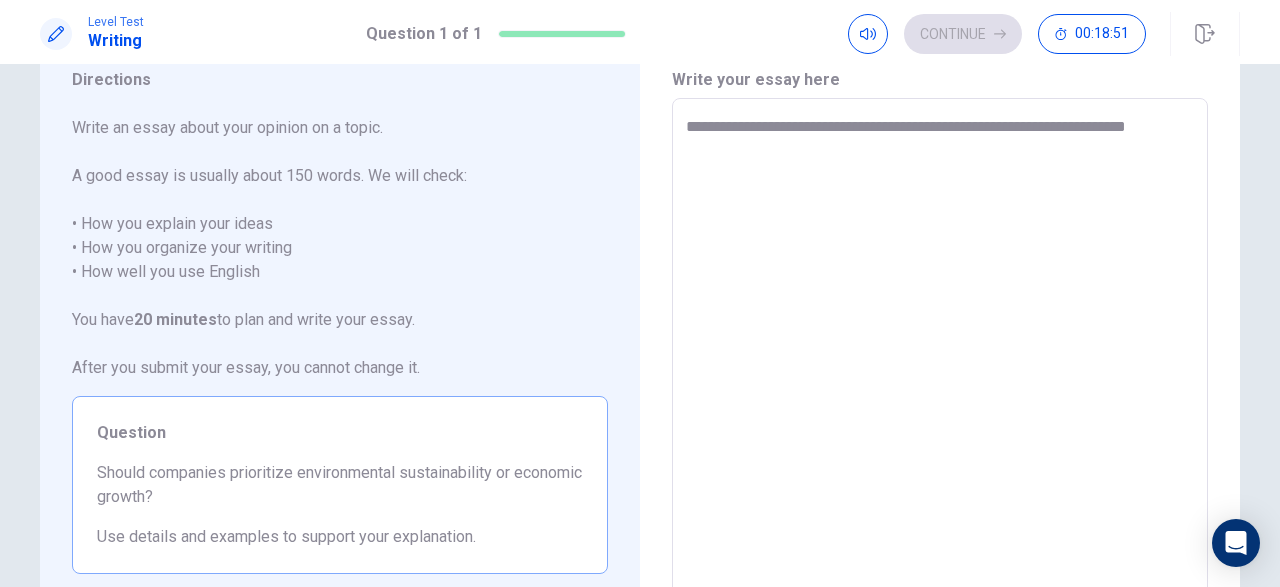 type on "*" 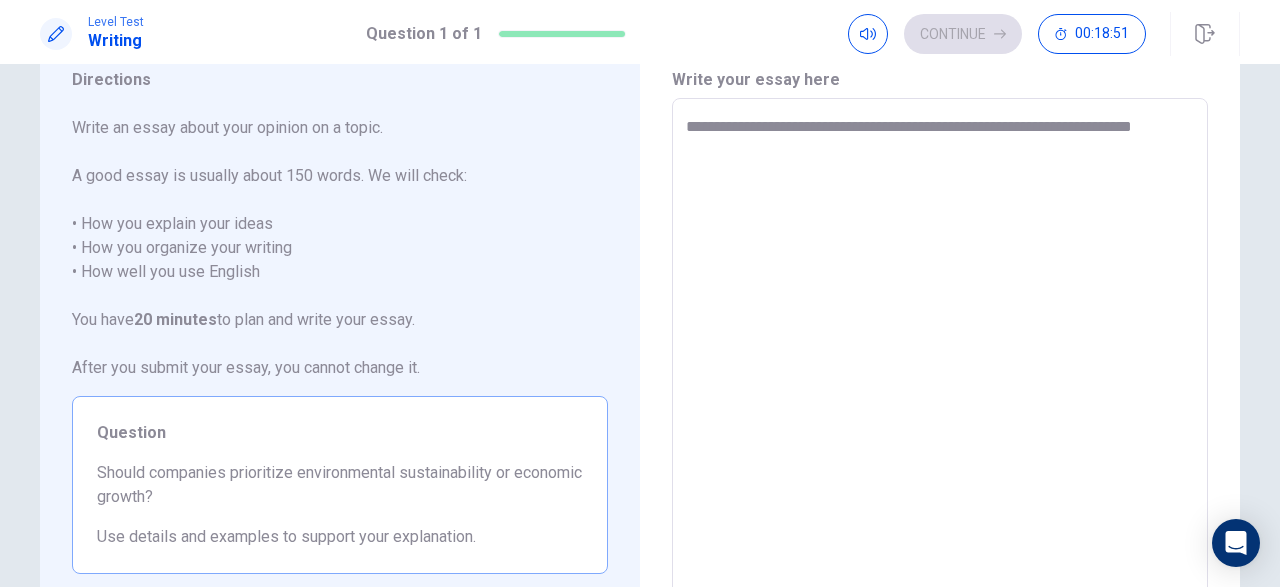 type on "**********" 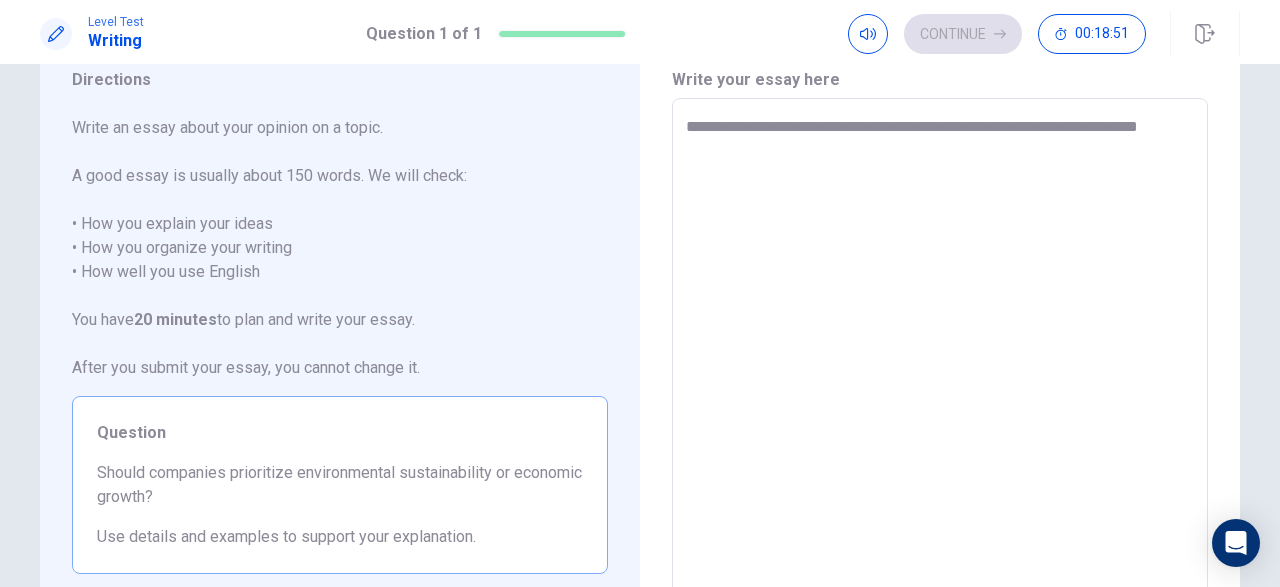 type on "*" 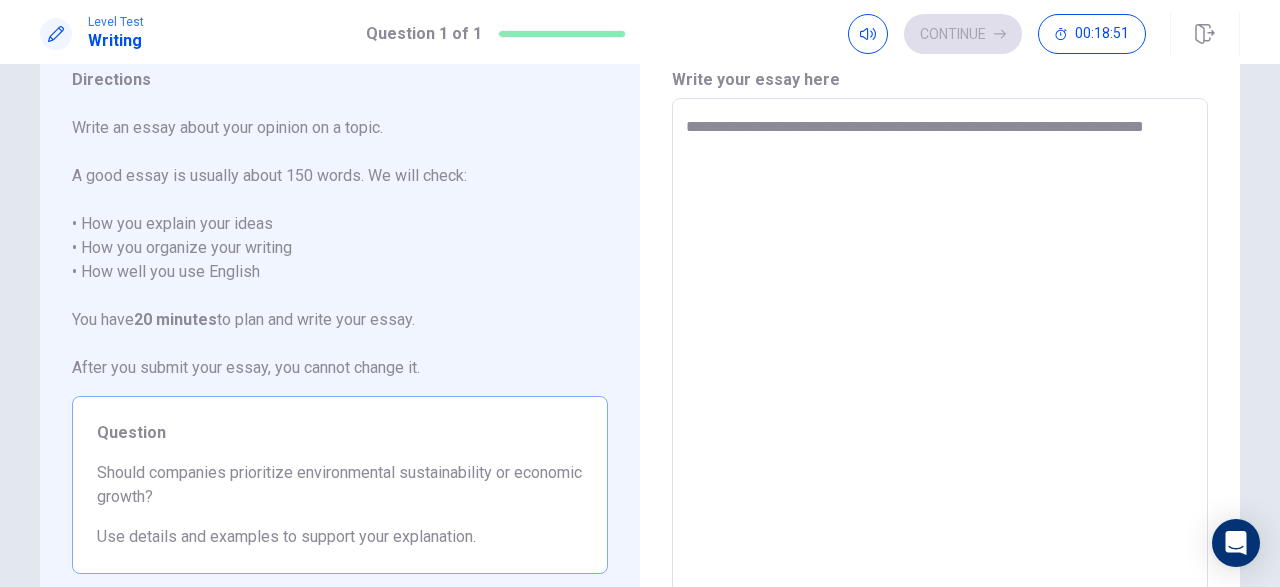 type on "*" 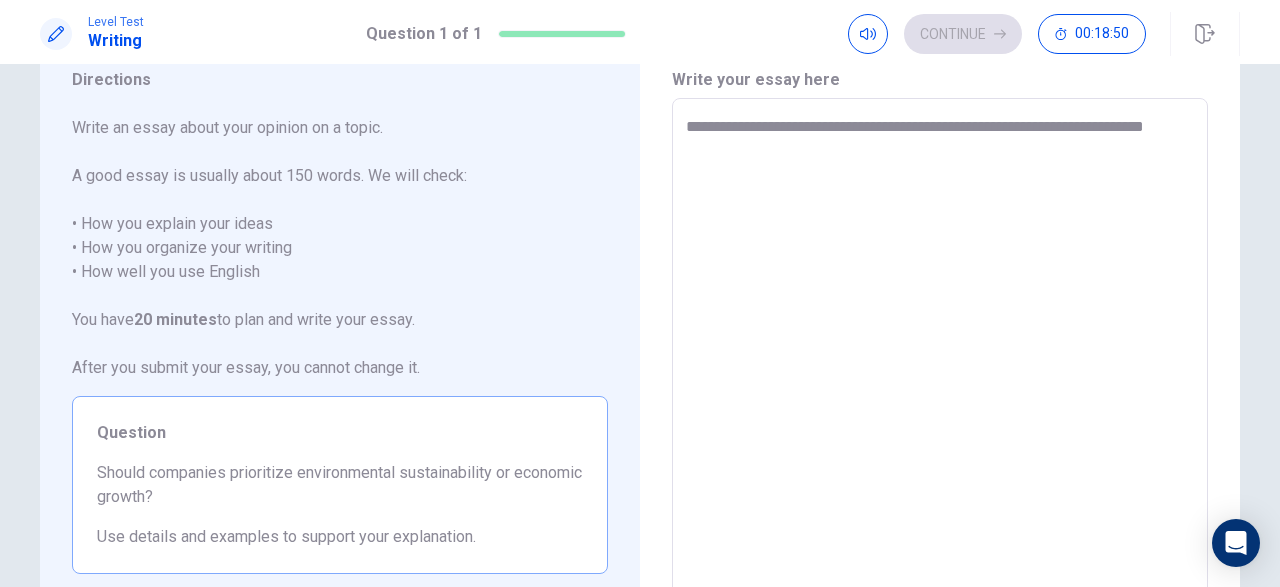 type on "**********" 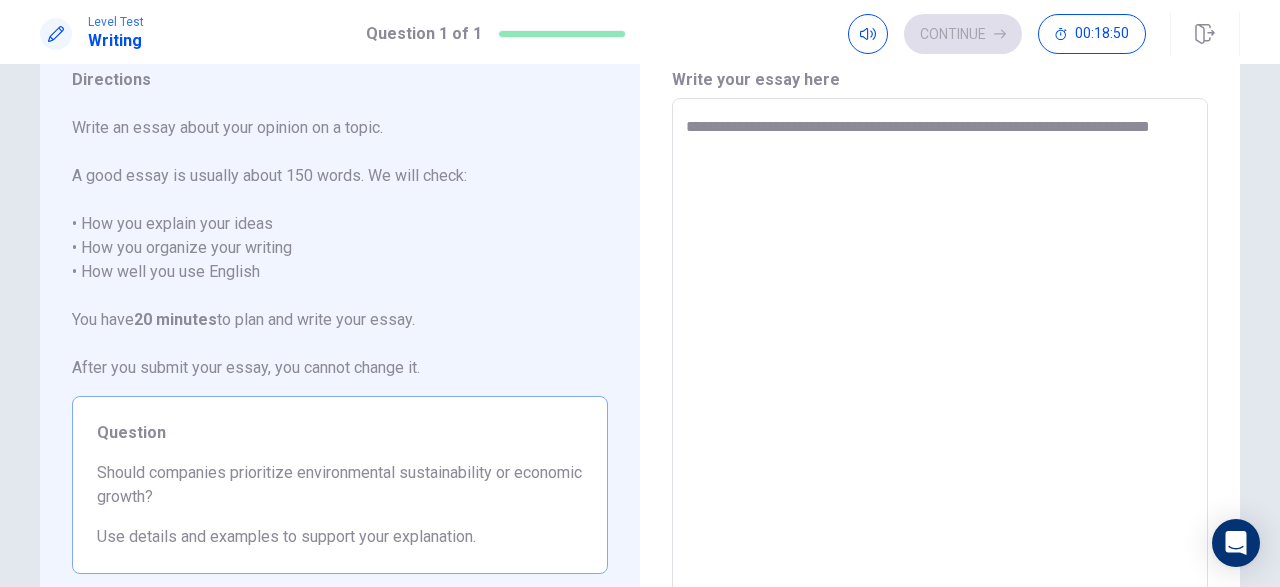 type on "*" 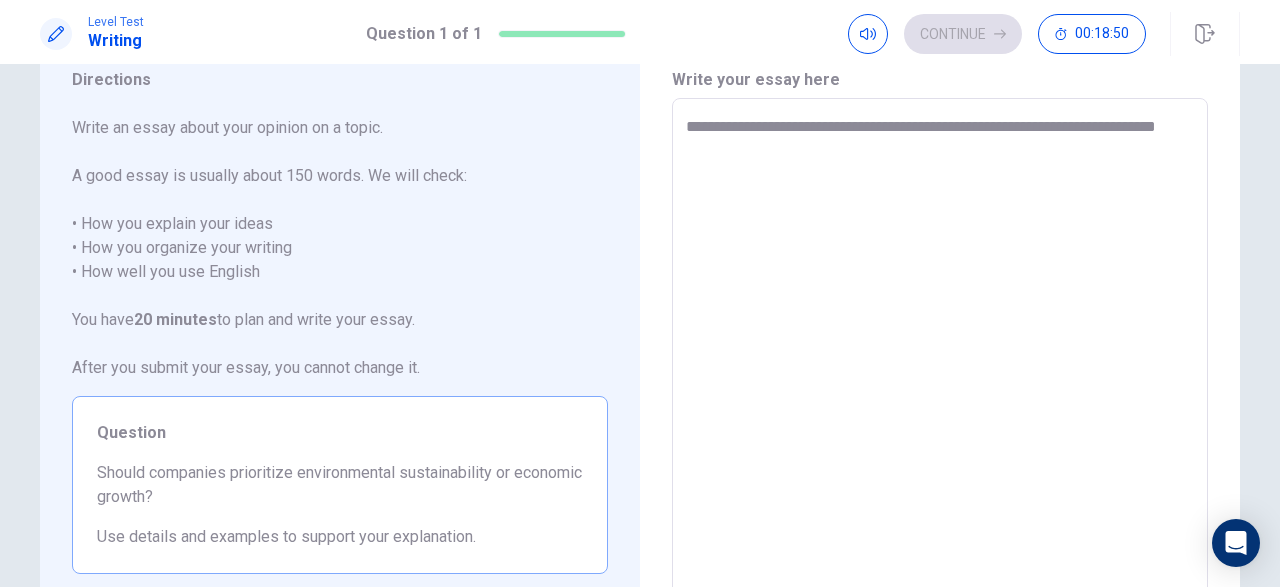type on "*" 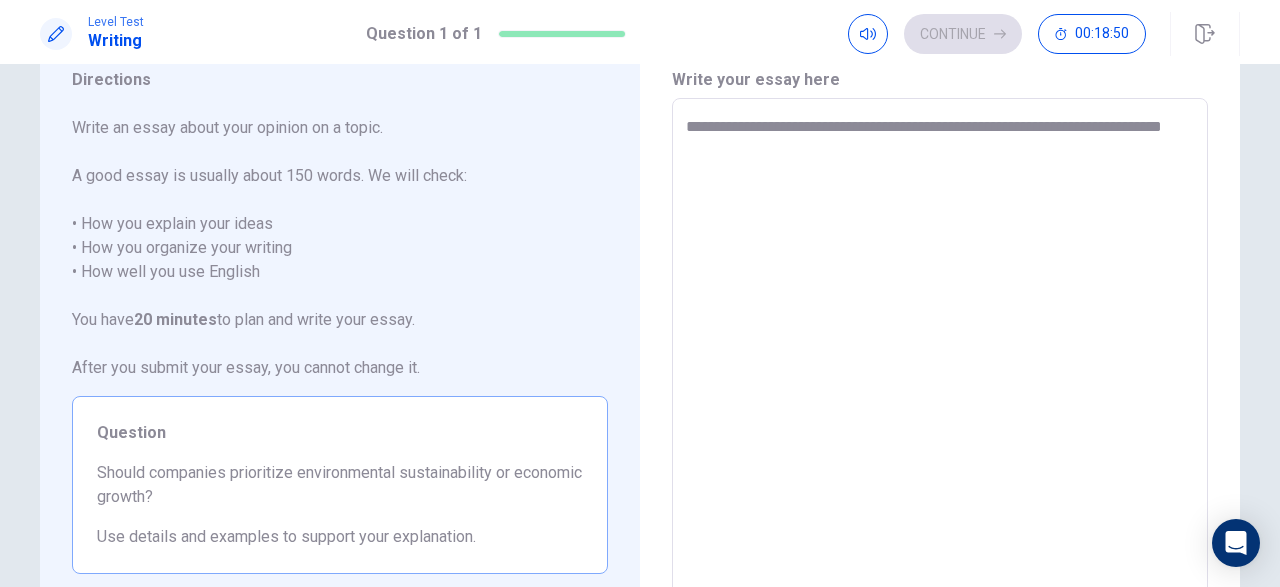 type on "*" 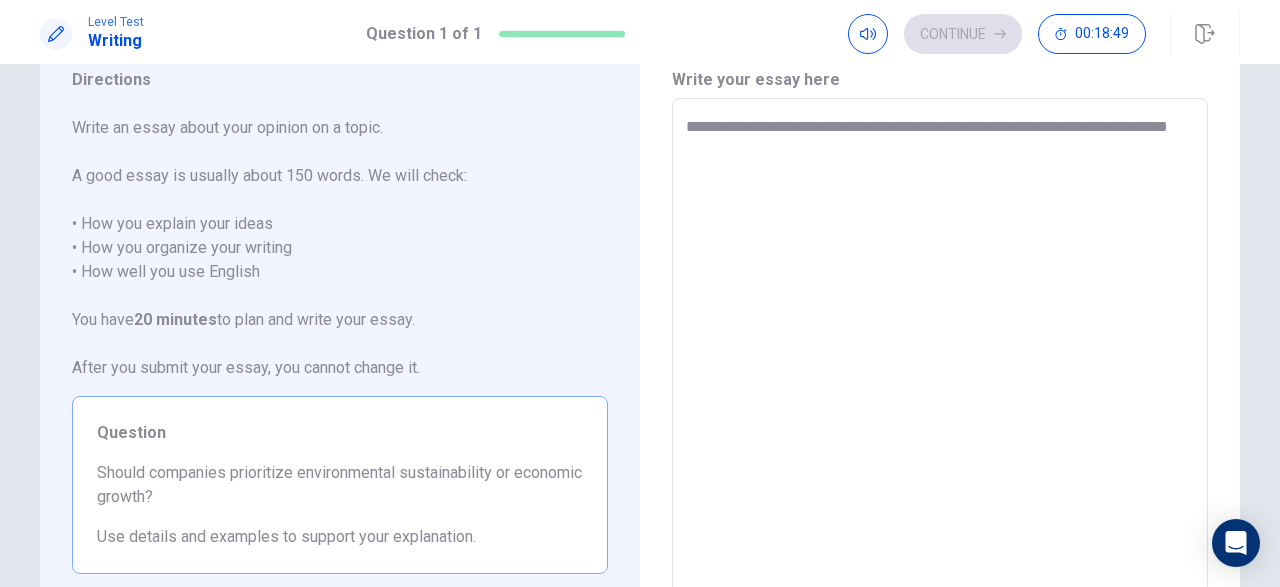 type on "**********" 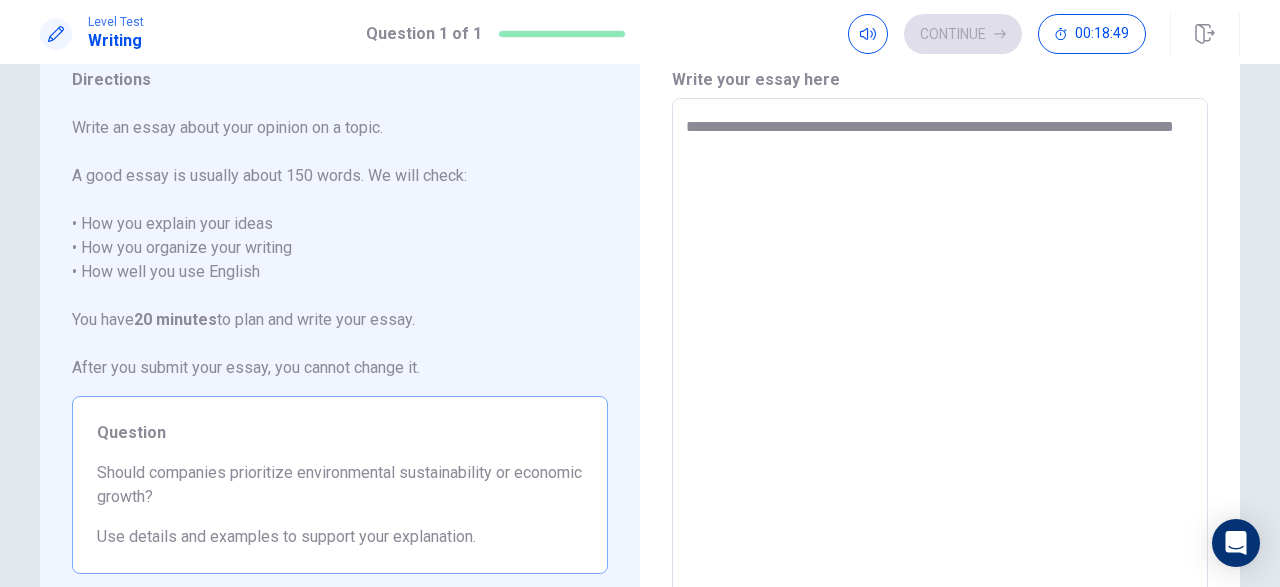 type on "*" 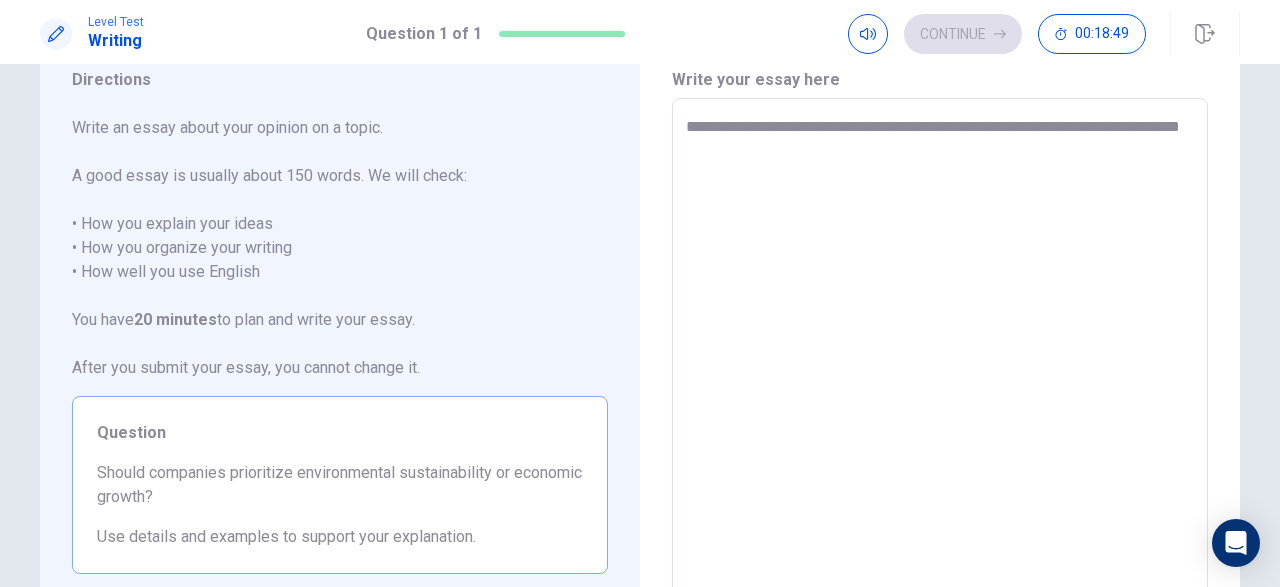 type on "*" 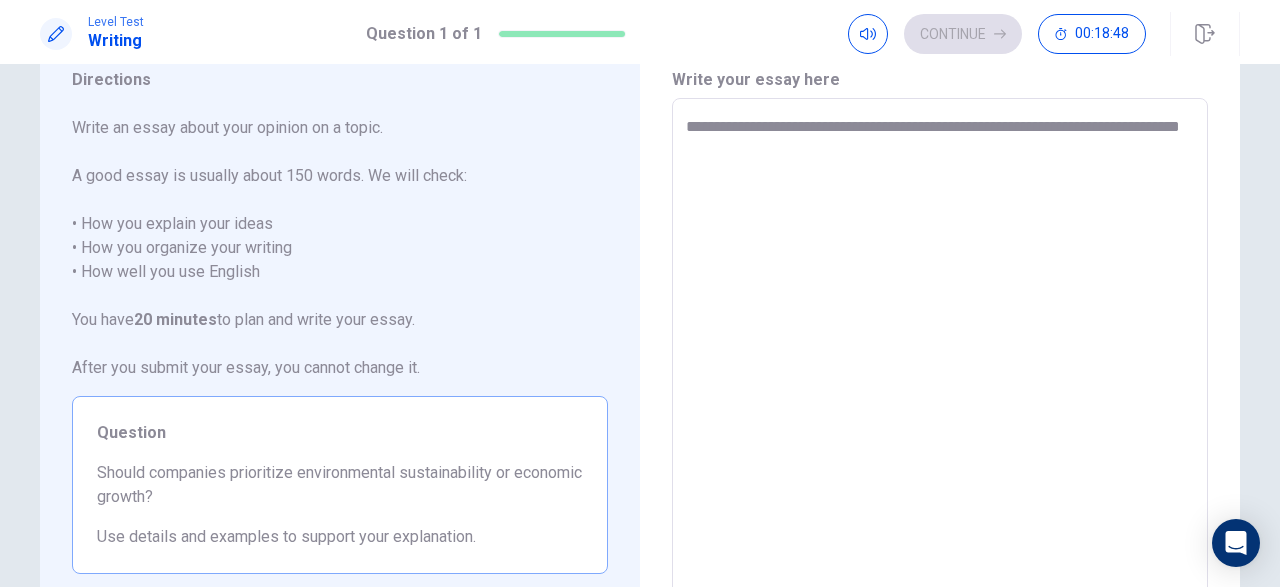 type on "**********" 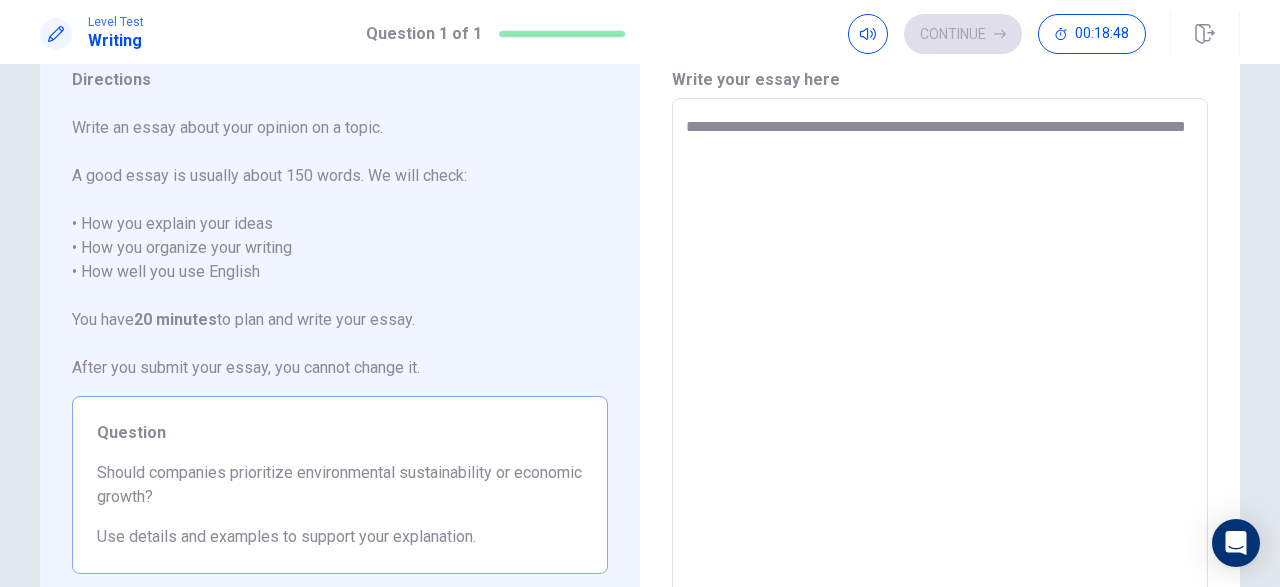 type on "*" 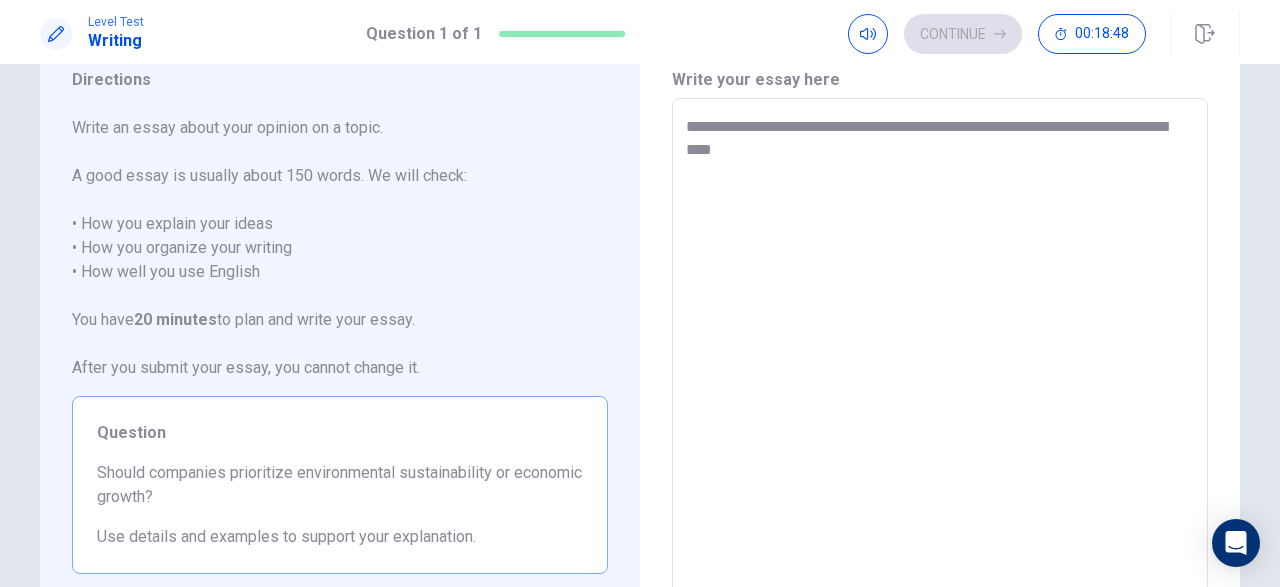 type on "**********" 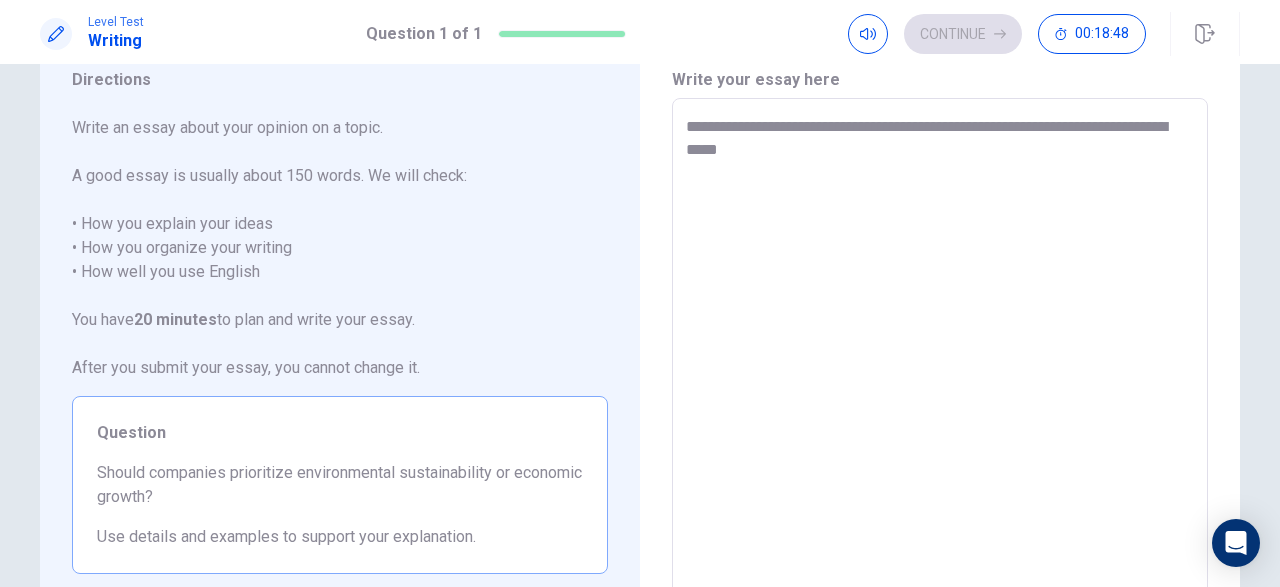 type on "*" 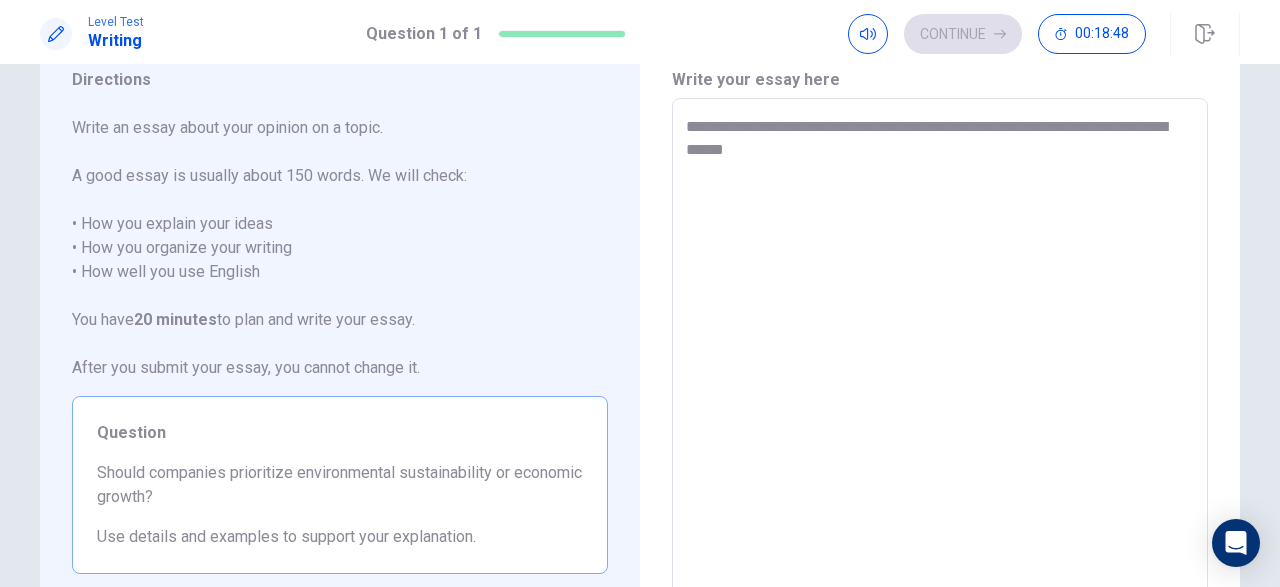 type on "*" 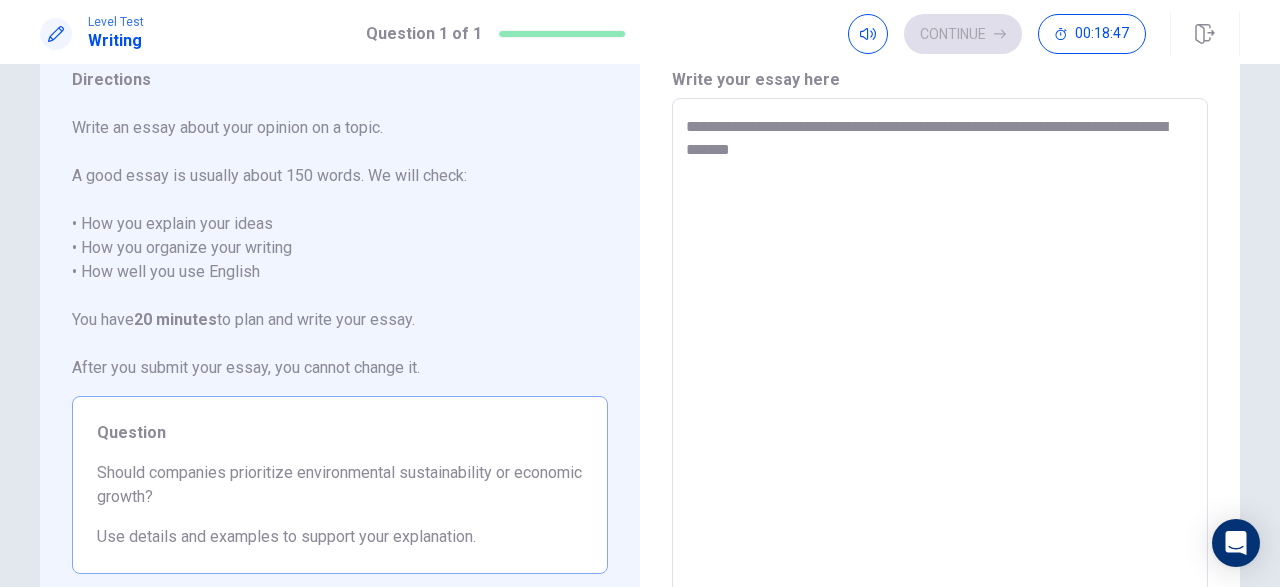 type on "*" 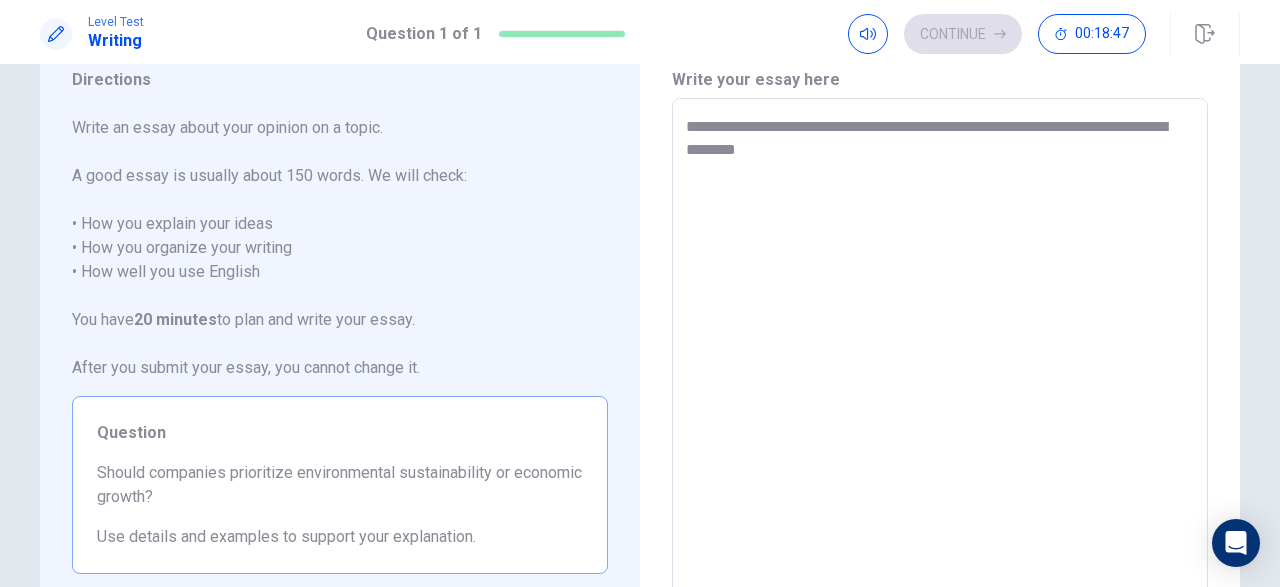 type on "**********" 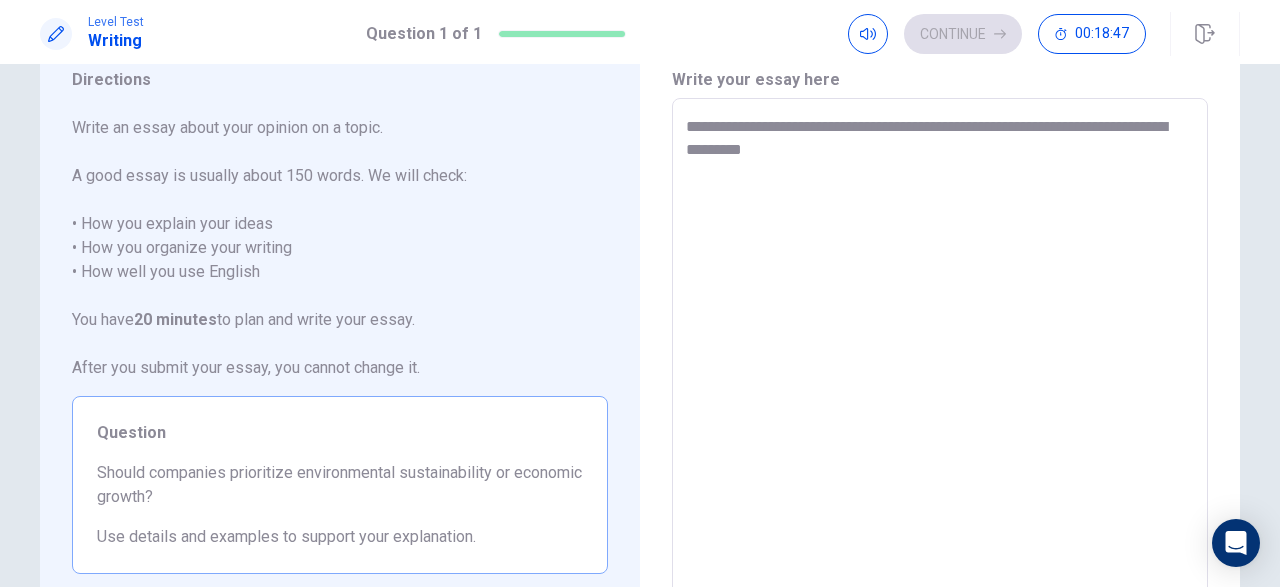 type on "*" 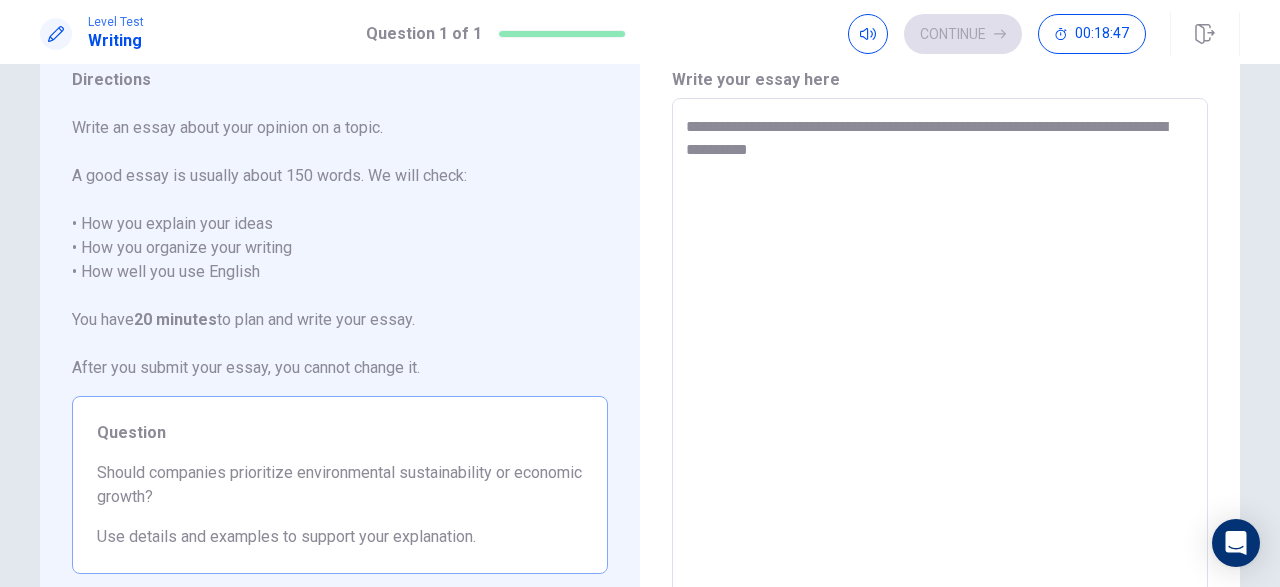 type on "*" 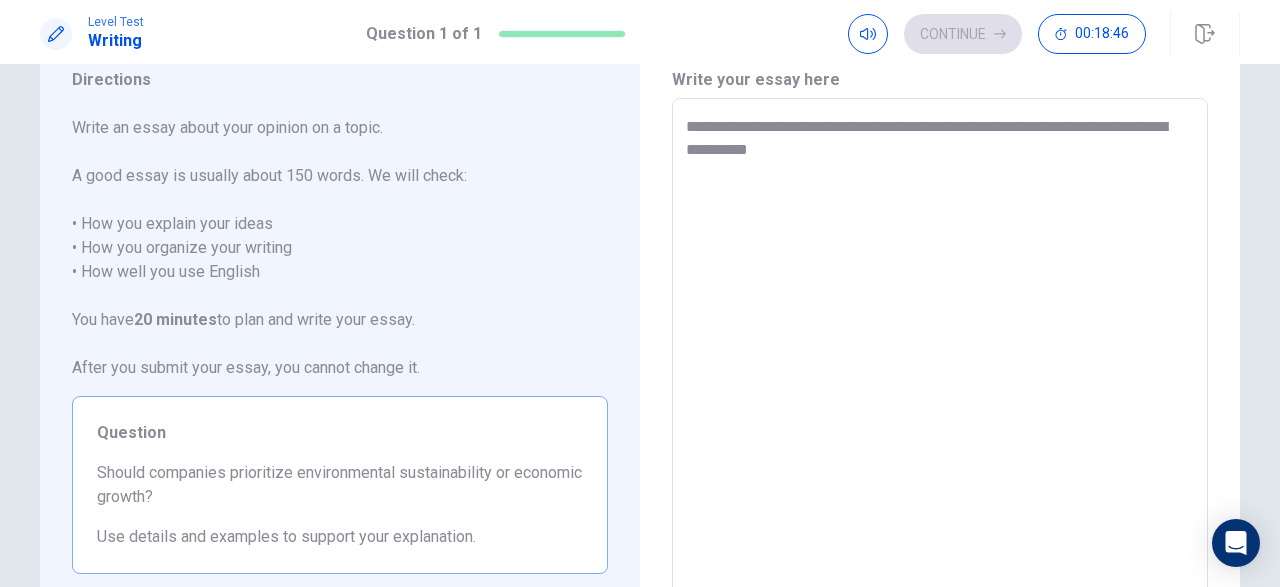 type on "**********" 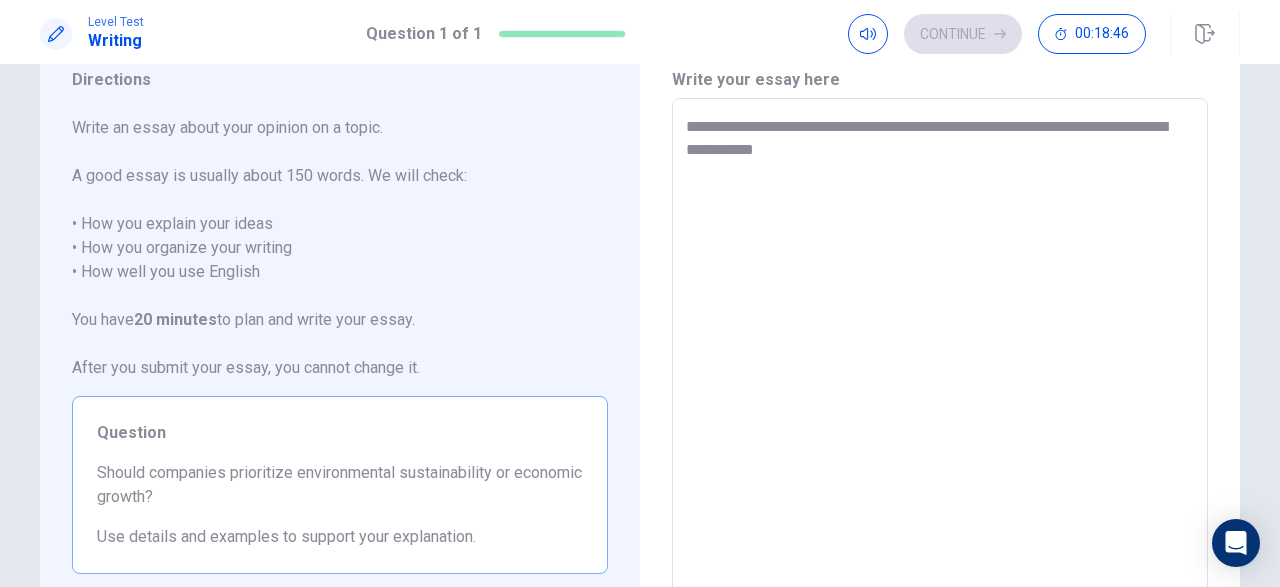 type on "**********" 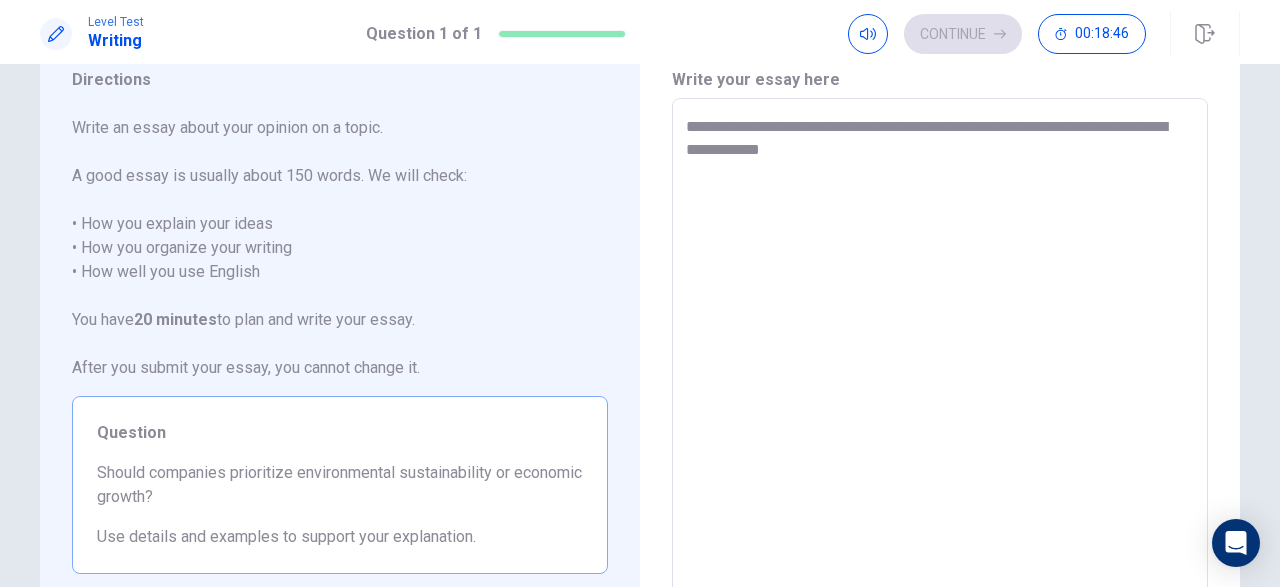 type on "*" 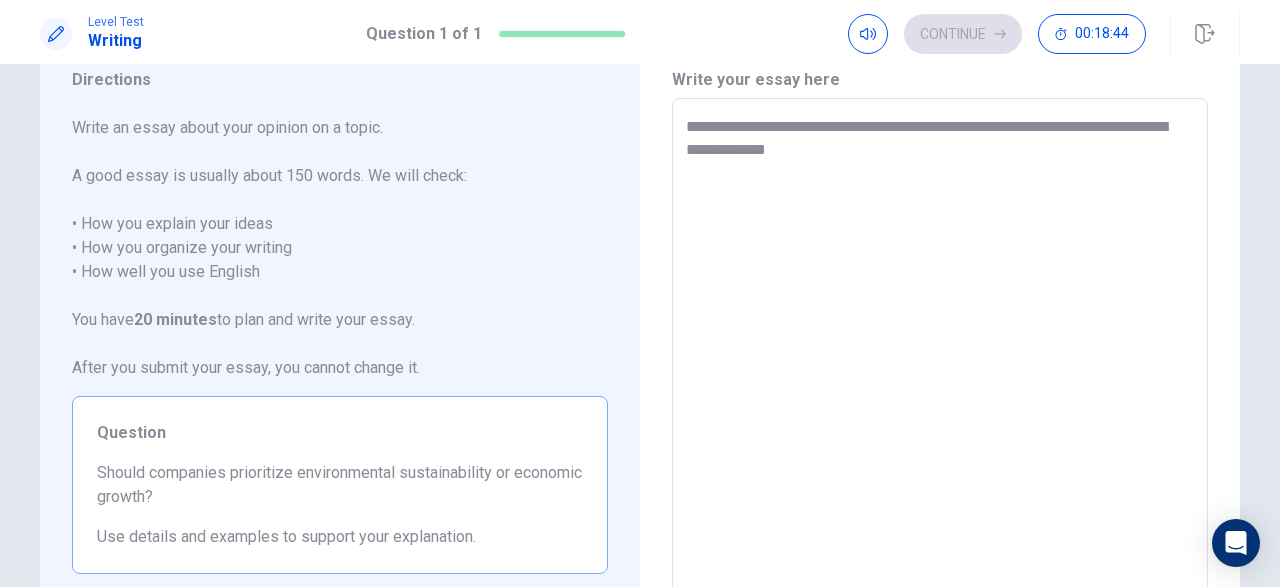 type on "*" 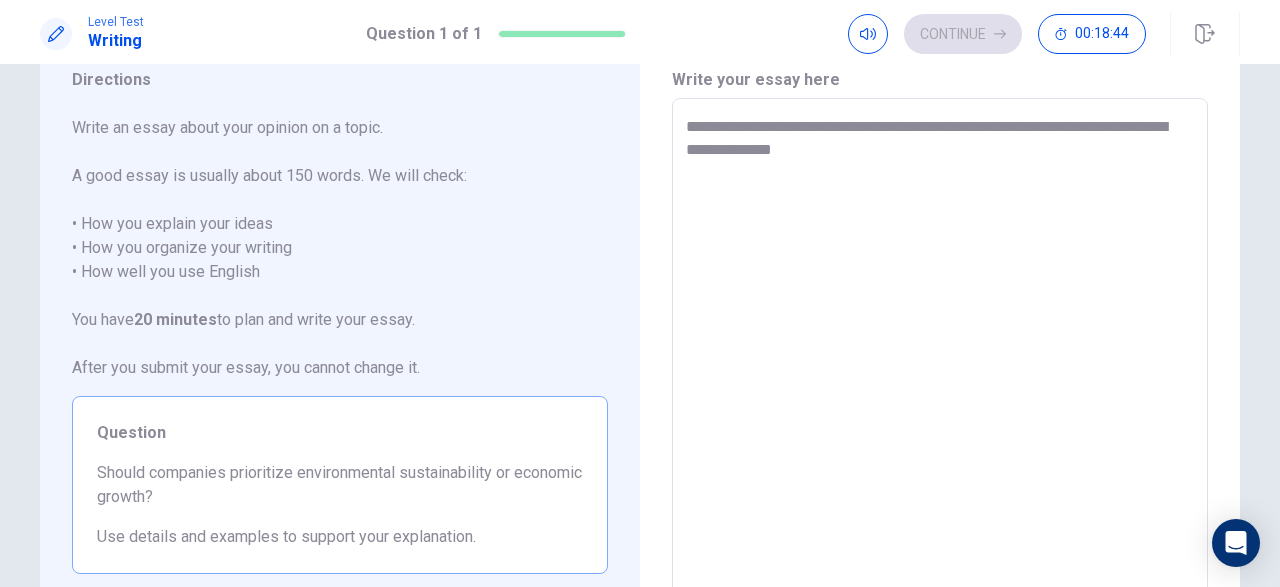 type on "*" 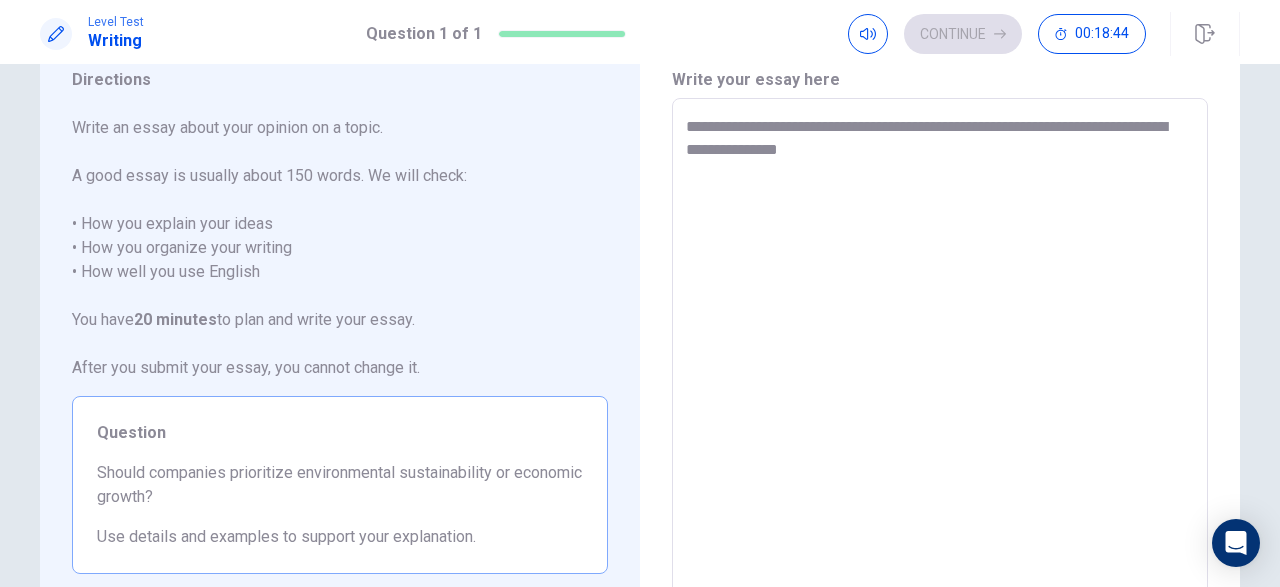 type on "*" 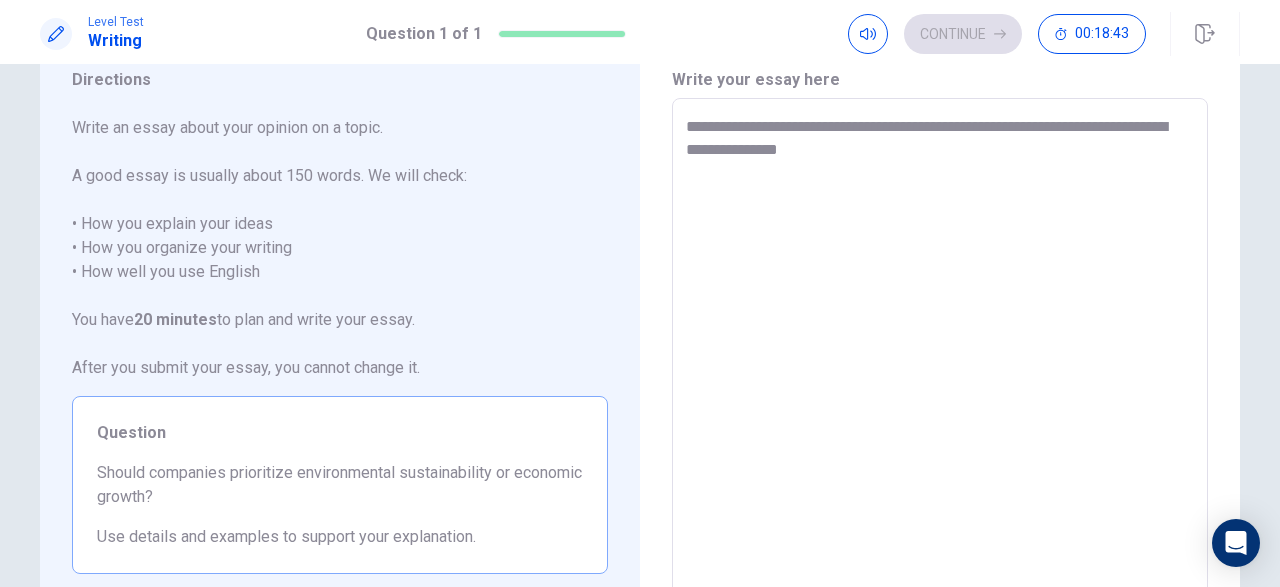 type on "**********" 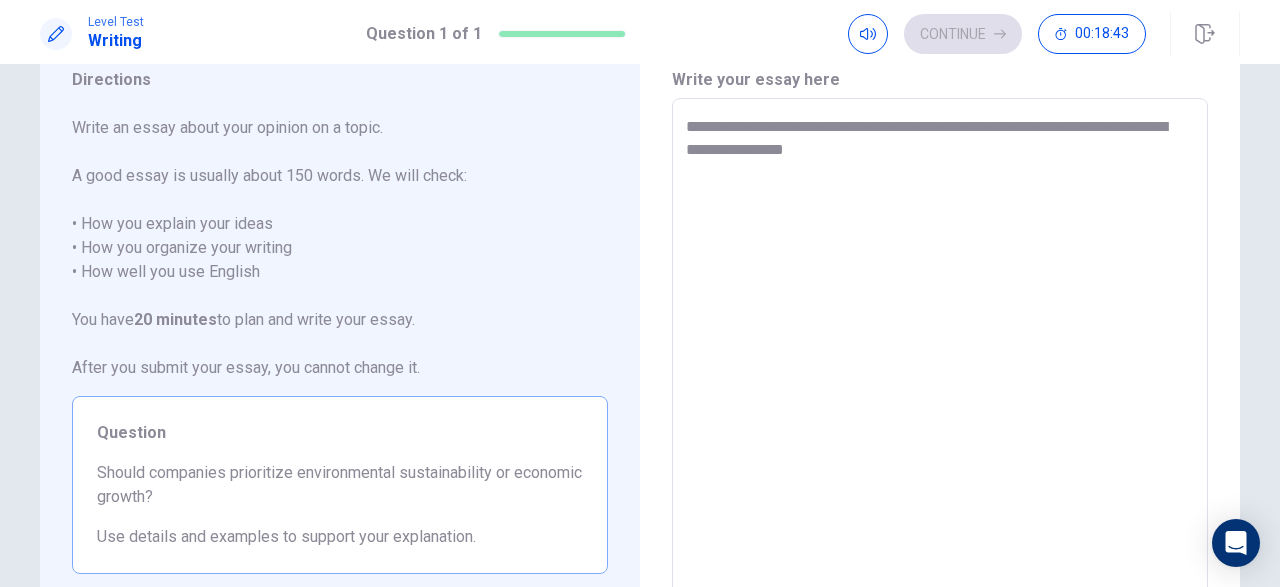 type on "*" 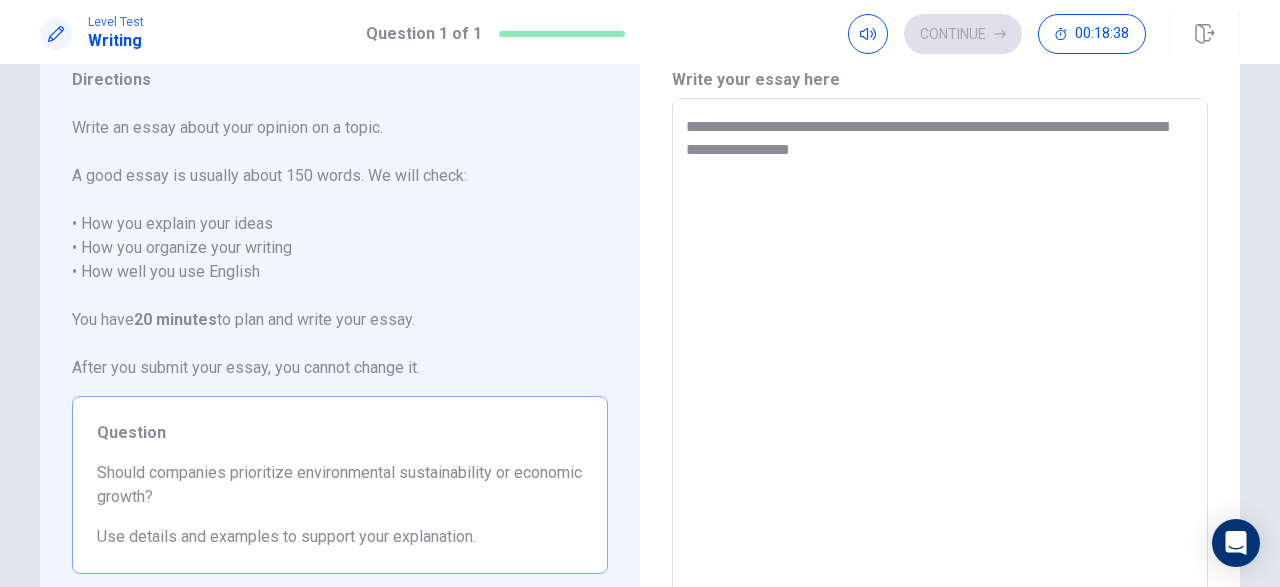 type on "*" 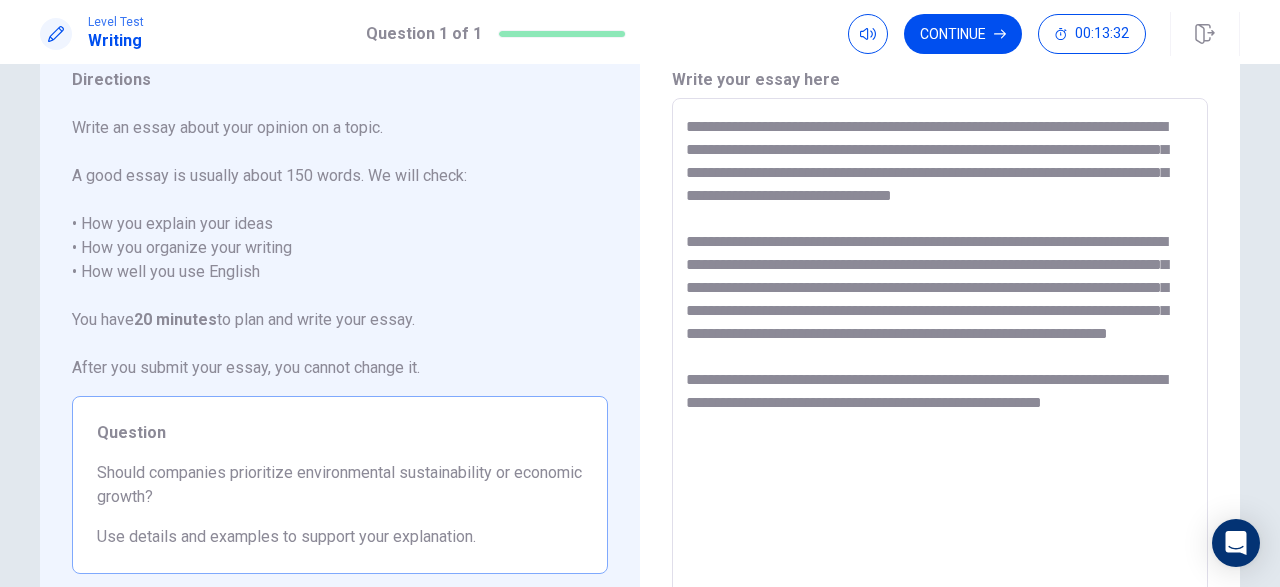 click on "**********" at bounding box center (940, 375) 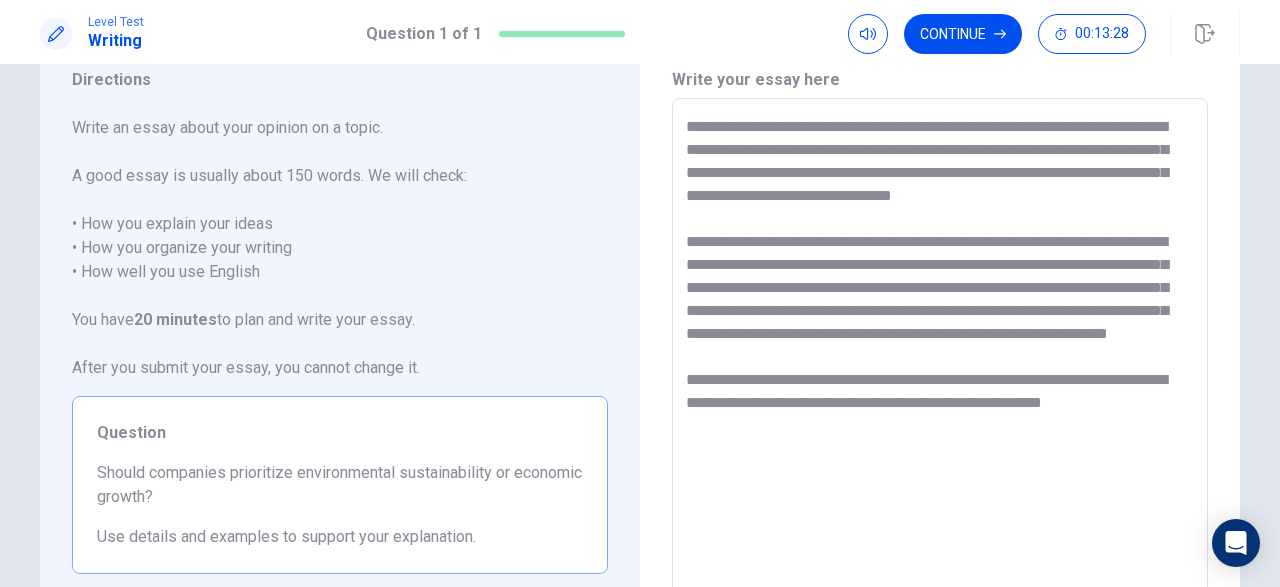 click on "**********" at bounding box center (940, 375) 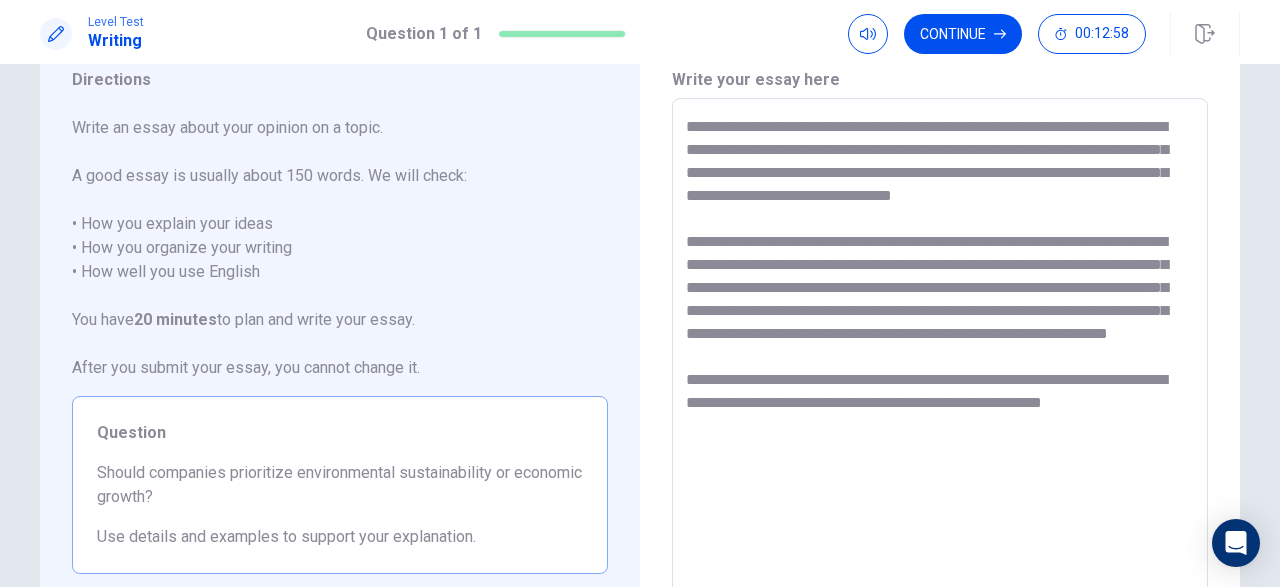 click on "**********" at bounding box center (940, 375) 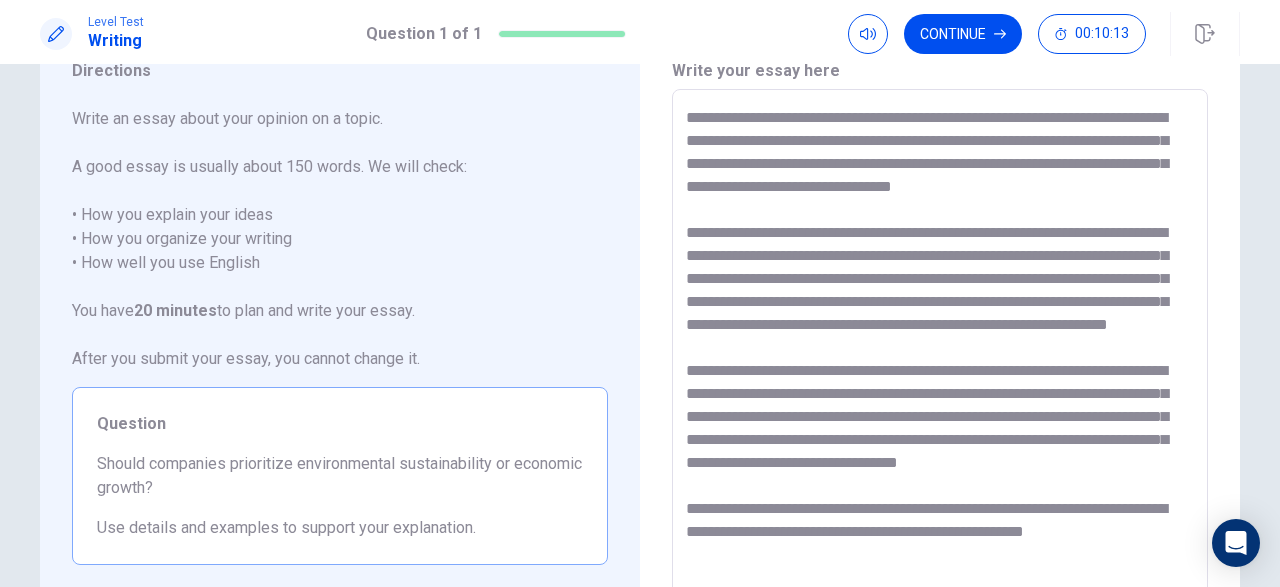 scroll, scrollTop: 108, scrollLeft: 0, axis: vertical 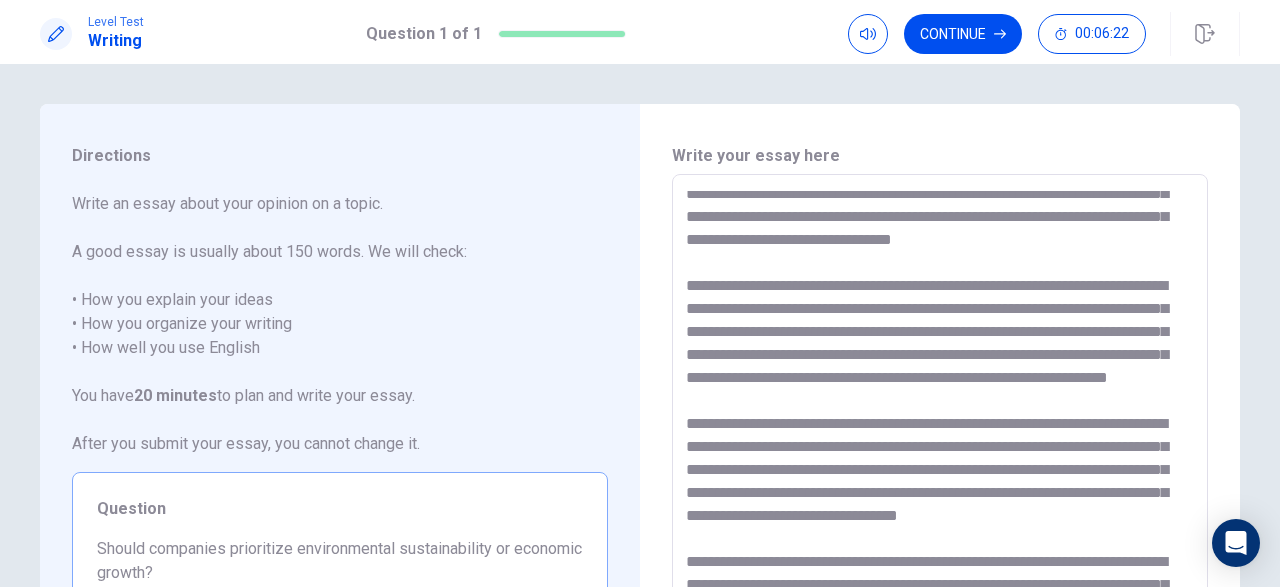 click at bounding box center [940, 451] 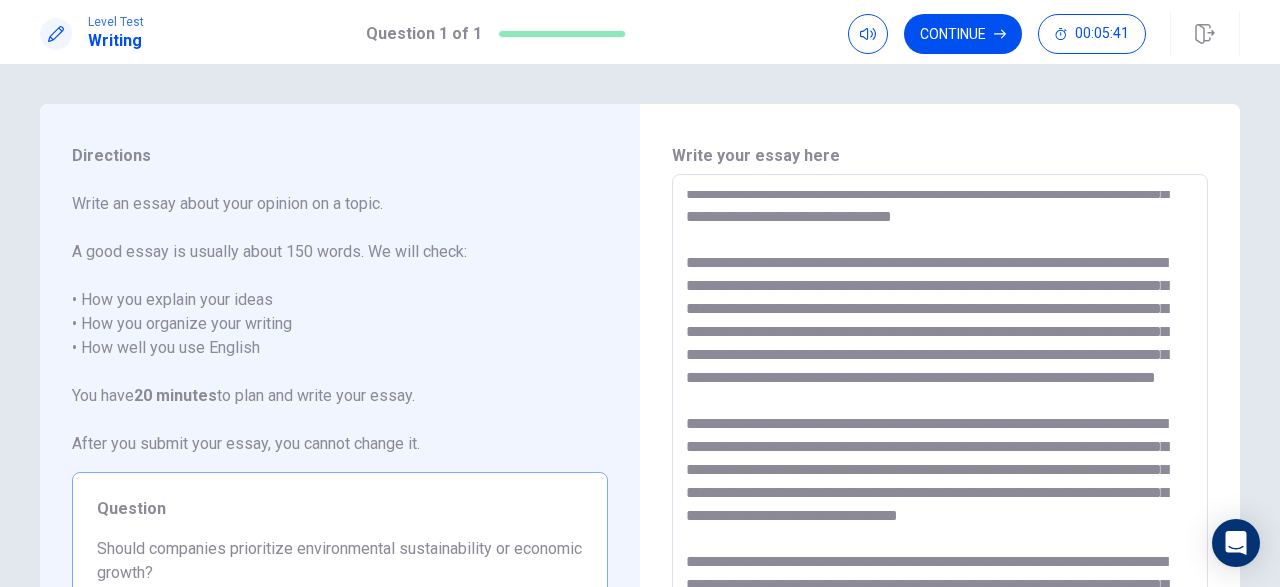 scroll, scrollTop: 124, scrollLeft: 0, axis: vertical 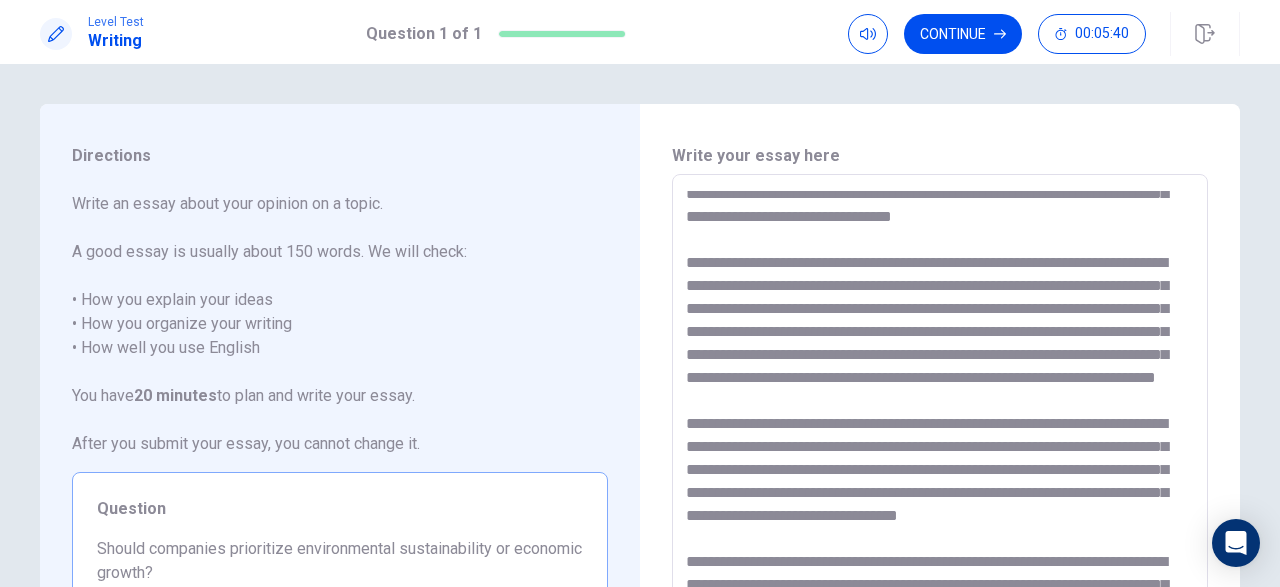 click at bounding box center [940, 451] 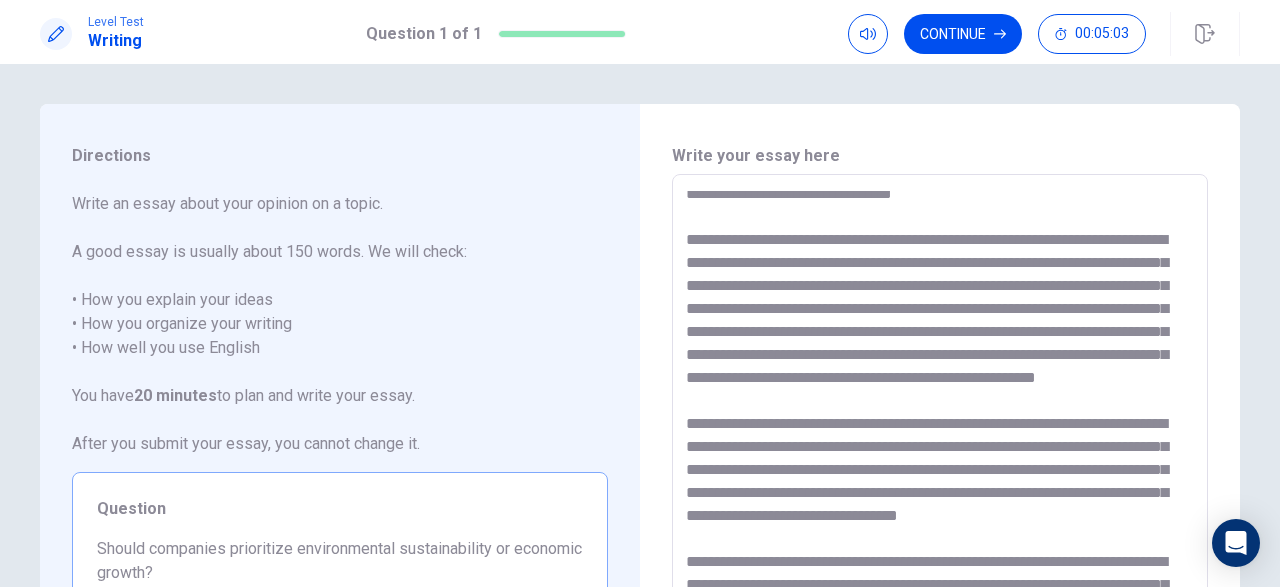 click at bounding box center [940, 451] 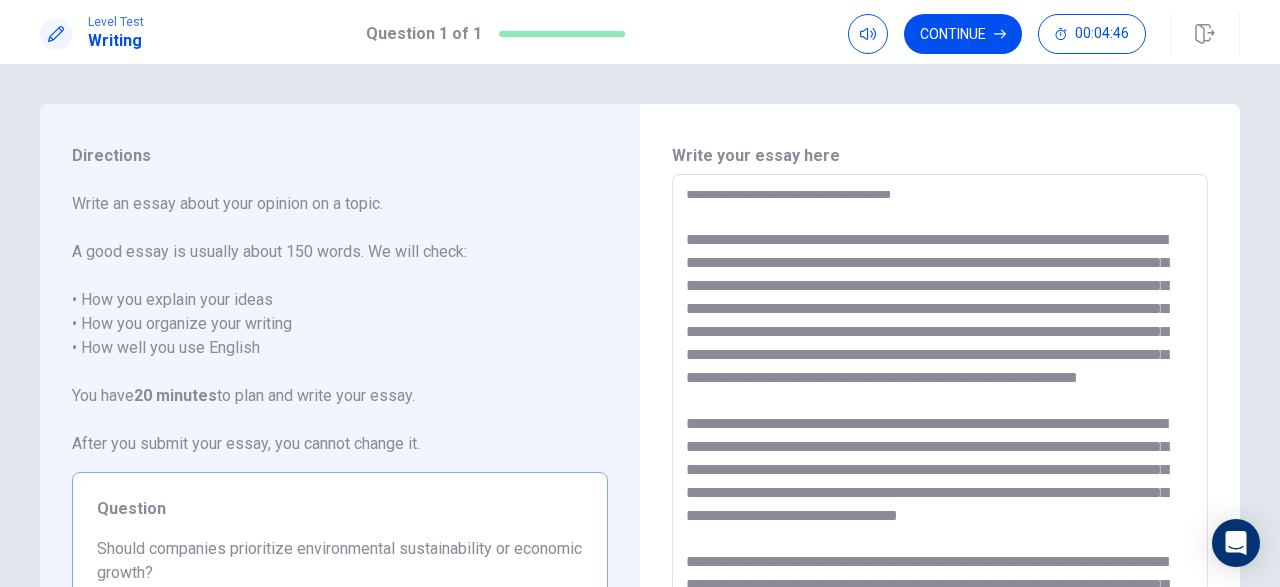 click at bounding box center [940, 451] 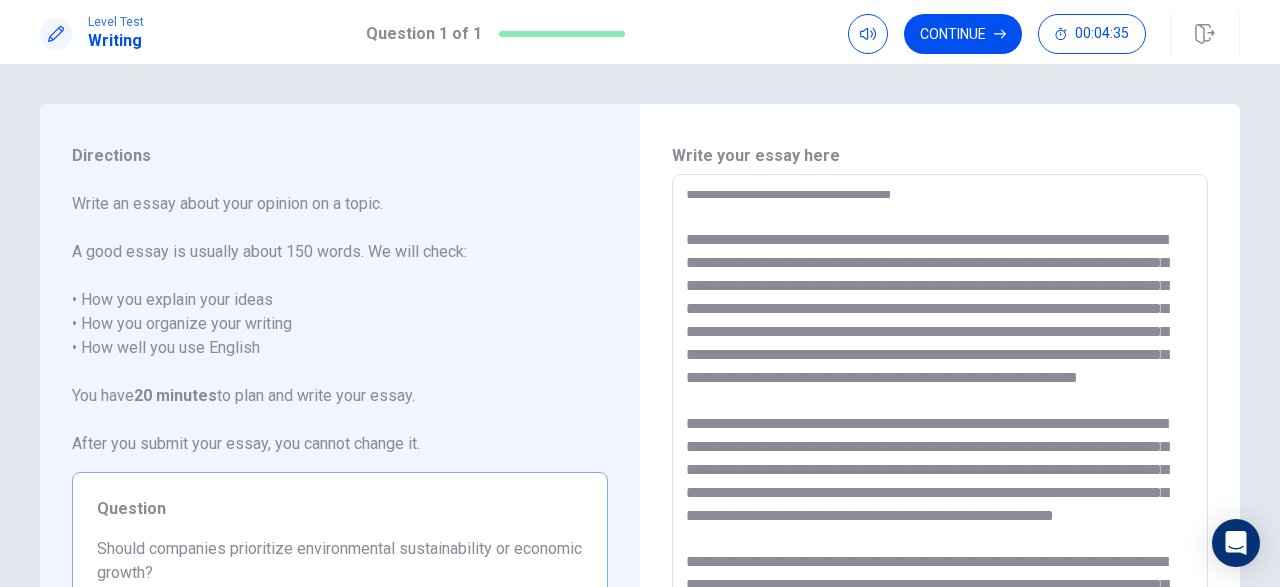 scroll, scrollTop: 147, scrollLeft: 0, axis: vertical 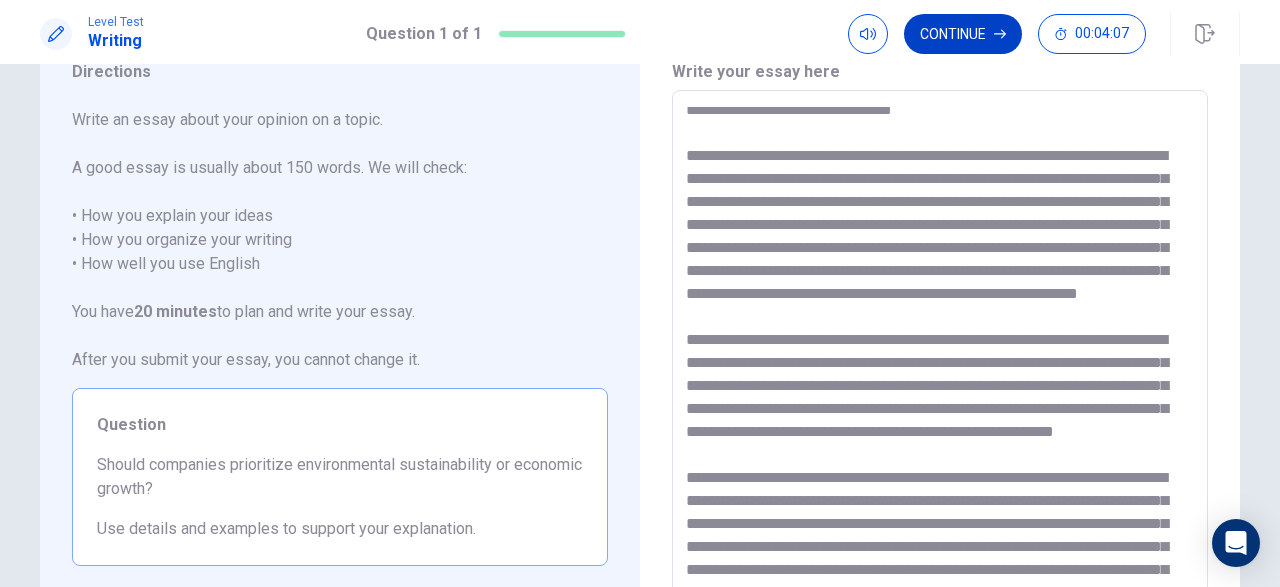 click on "Continue" at bounding box center [963, 34] 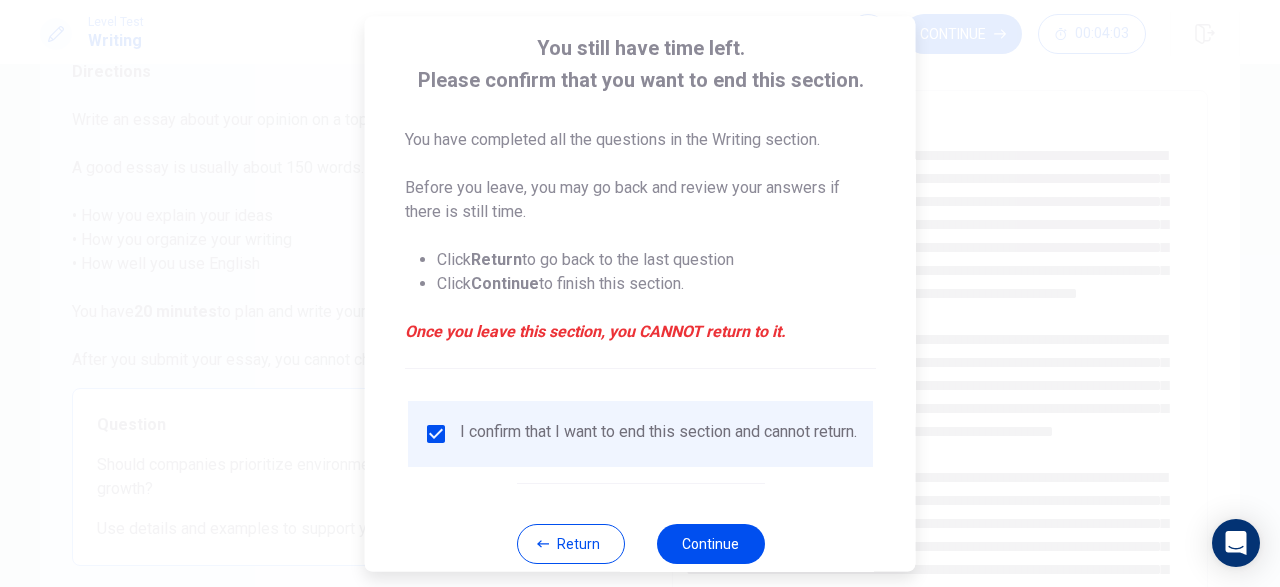 scroll, scrollTop: 159, scrollLeft: 0, axis: vertical 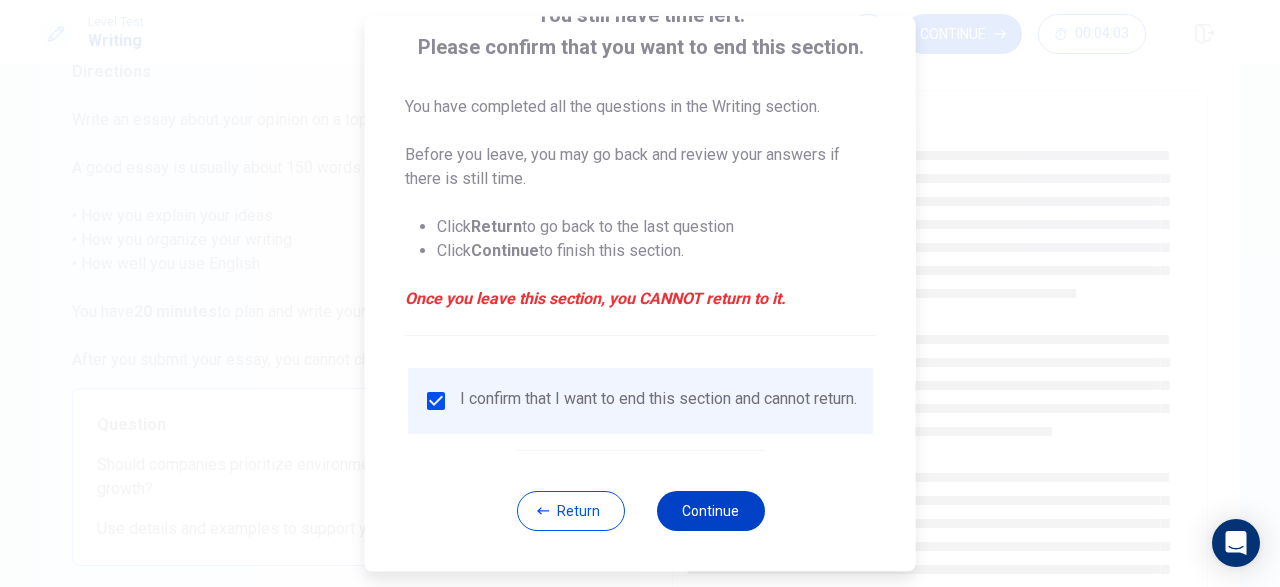 click on "Continue" at bounding box center [710, 511] 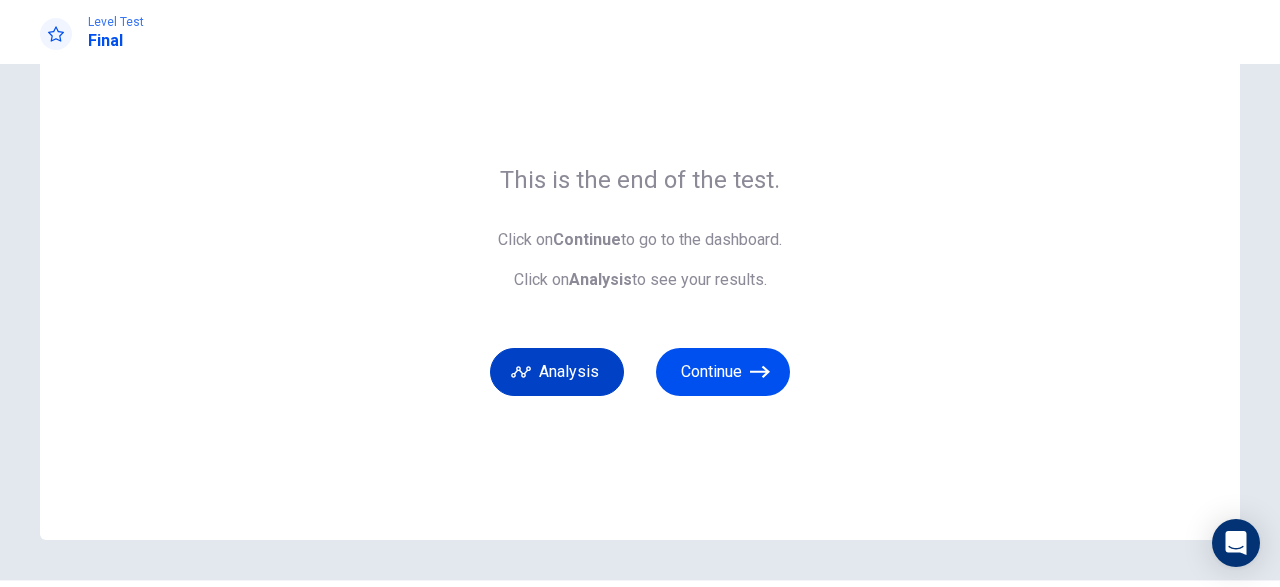 click on "Analysis" at bounding box center [557, 372] 